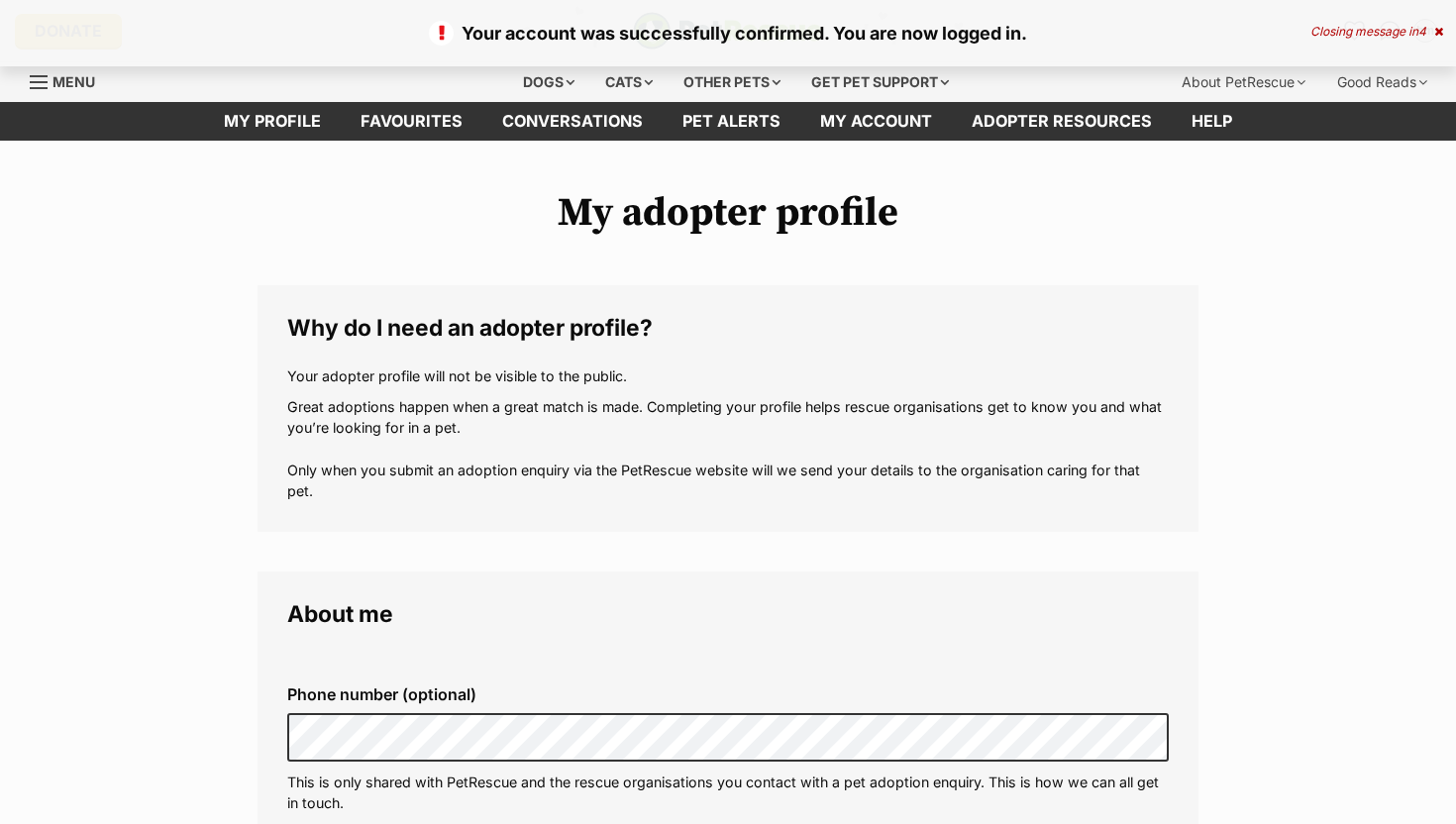 scroll, scrollTop: 249, scrollLeft: 0, axis: vertical 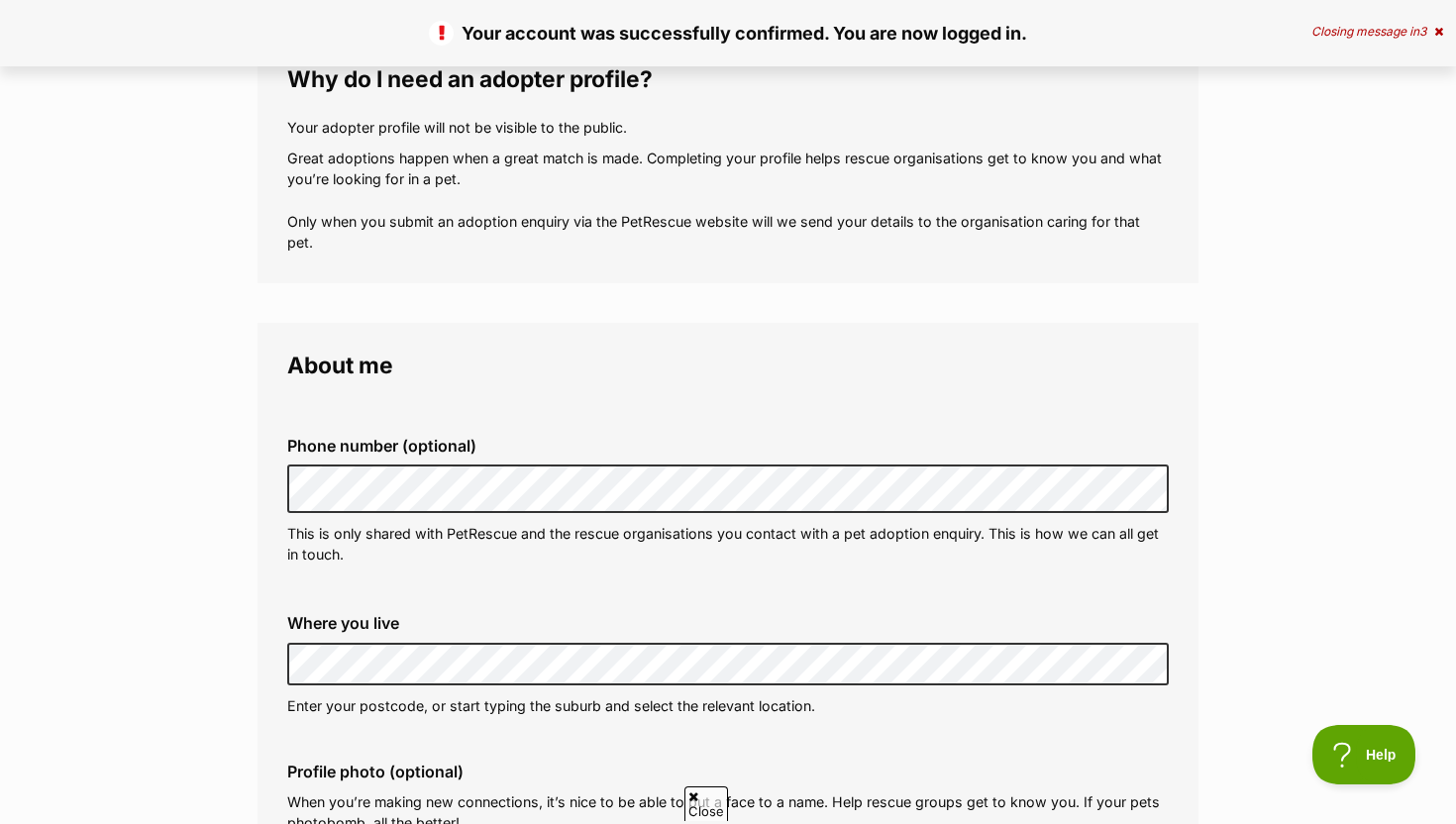 click on "Phone number (optional)
This is only shared with PetRescue and the rescue organisations you contact with a pet adoption enquiry. This is how we can all get in touch." at bounding box center [728, 500] 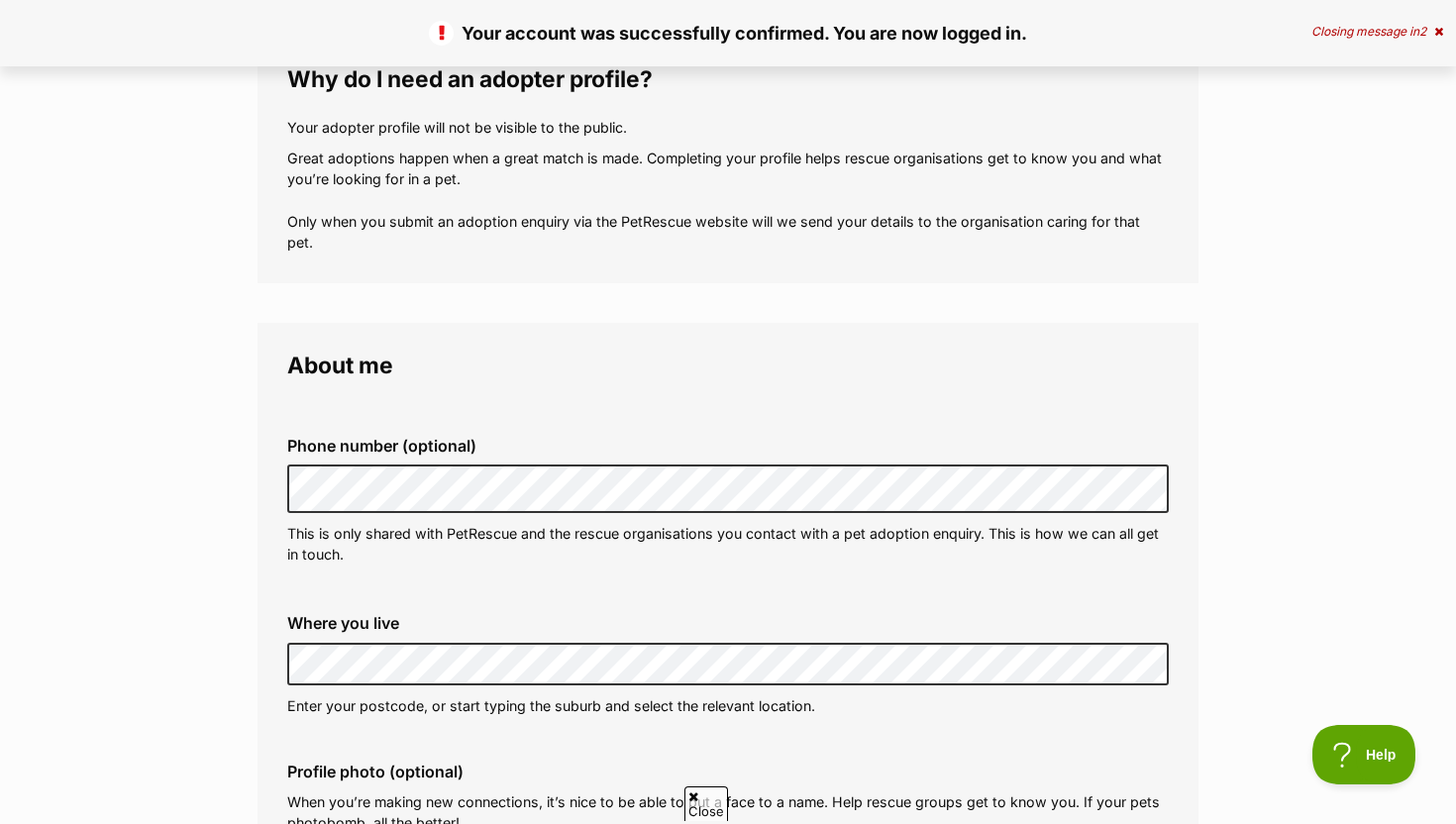click on "This is only shared with PetRescue and the rescue organisations you contact with a pet adoption enquiry. This is how we can all get in touch." at bounding box center (728, 544) 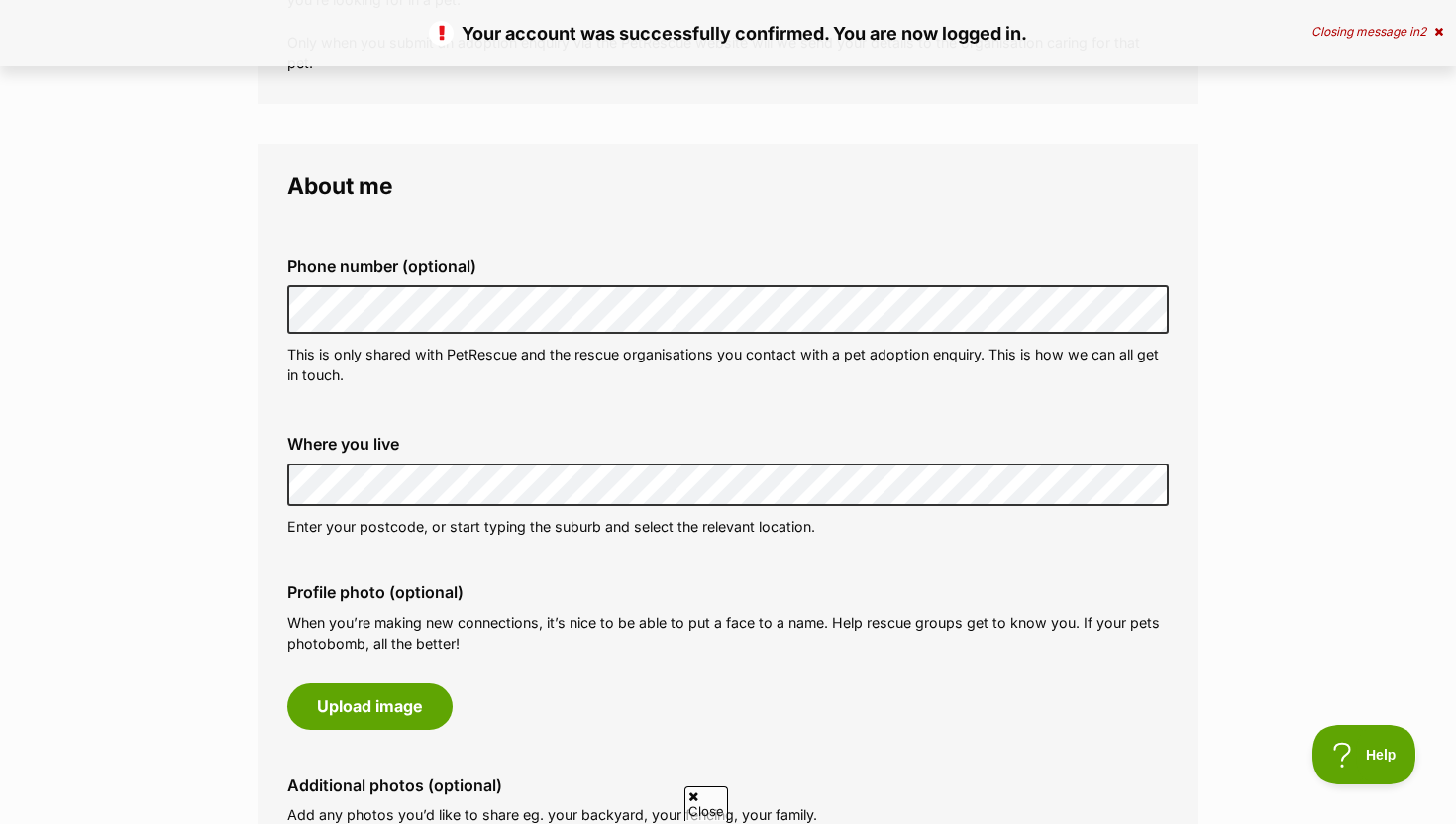 scroll, scrollTop: 451, scrollLeft: 0, axis: vertical 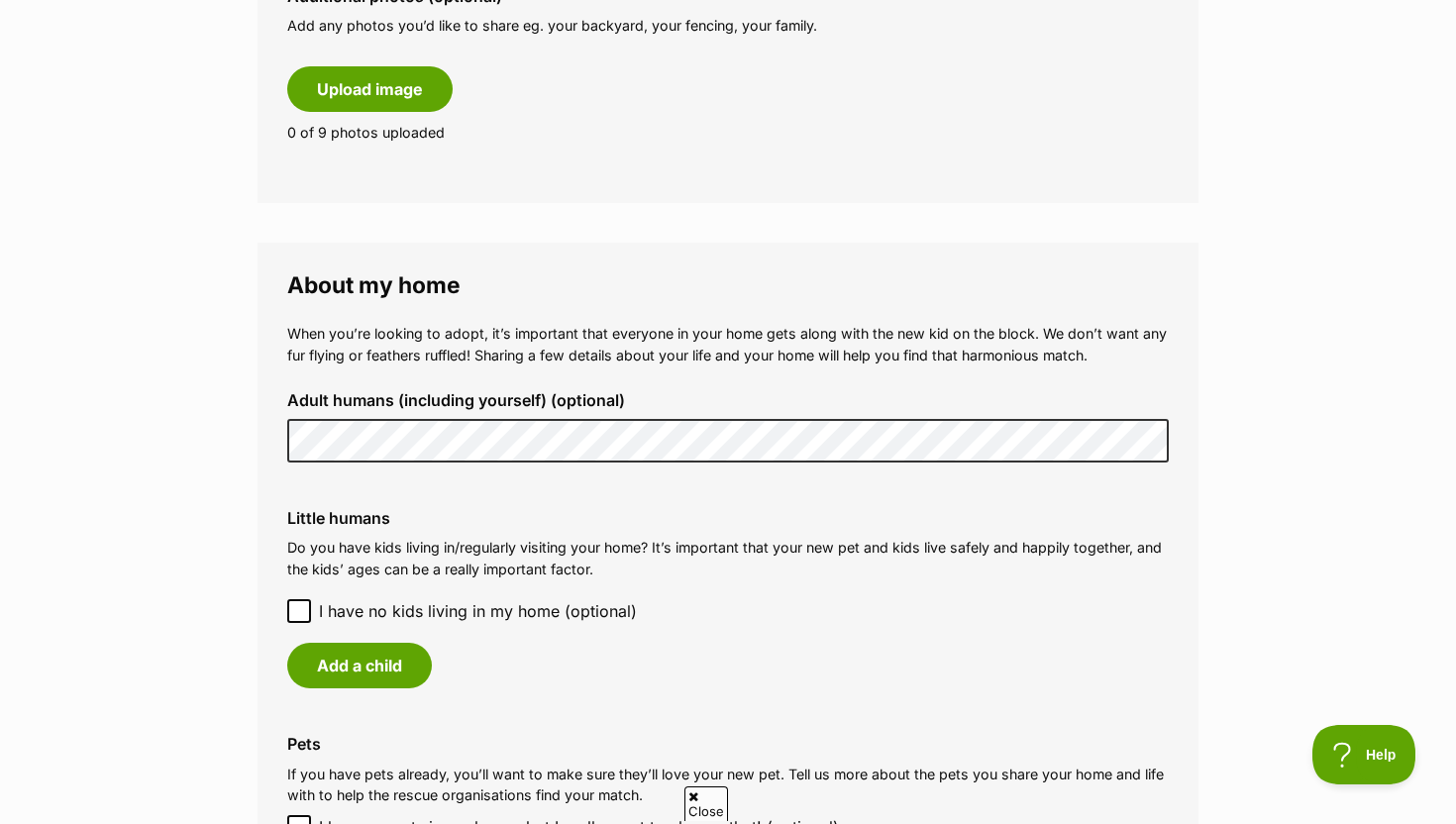 click on "I have no kids living in my home (optional)" at bounding box center (477, 611) 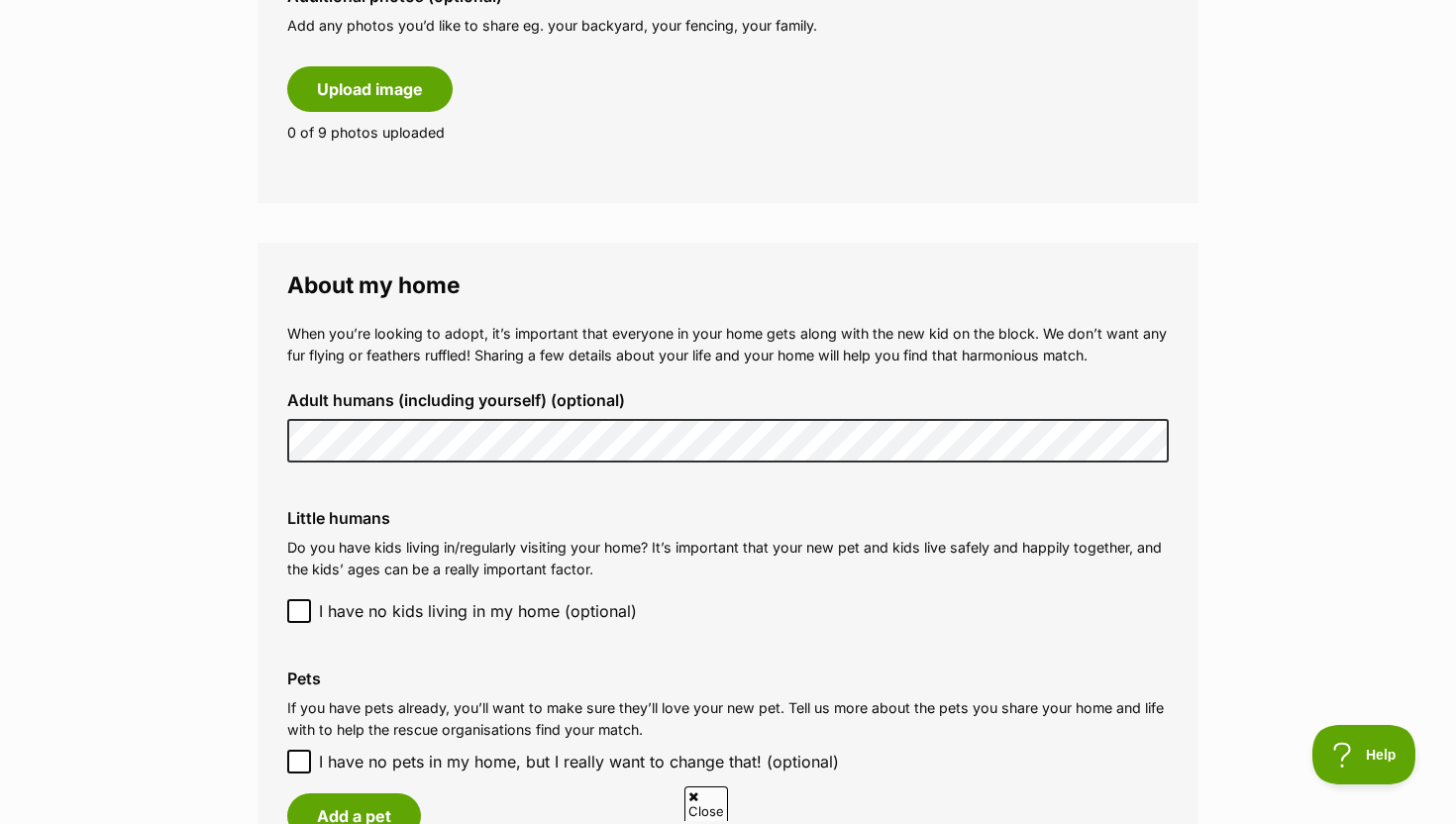 click on "I have no kids living in my home (optional)" at bounding box center [477, 611] 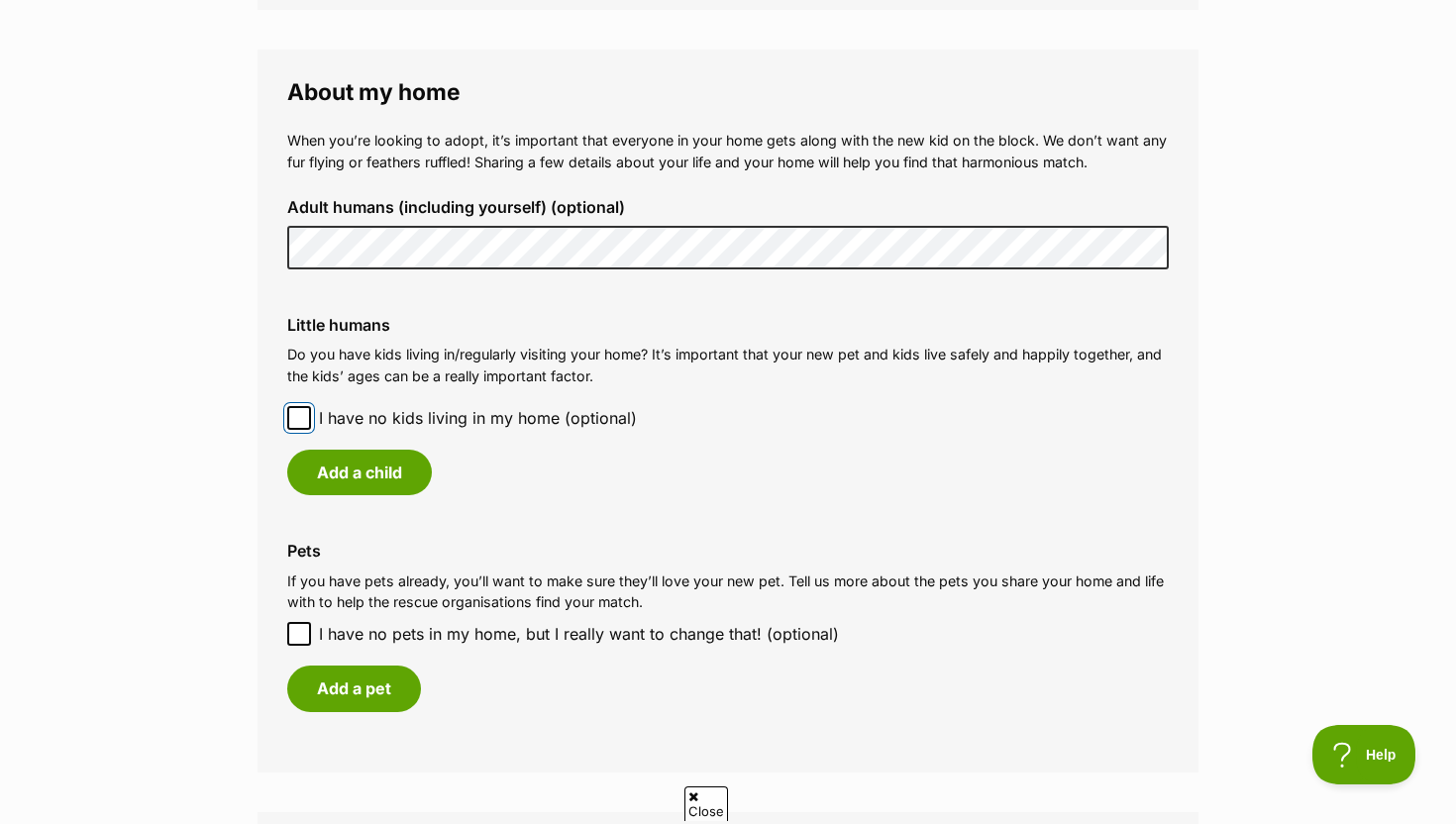 scroll, scrollTop: 1411, scrollLeft: 0, axis: vertical 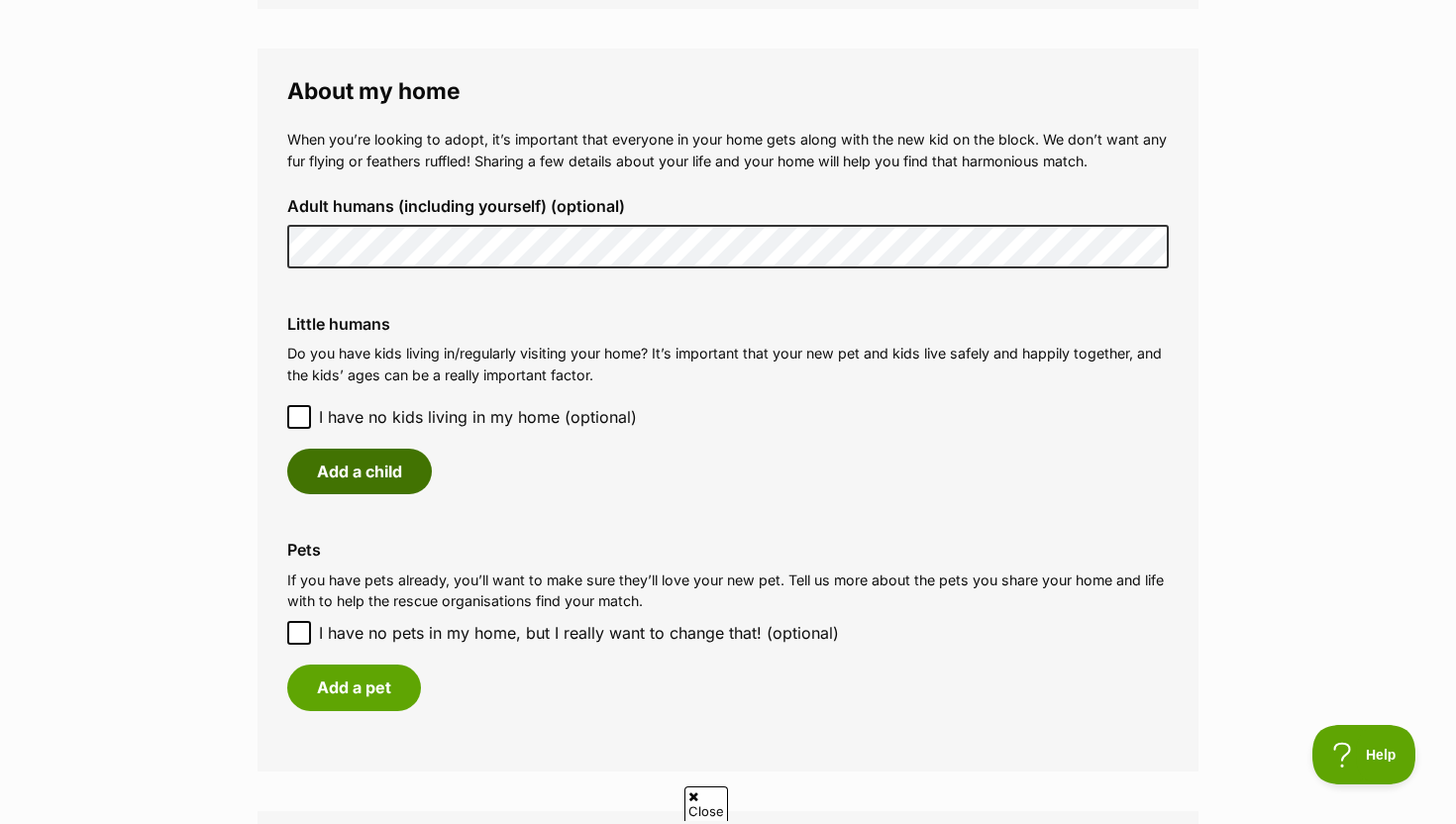 click on "Add a child" at bounding box center (360, 471) 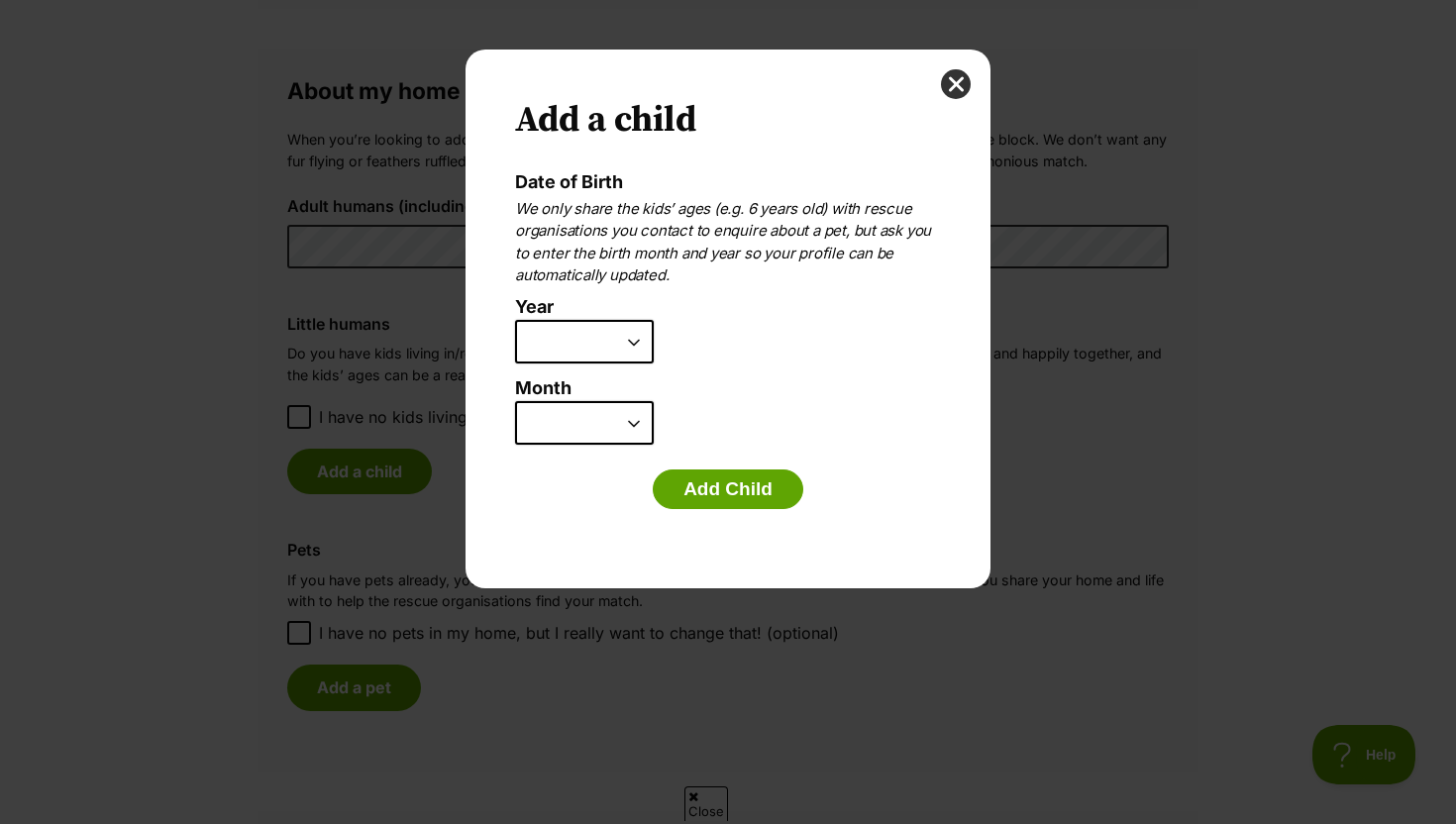 scroll, scrollTop: 0, scrollLeft: 0, axis: both 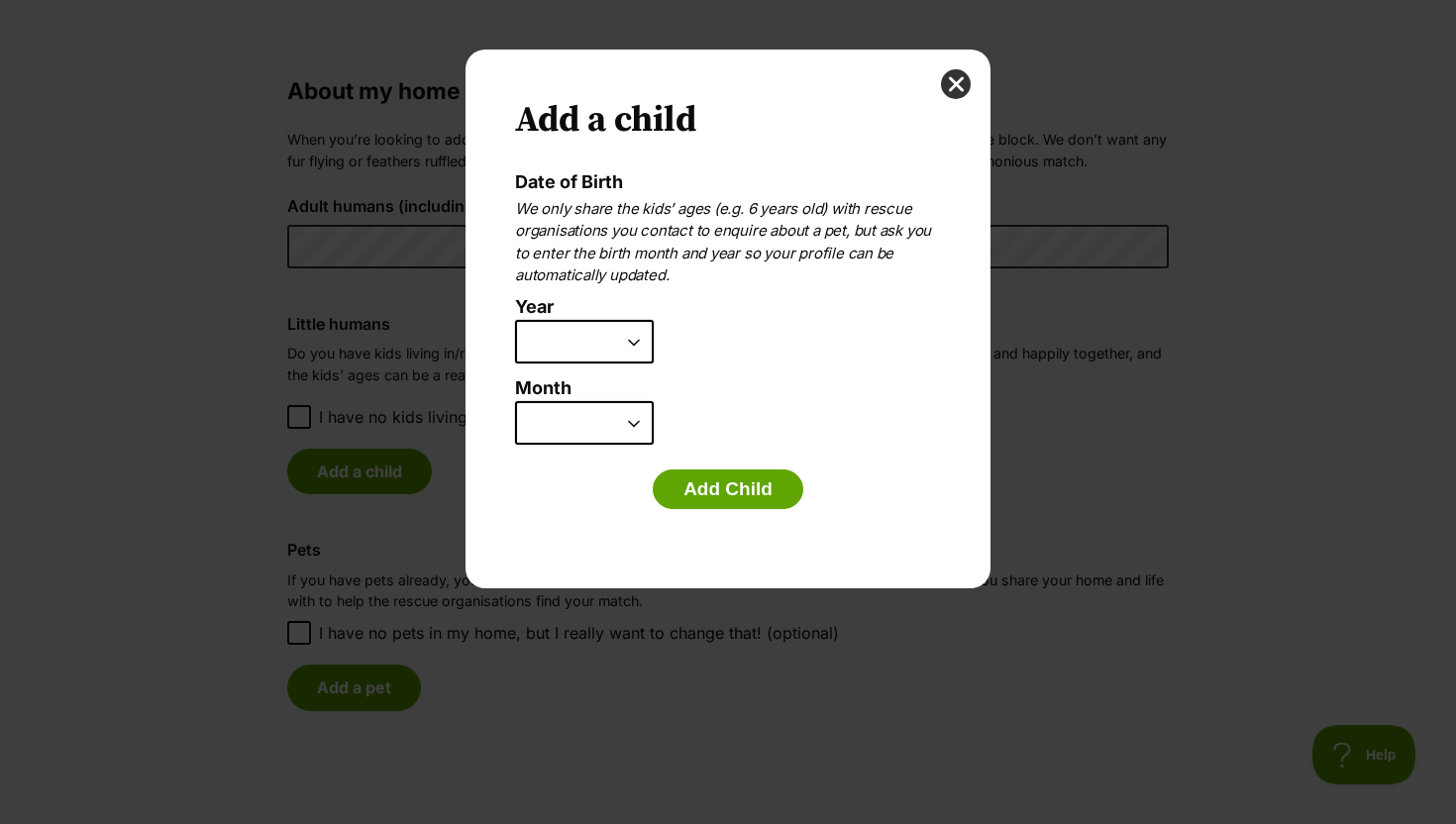 click on "2025
2024
2023
2022
2021
2020
2019
2018
2017
2016
2015
2014
2013
2012
2011
2010
2009
2008
2007" at bounding box center (584, 342) 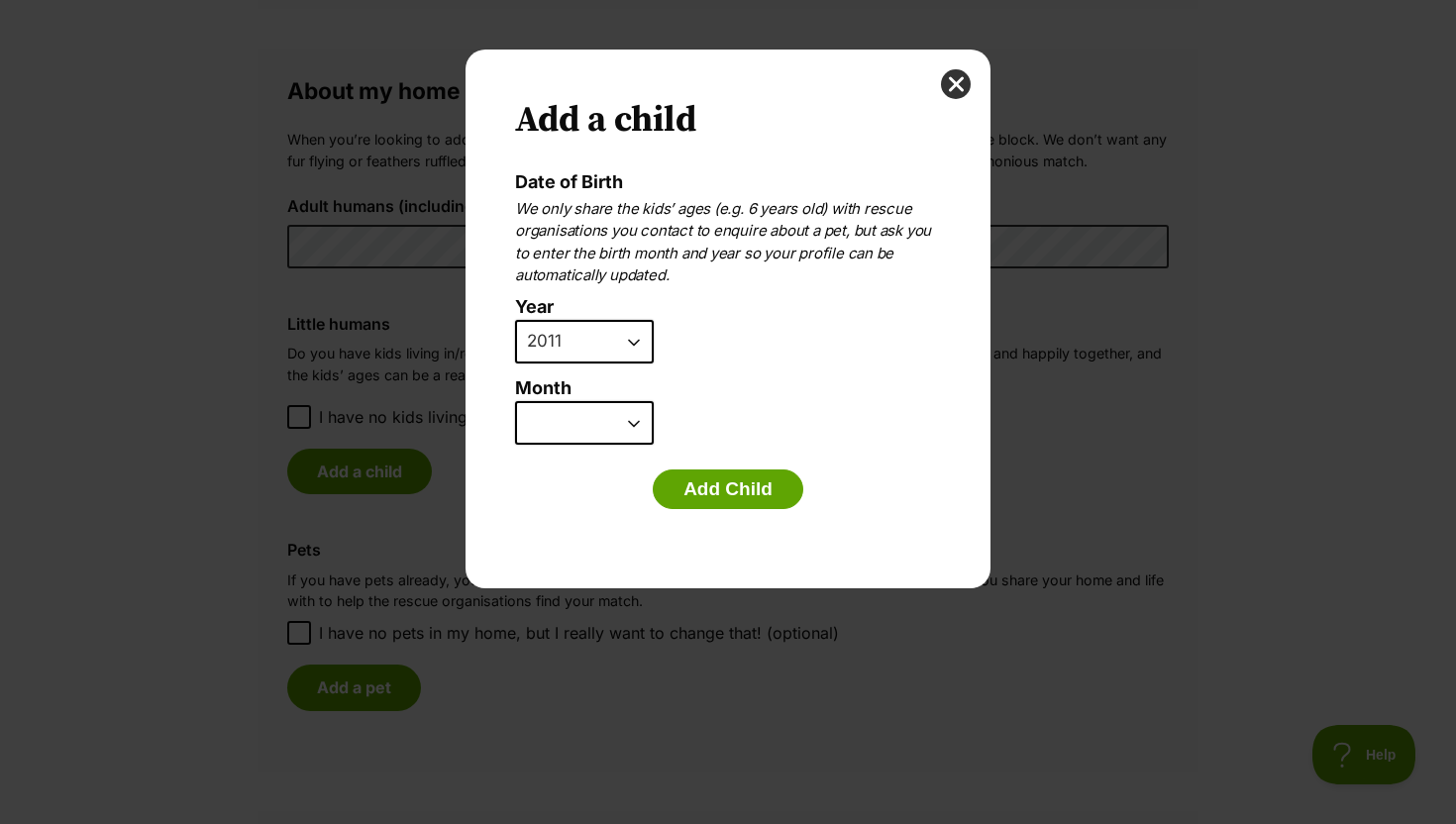 click on "January
February
March
April
May
June
July
August
September
October
November
December" at bounding box center [584, 423] 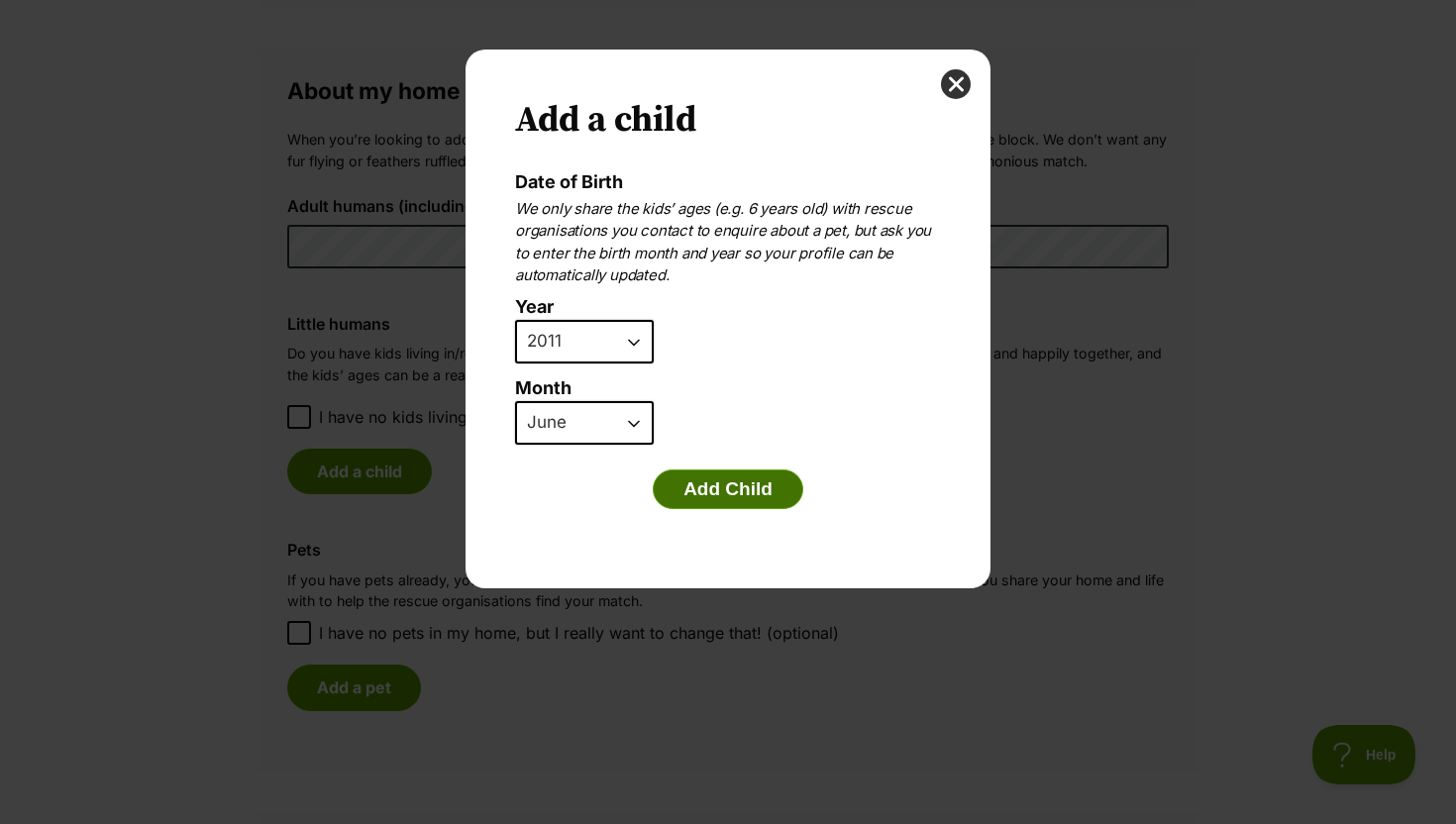 click on "Add Child" at bounding box center (728, 489) 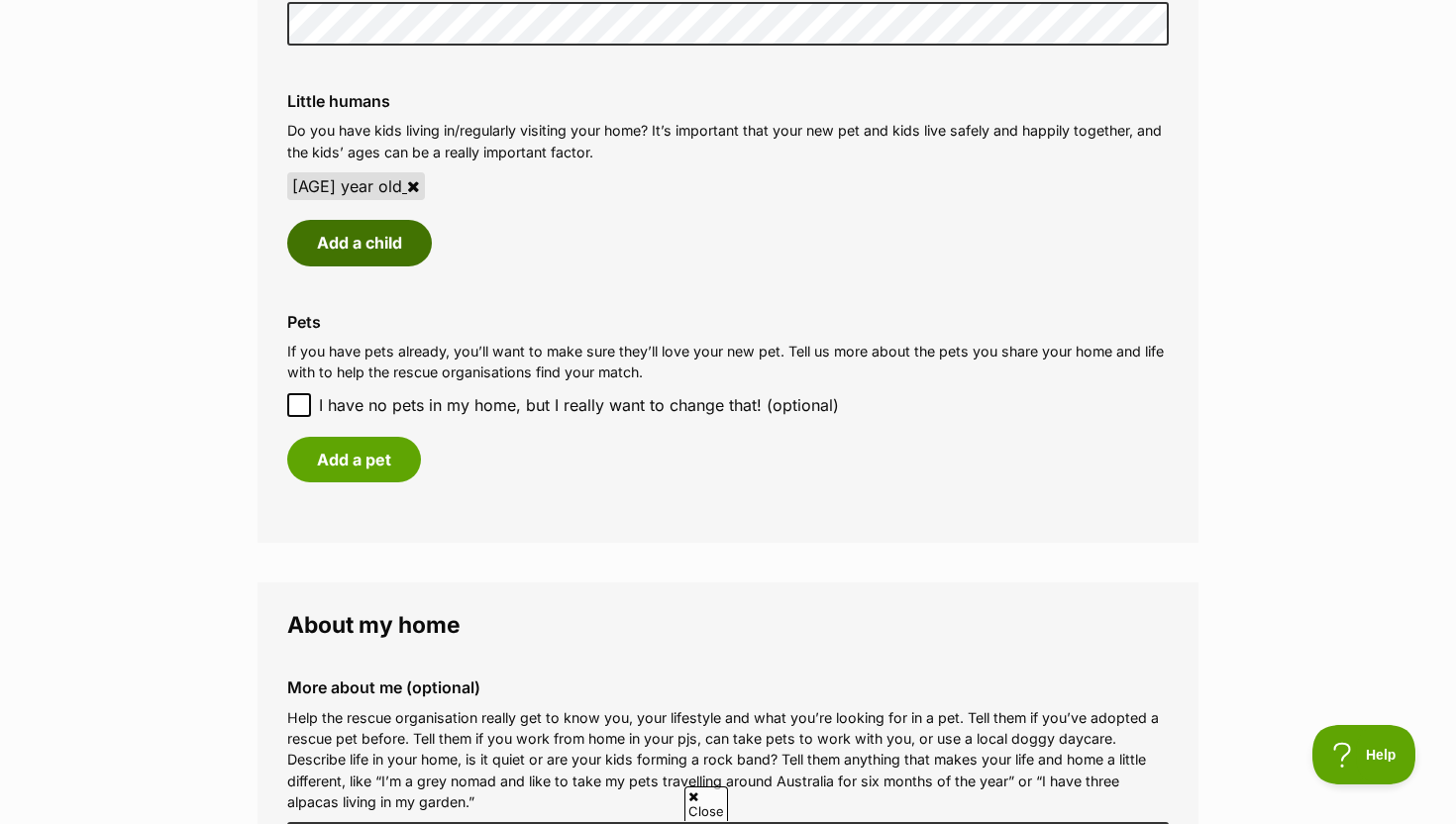 scroll, scrollTop: 1707, scrollLeft: 0, axis: vertical 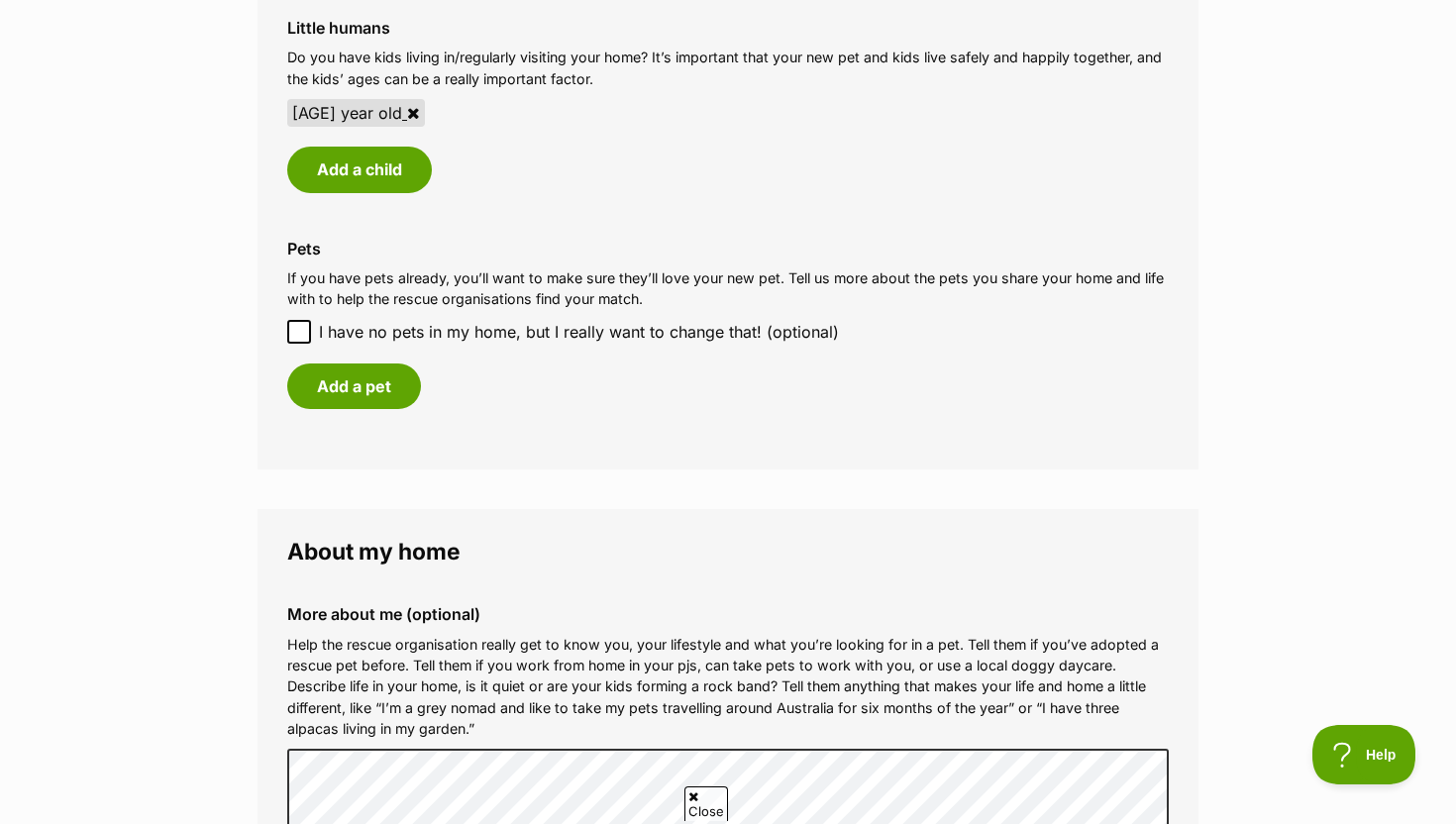click on "I have no pets in my home, but I really want to change that! (optional)" at bounding box center [578, 332] 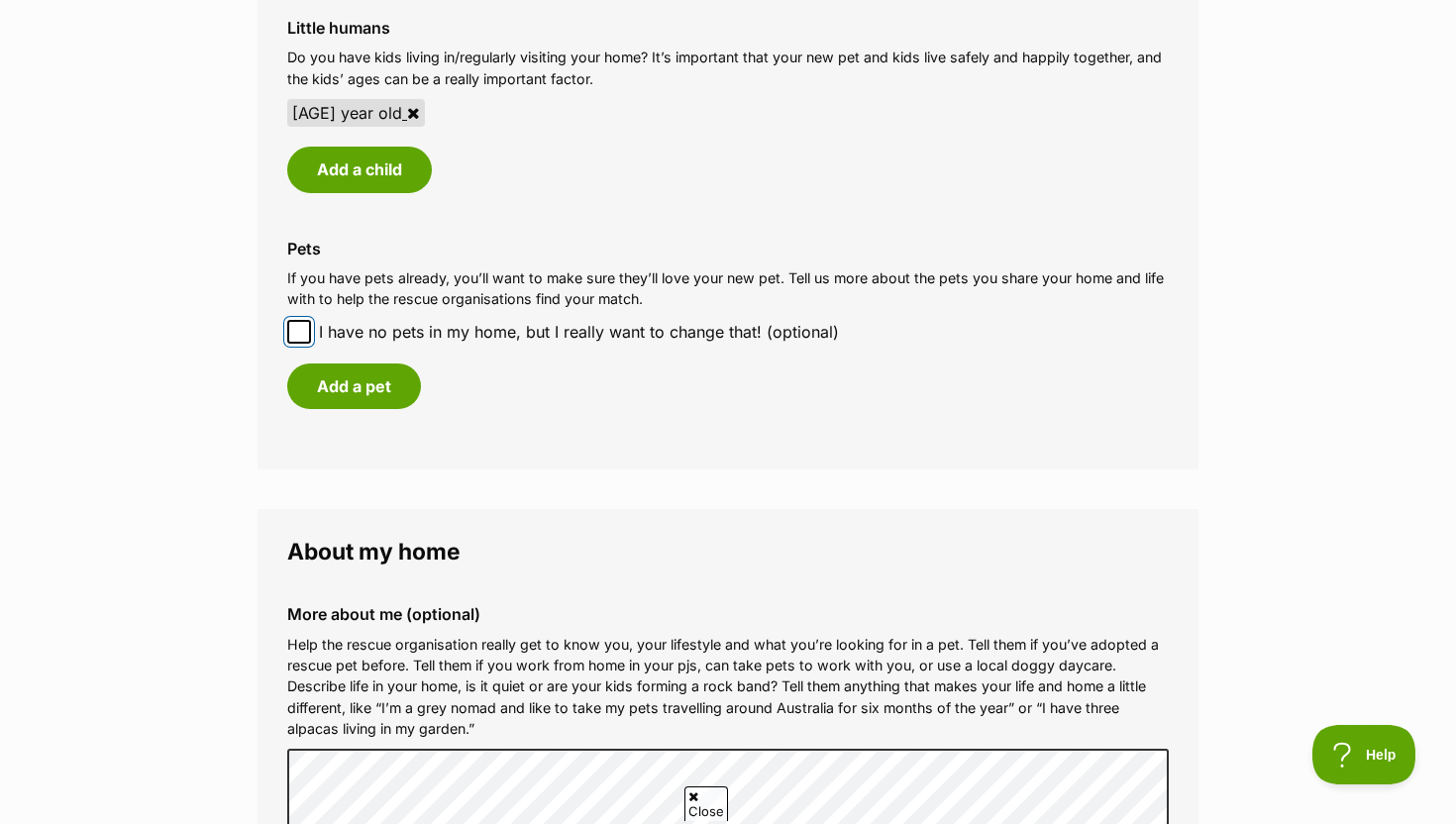 click on "I have no pets in my home, but I really want to change that! (optional)" at bounding box center (299, 332) 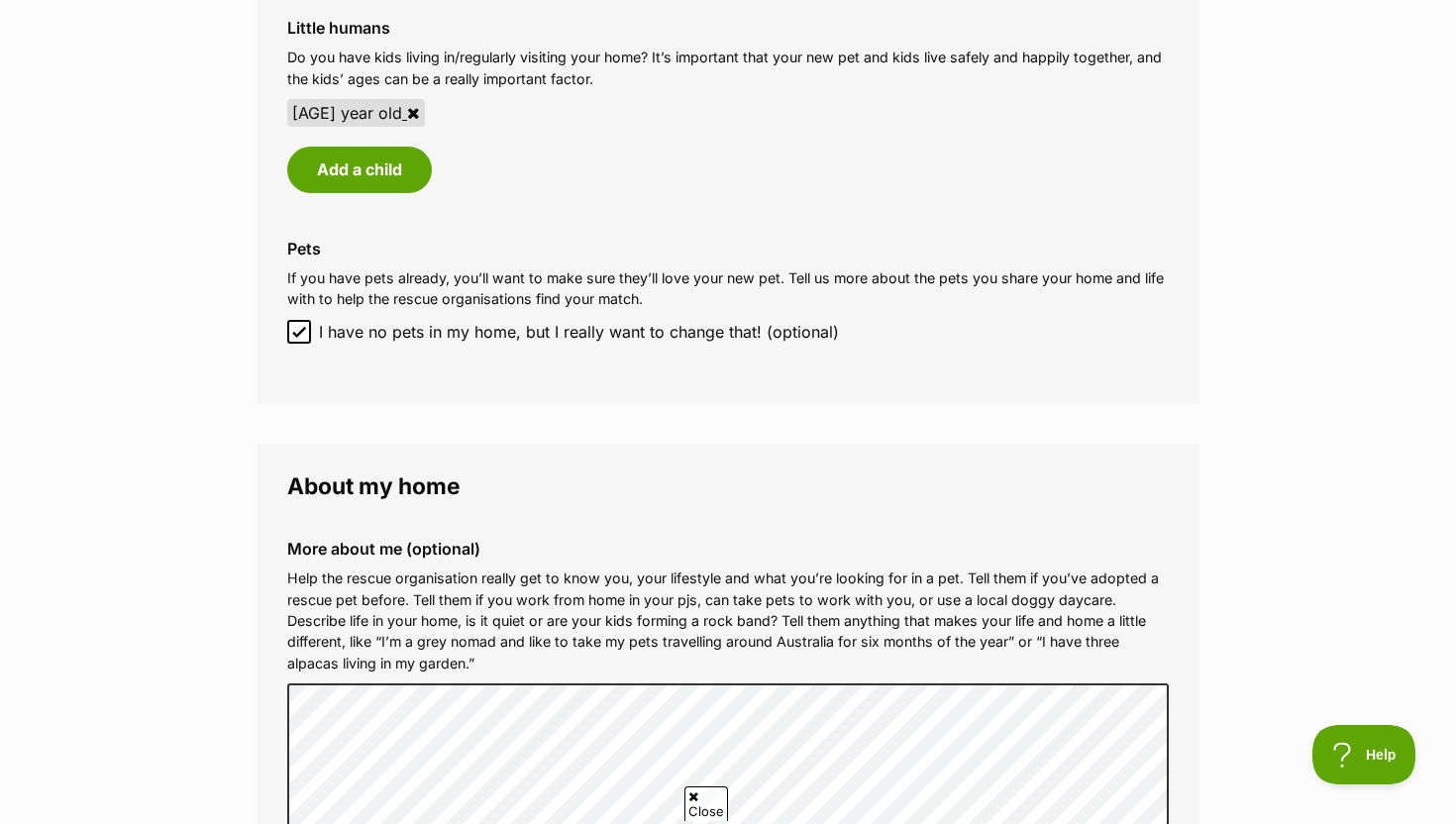 click 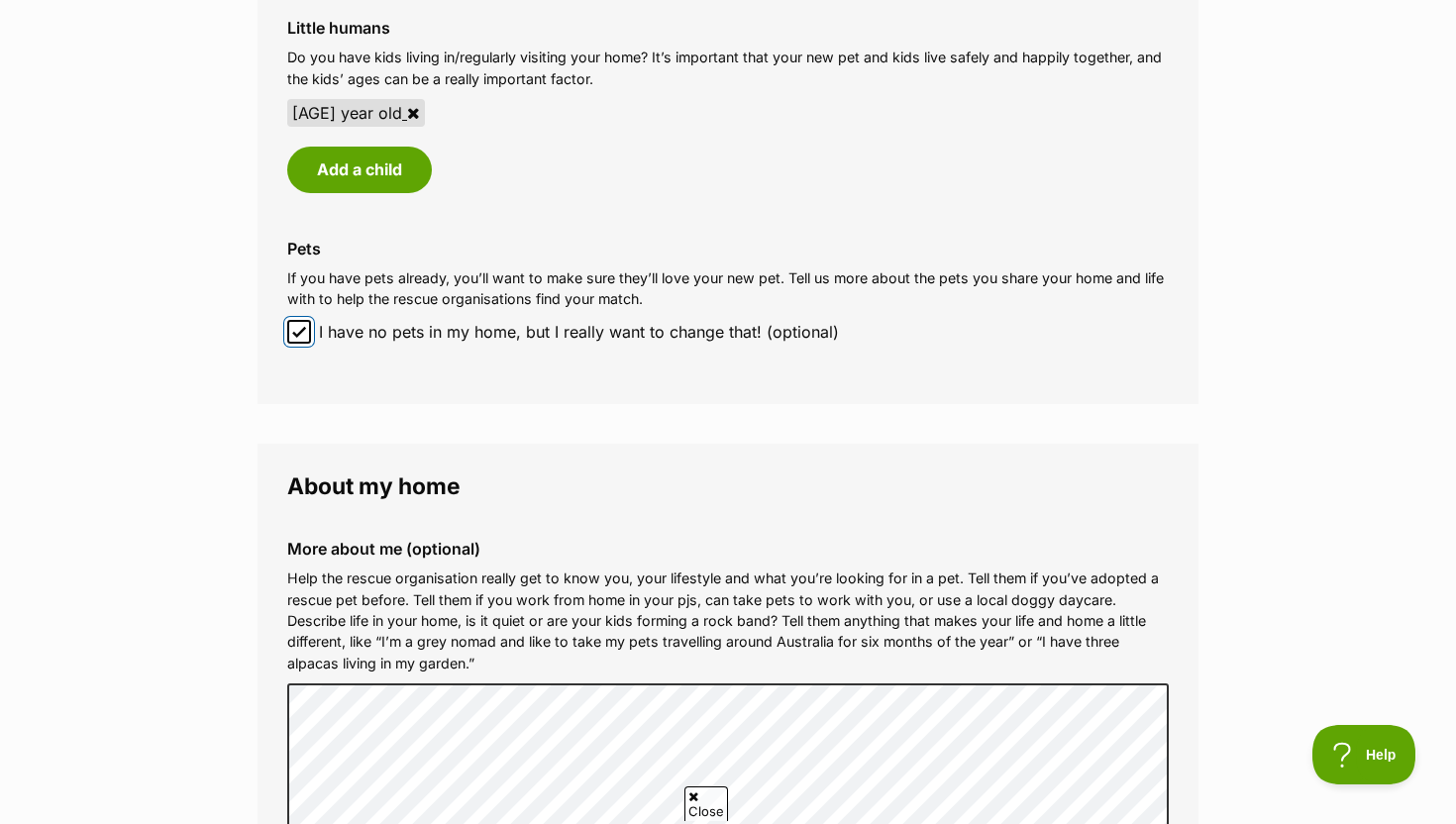 click on "I have no pets in my home, but I really want to change that! (optional)" at bounding box center [299, 332] 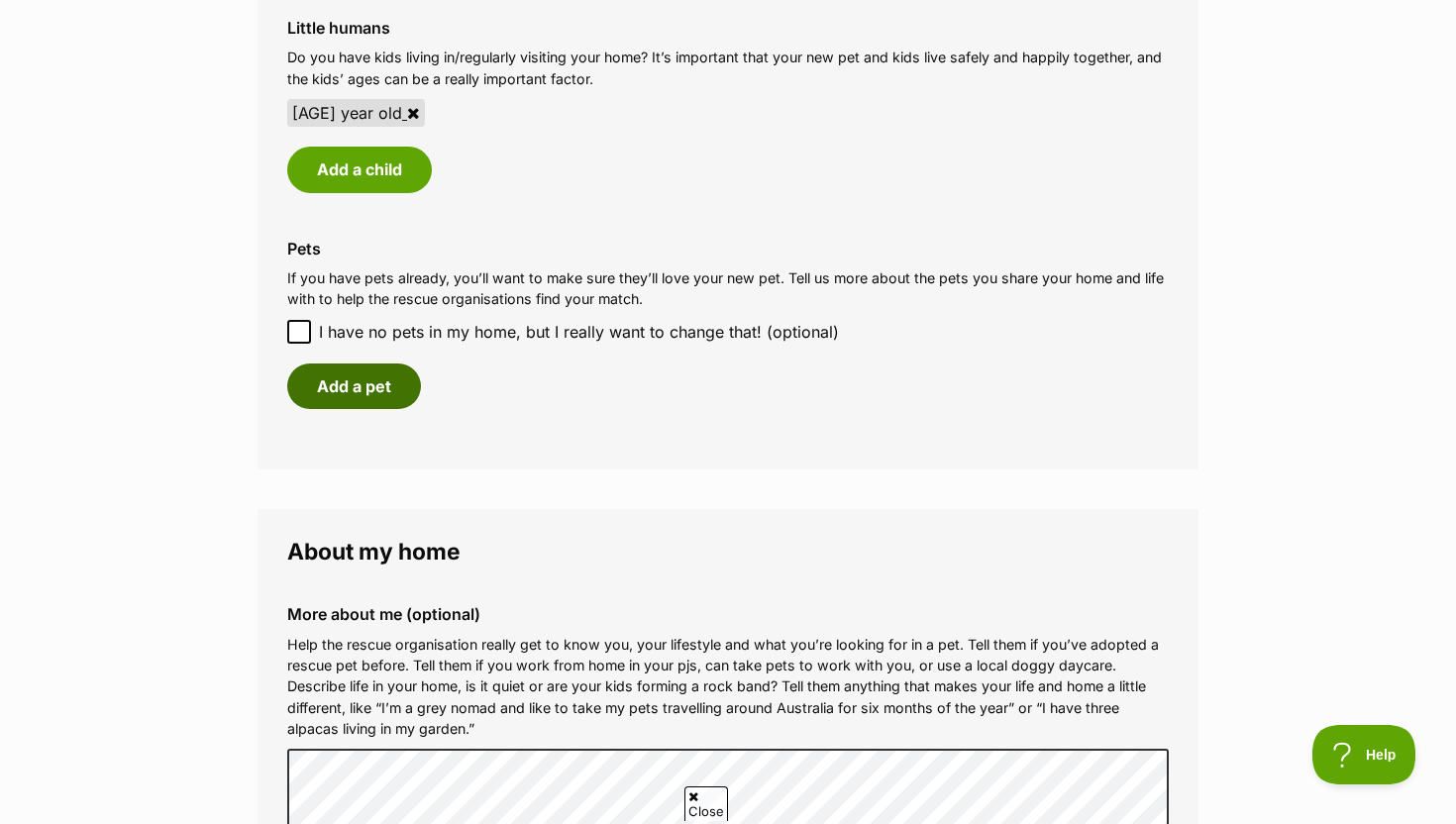 click on "Add a pet" at bounding box center (354, 386) 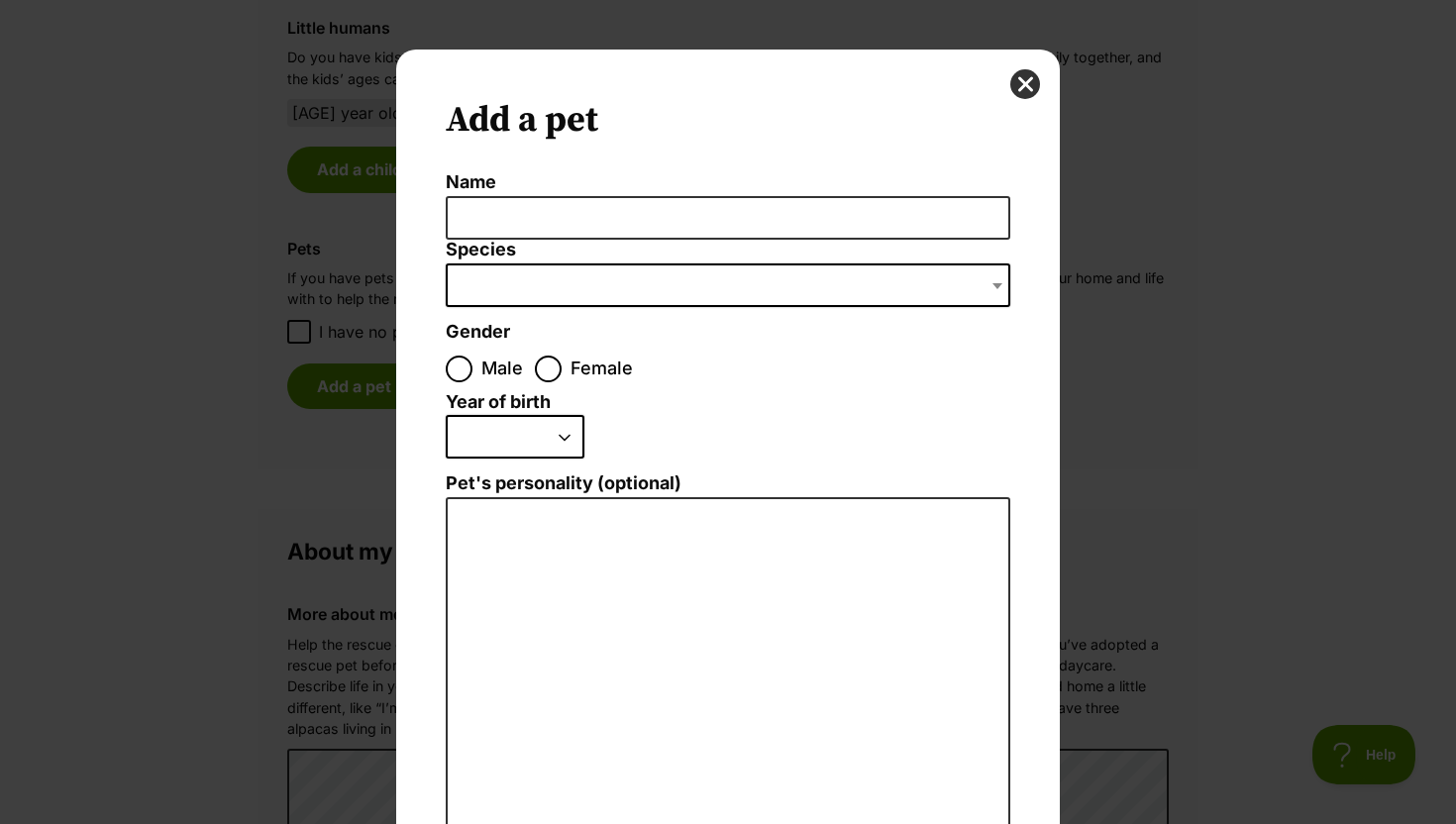 scroll, scrollTop: 0, scrollLeft: 0, axis: both 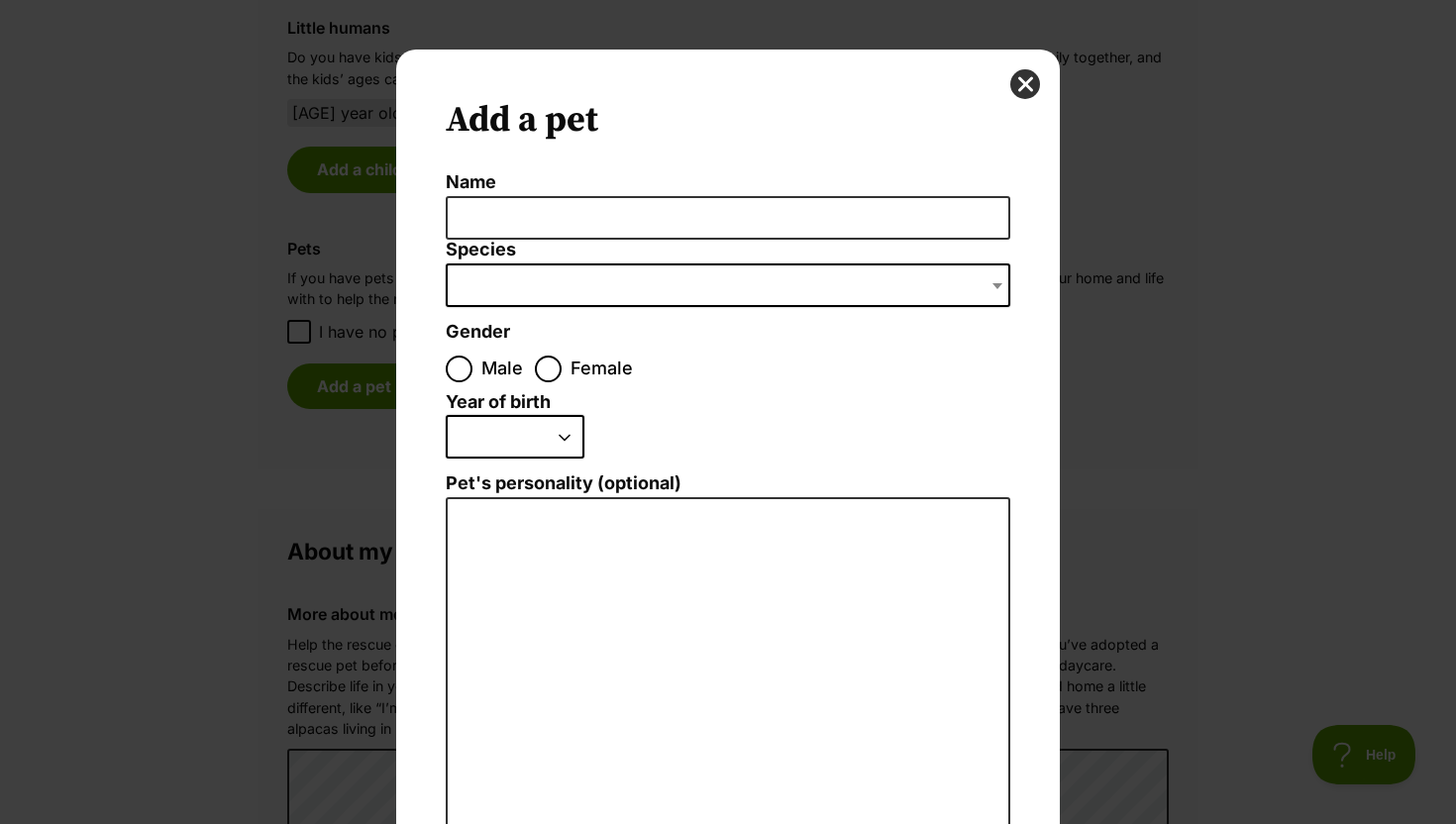 click on "Name" at bounding box center [728, 182] 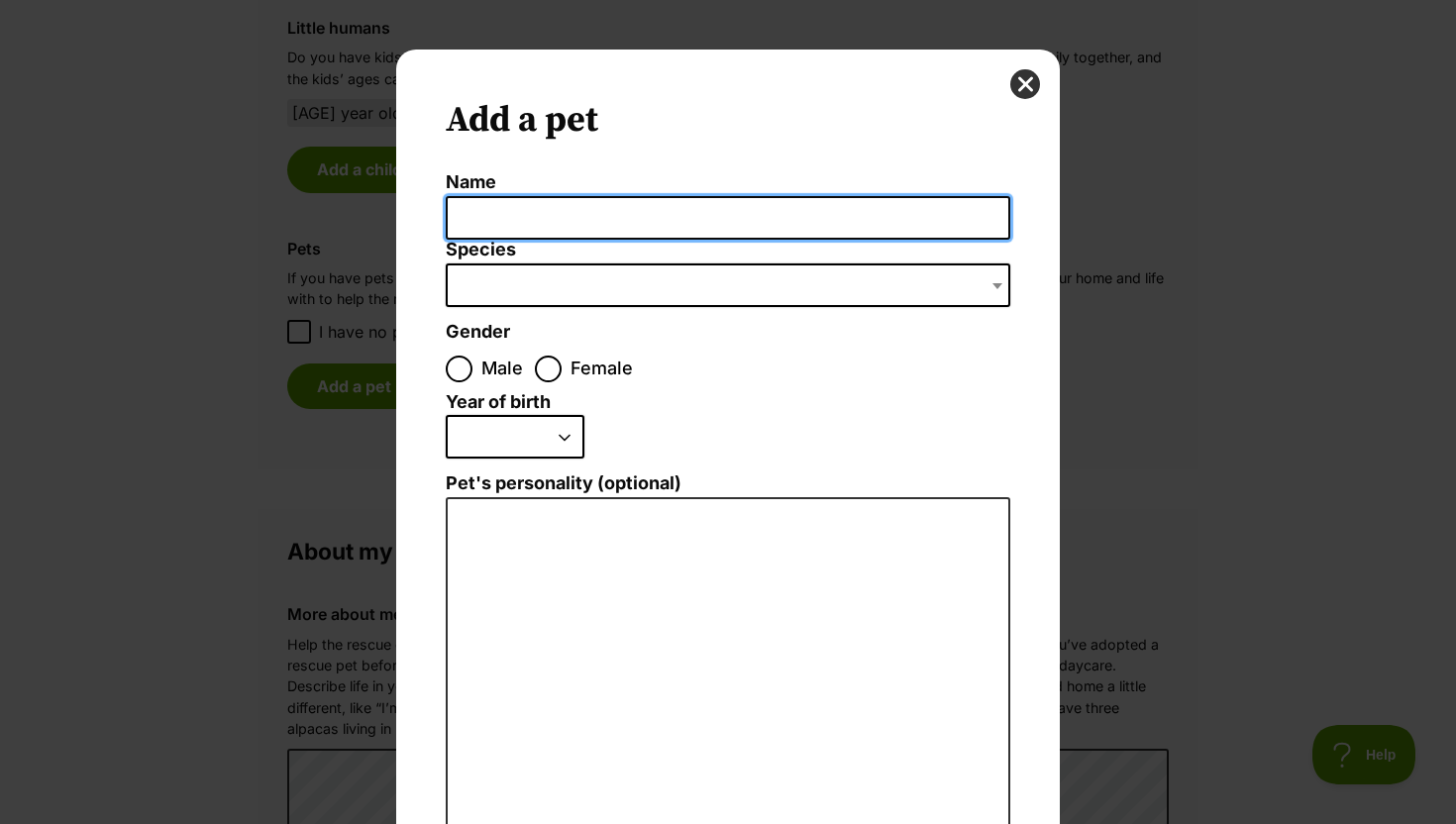 click on "Name" at bounding box center (728, 218) 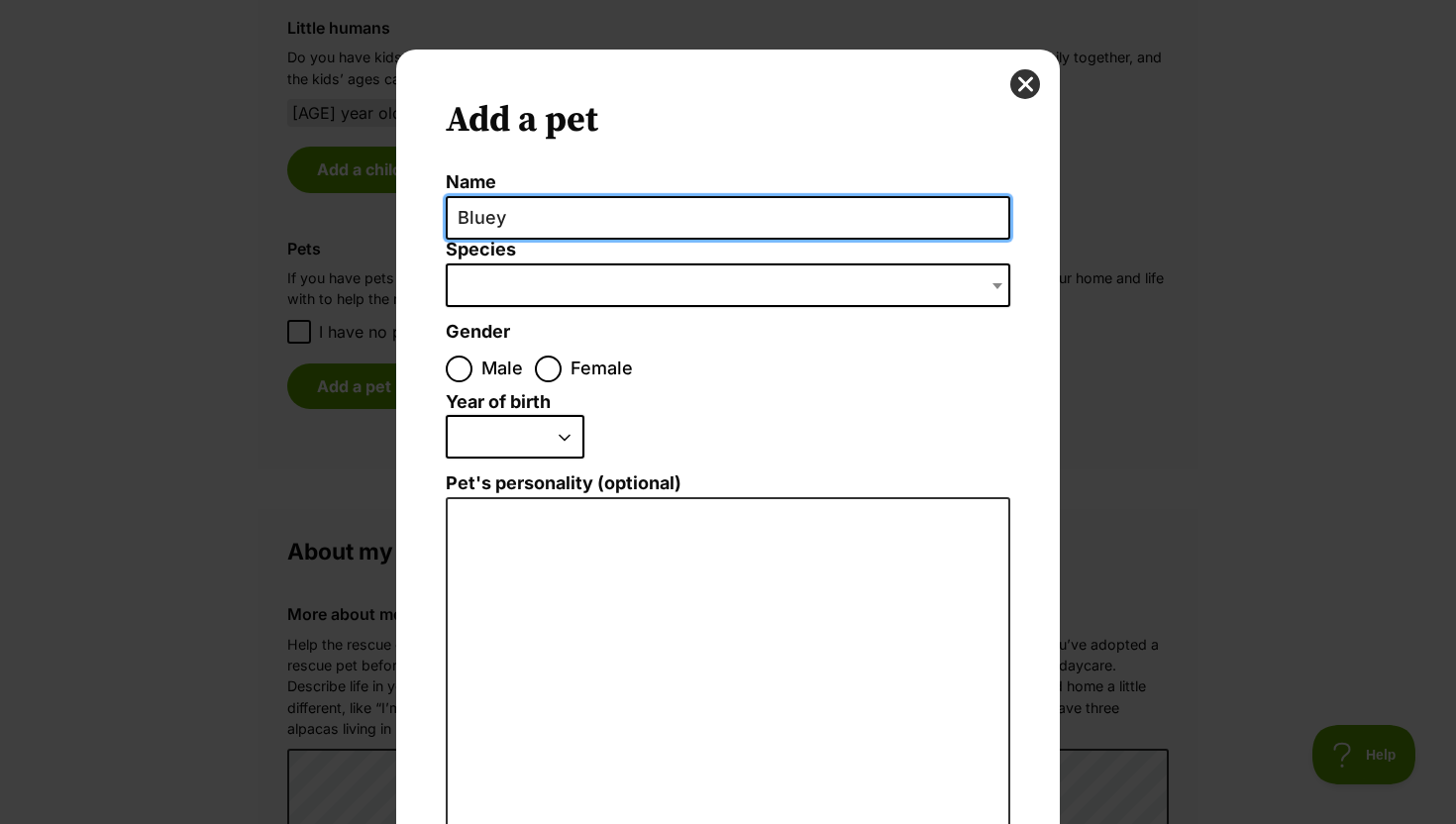 type on "Bluey" 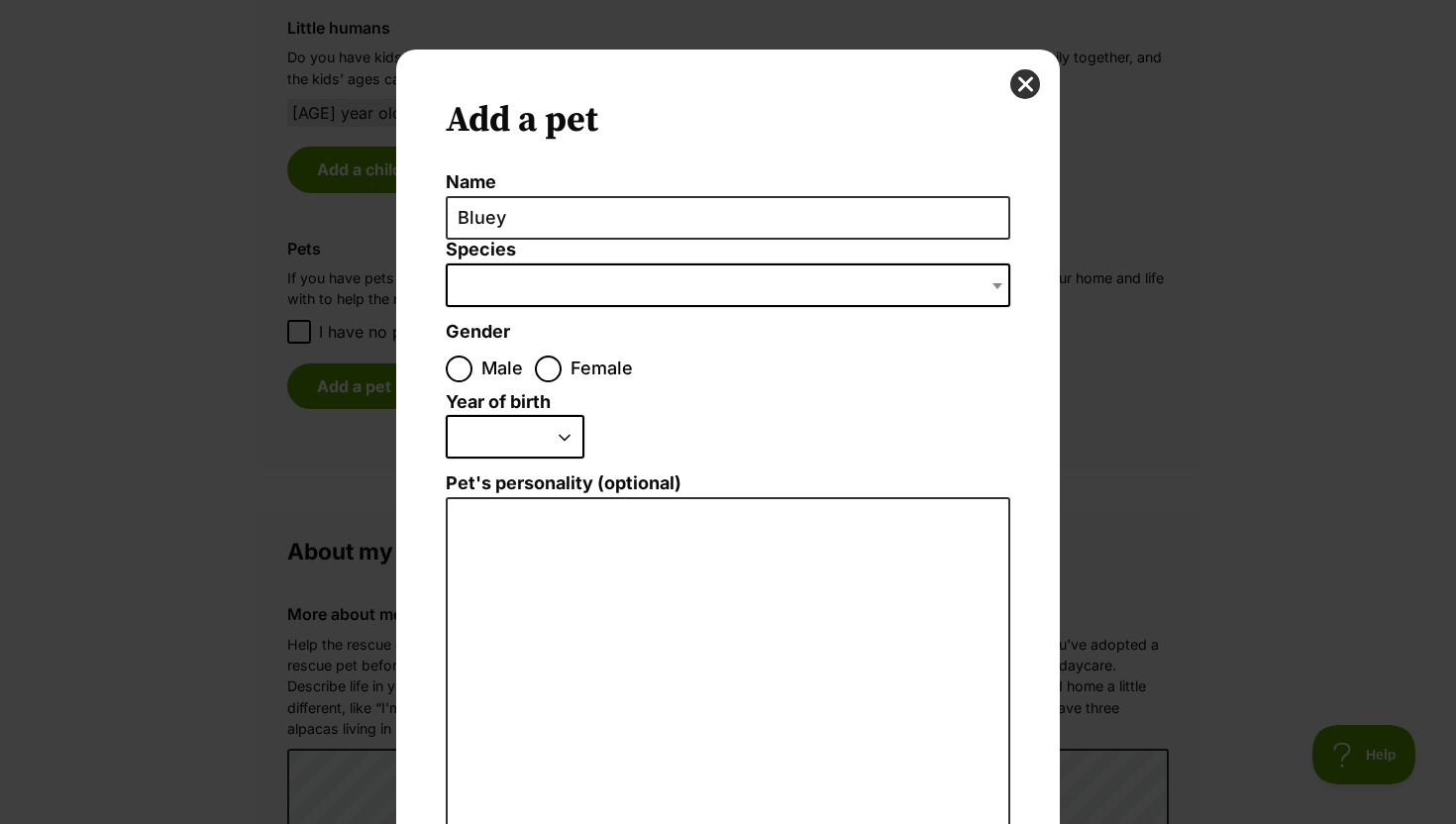 click at bounding box center [728, 285] 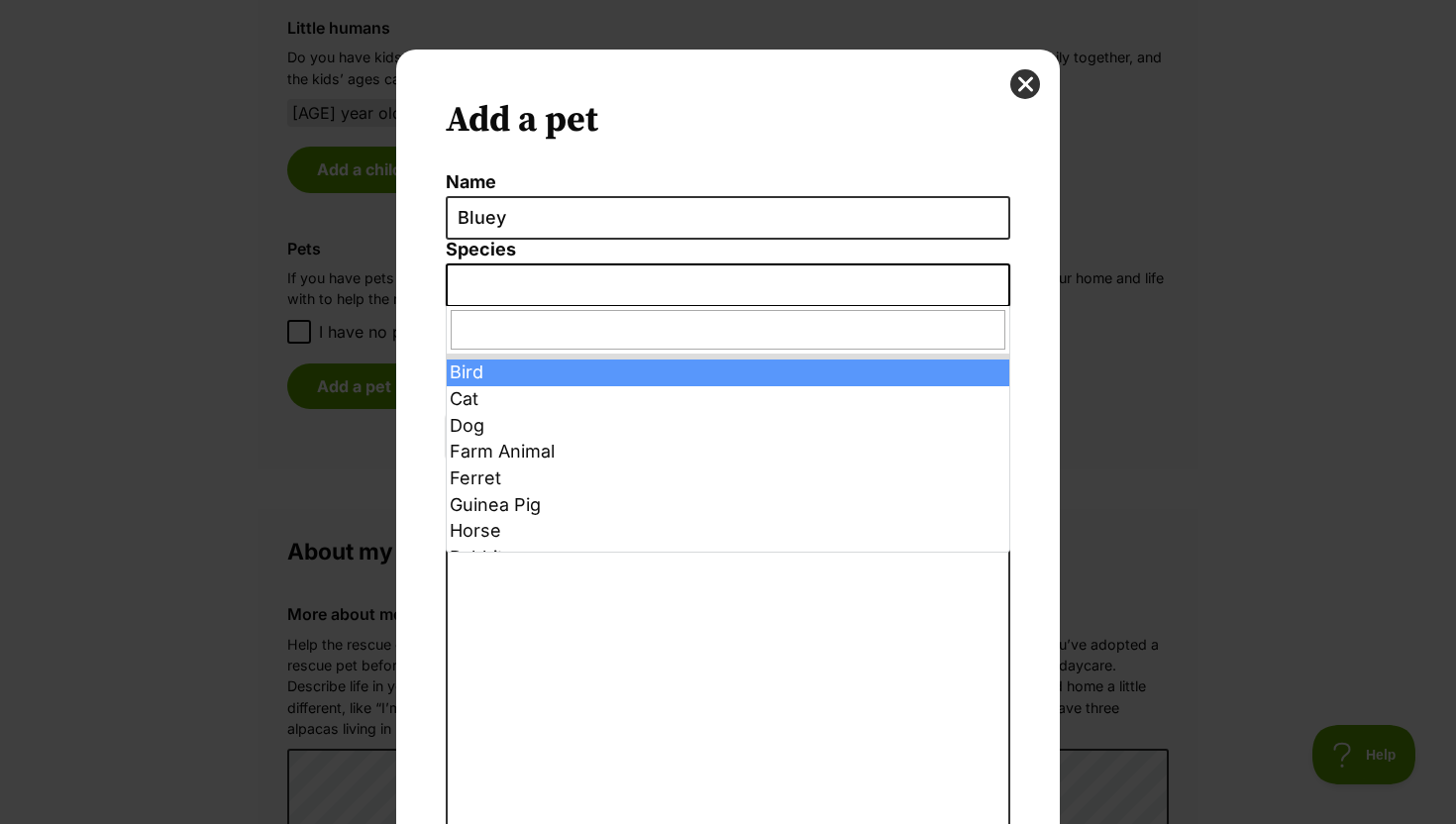 select on "10" 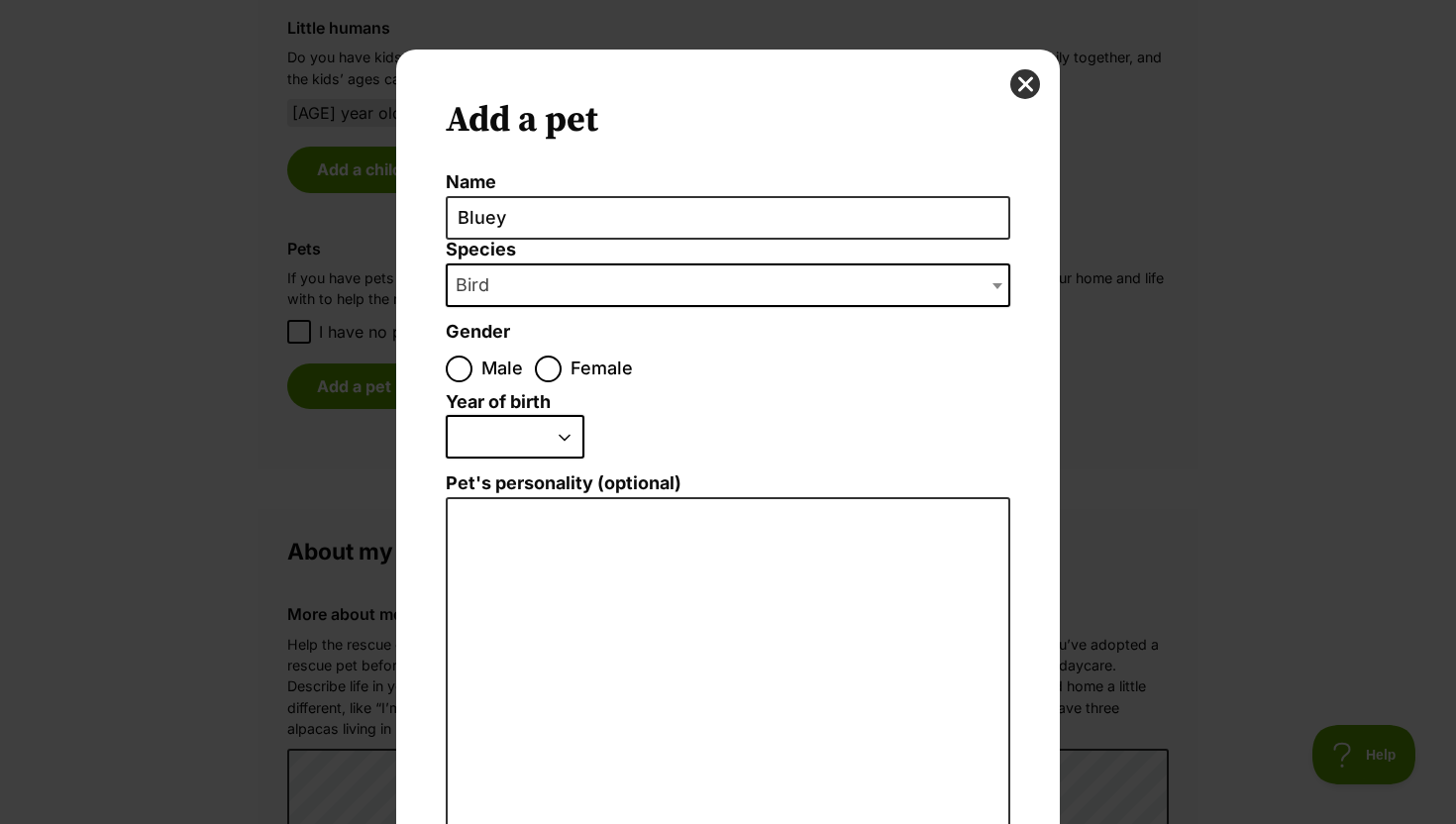 click on "Male" at bounding box center (503, 368) 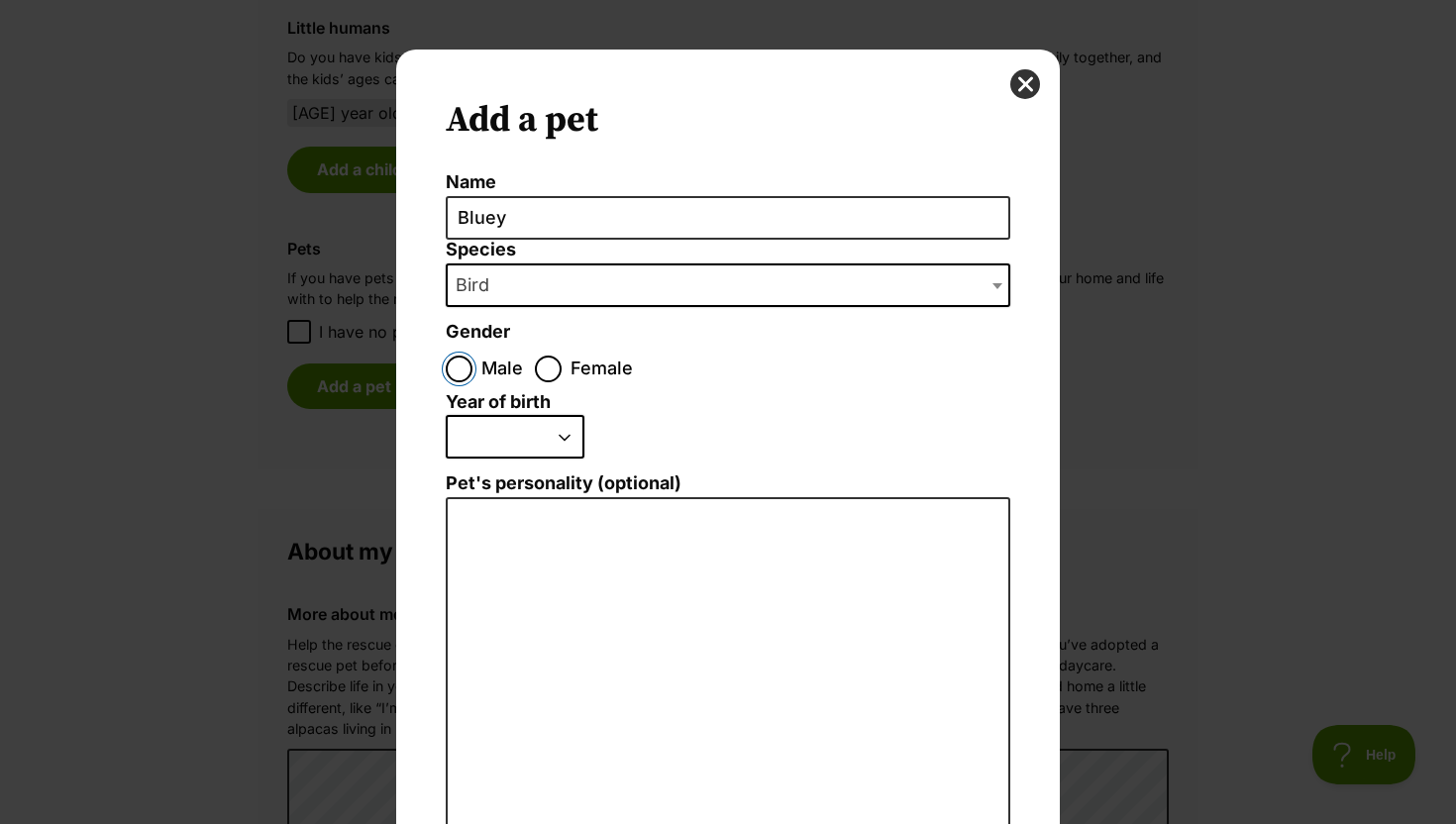 click on "Male" at bounding box center (459, 368) 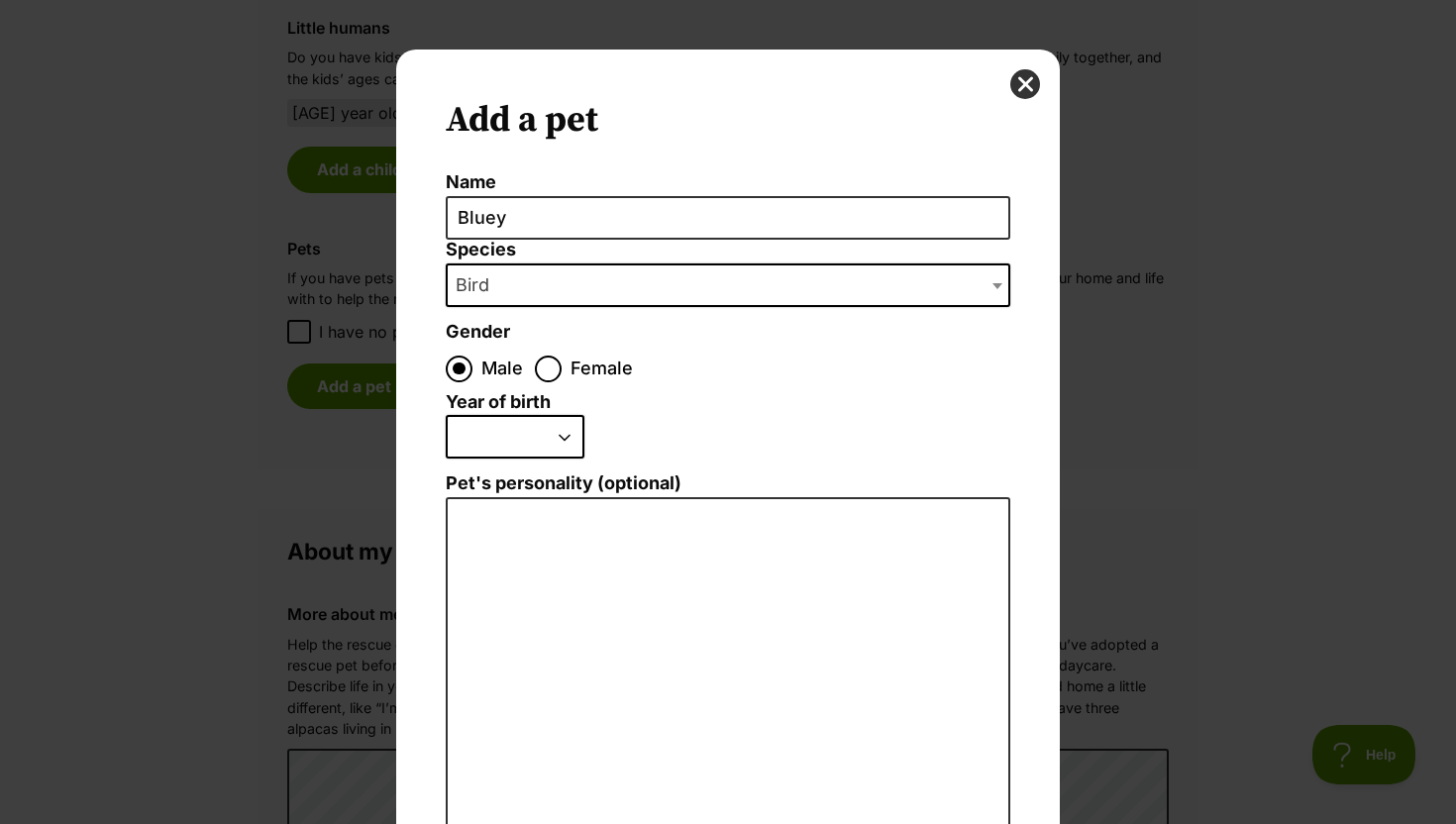 click on "2025
2024
2023
2022
2021
2020
2019
2018
2017
2016
2015
2014
2013
2012
2011
2010
2009
2008
2007
2006
2005
2004
2003
2002
2001
2000
1999
1998
1997
1996
1995" at bounding box center [515, 437] 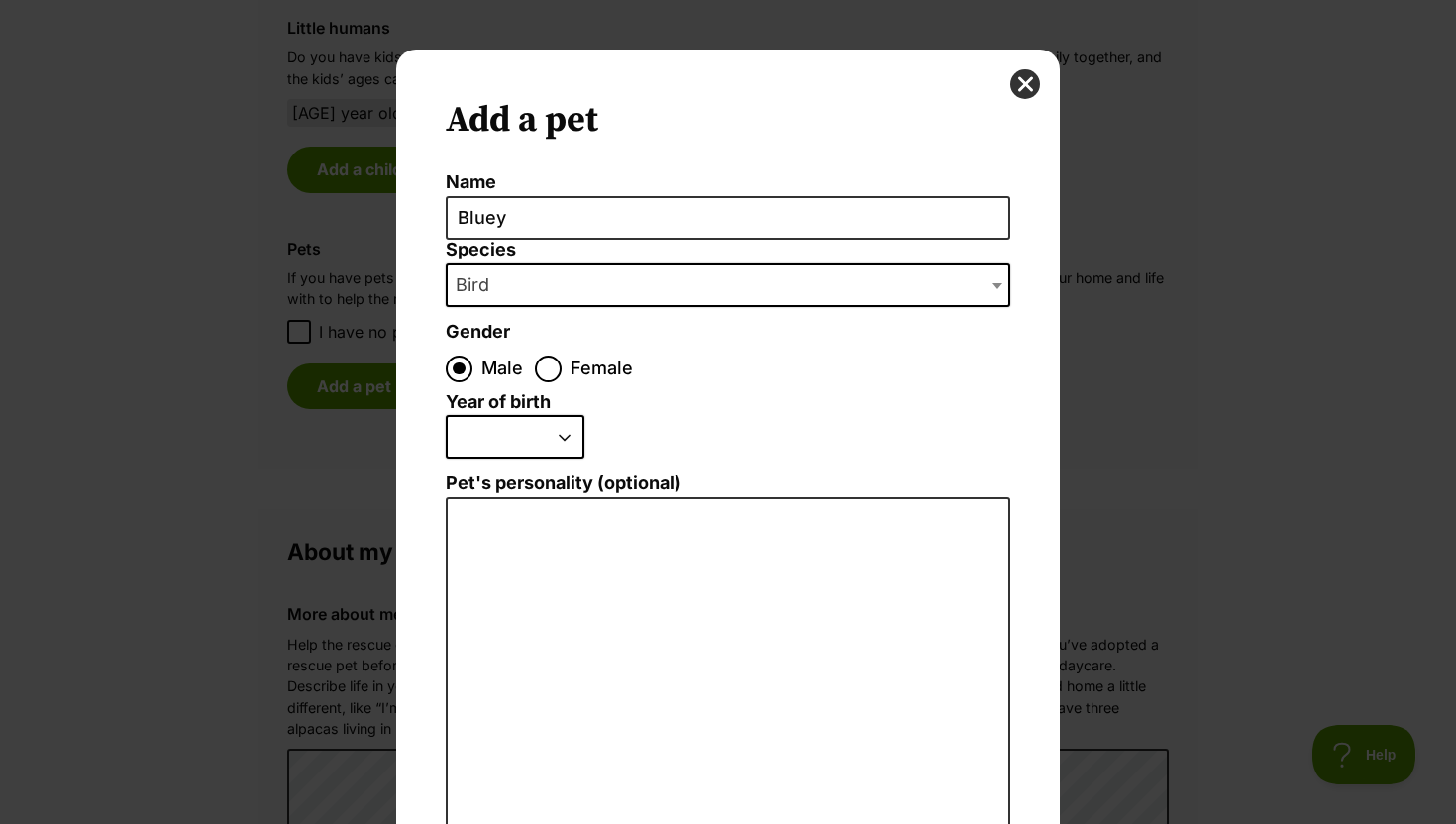 select on "2021" 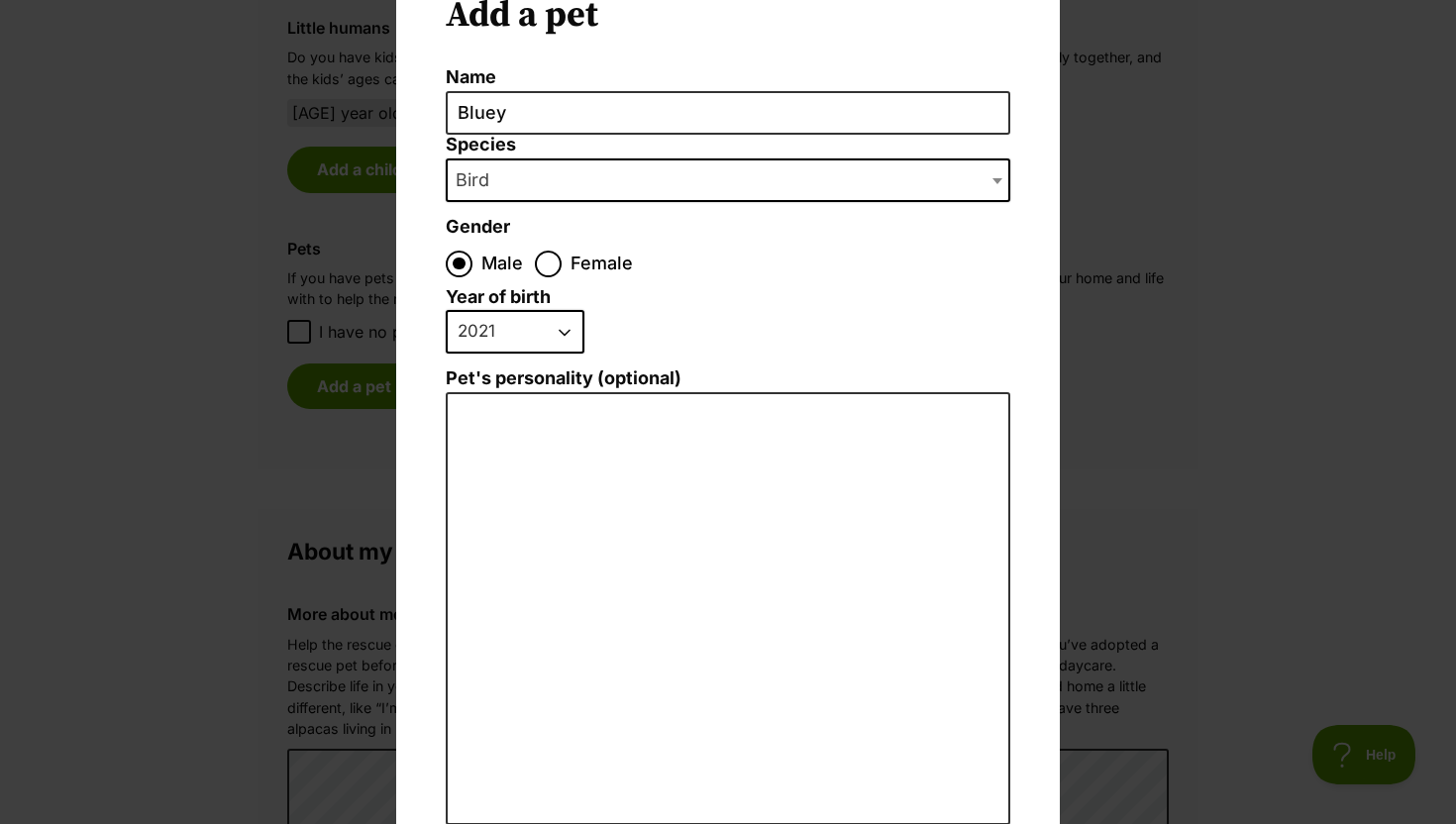 scroll, scrollTop: 235, scrollLeft: 0, axis: vertical 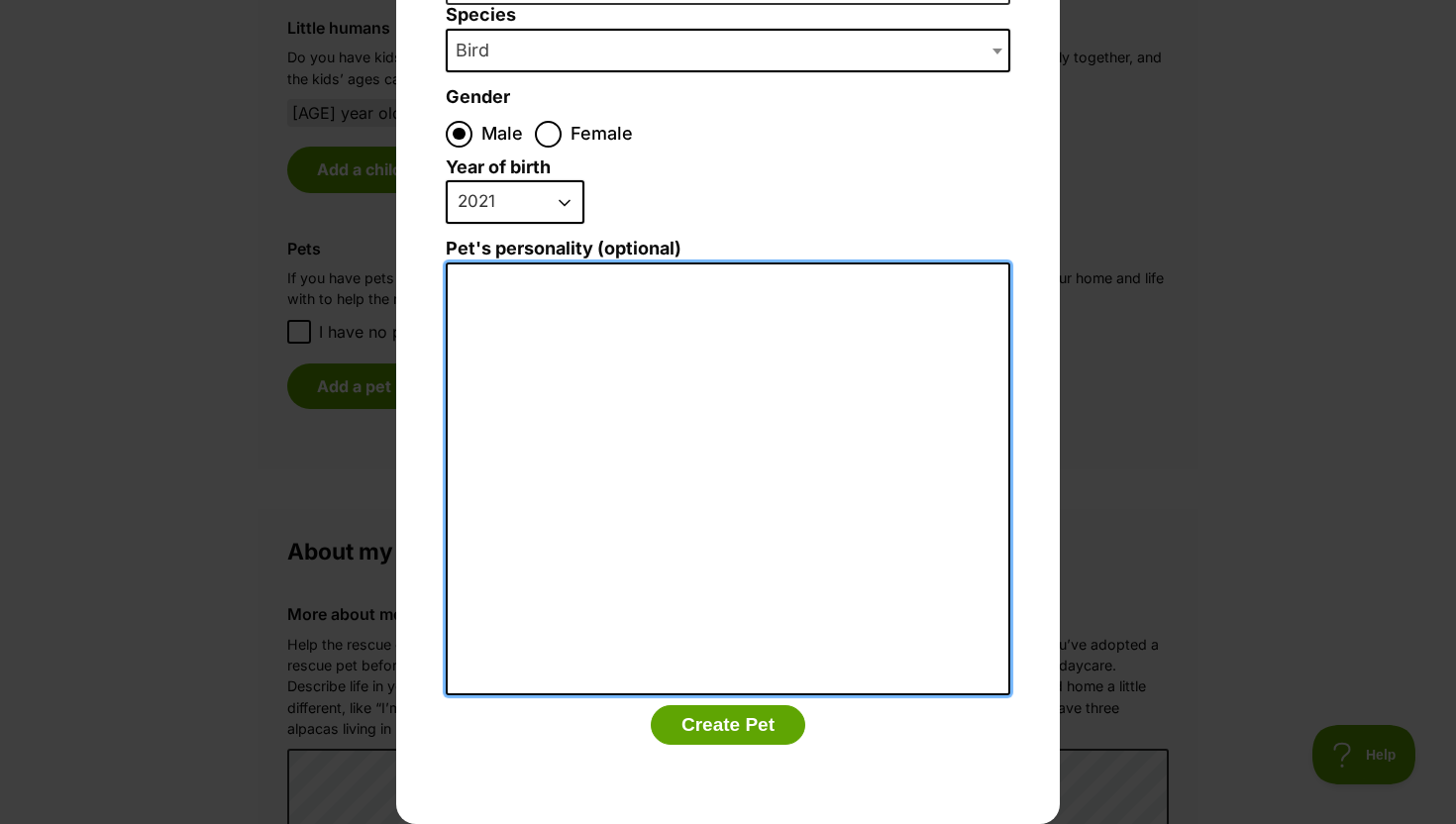 click on "Pet's personality (optional)" at bounding box center (728, 479) 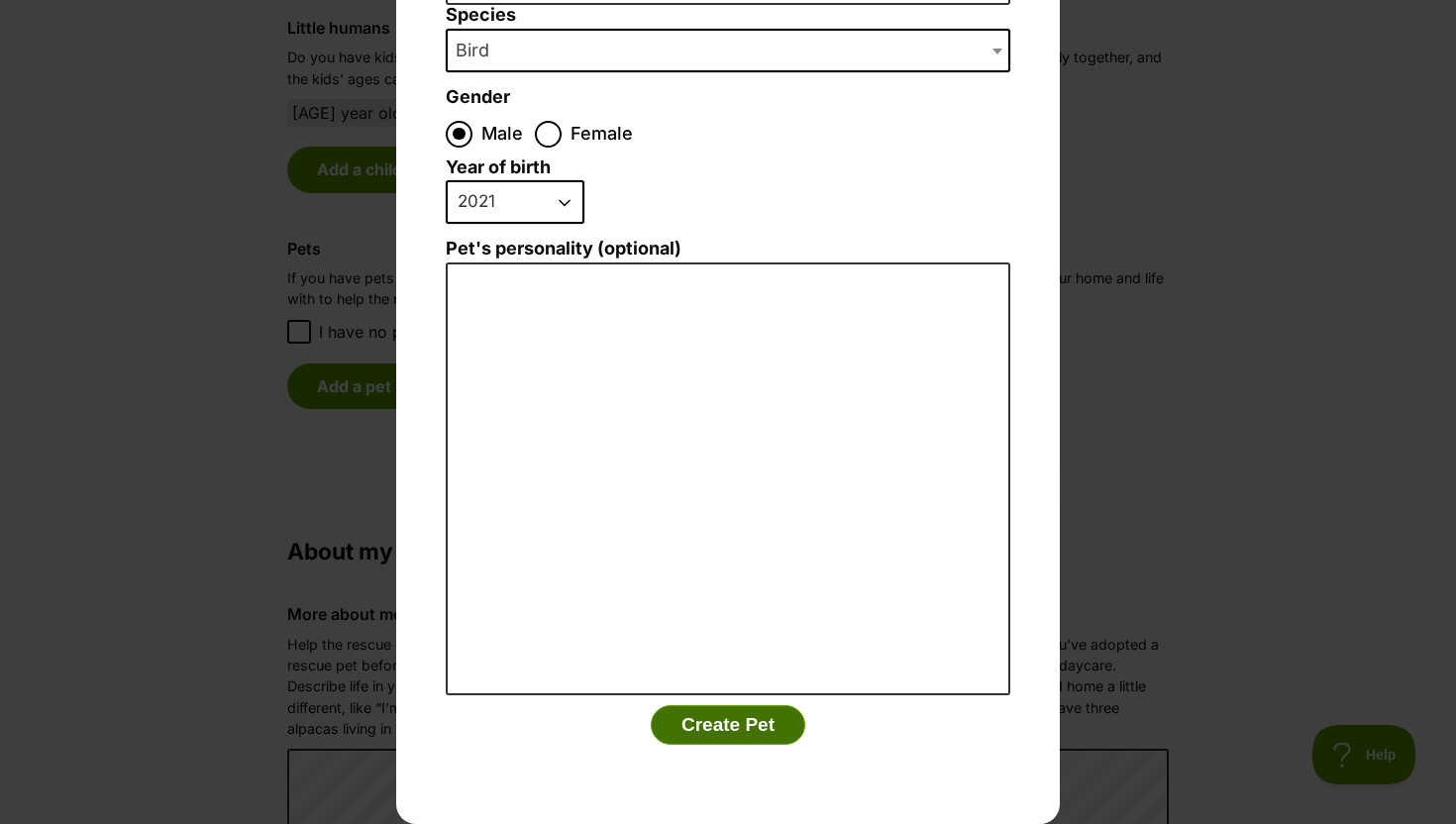 click on "Create Pet" at bounding box center (728, 725) 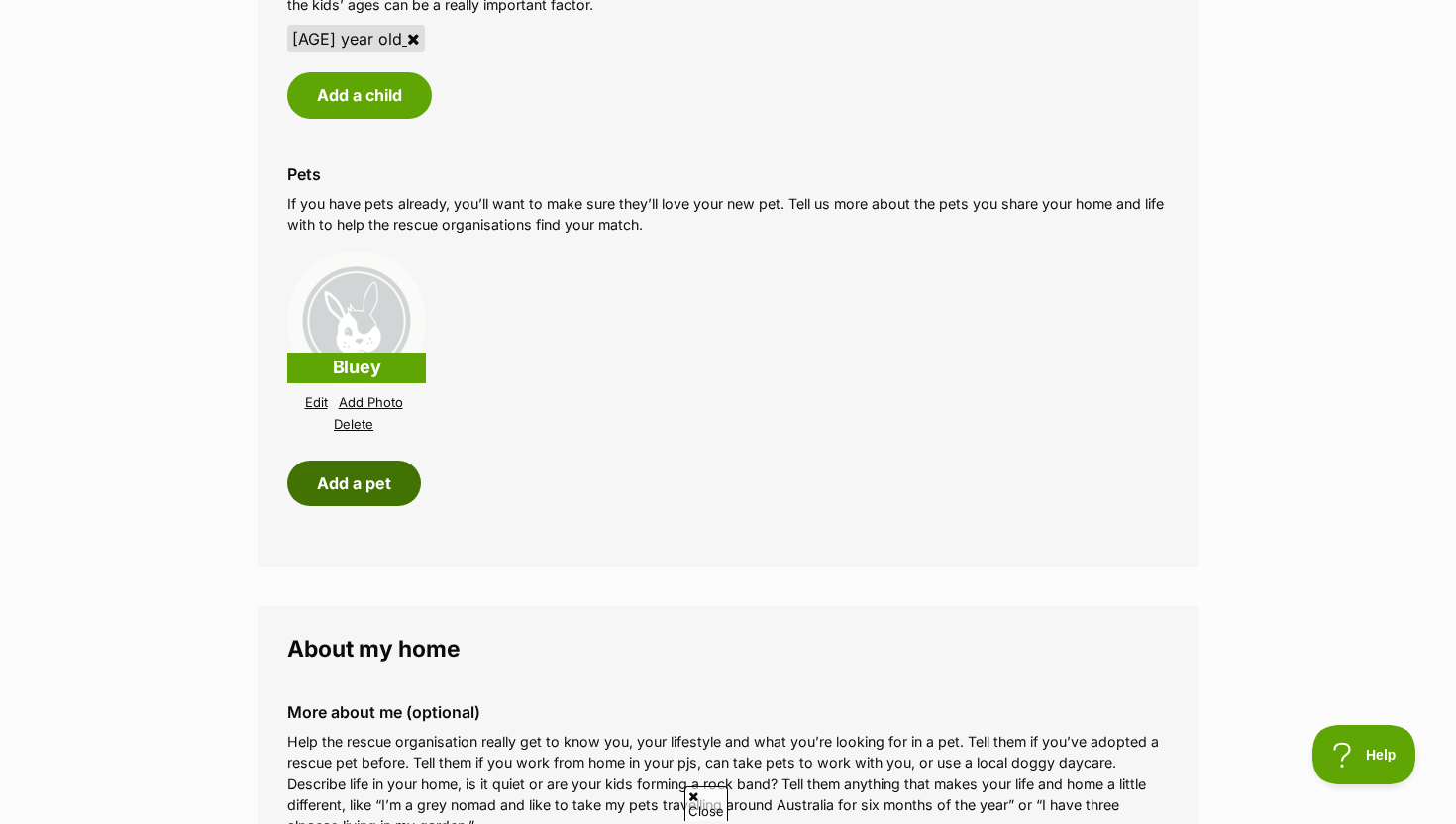 scroll, scrollTop: 2010, scrollLeft: 0, axis: vertical 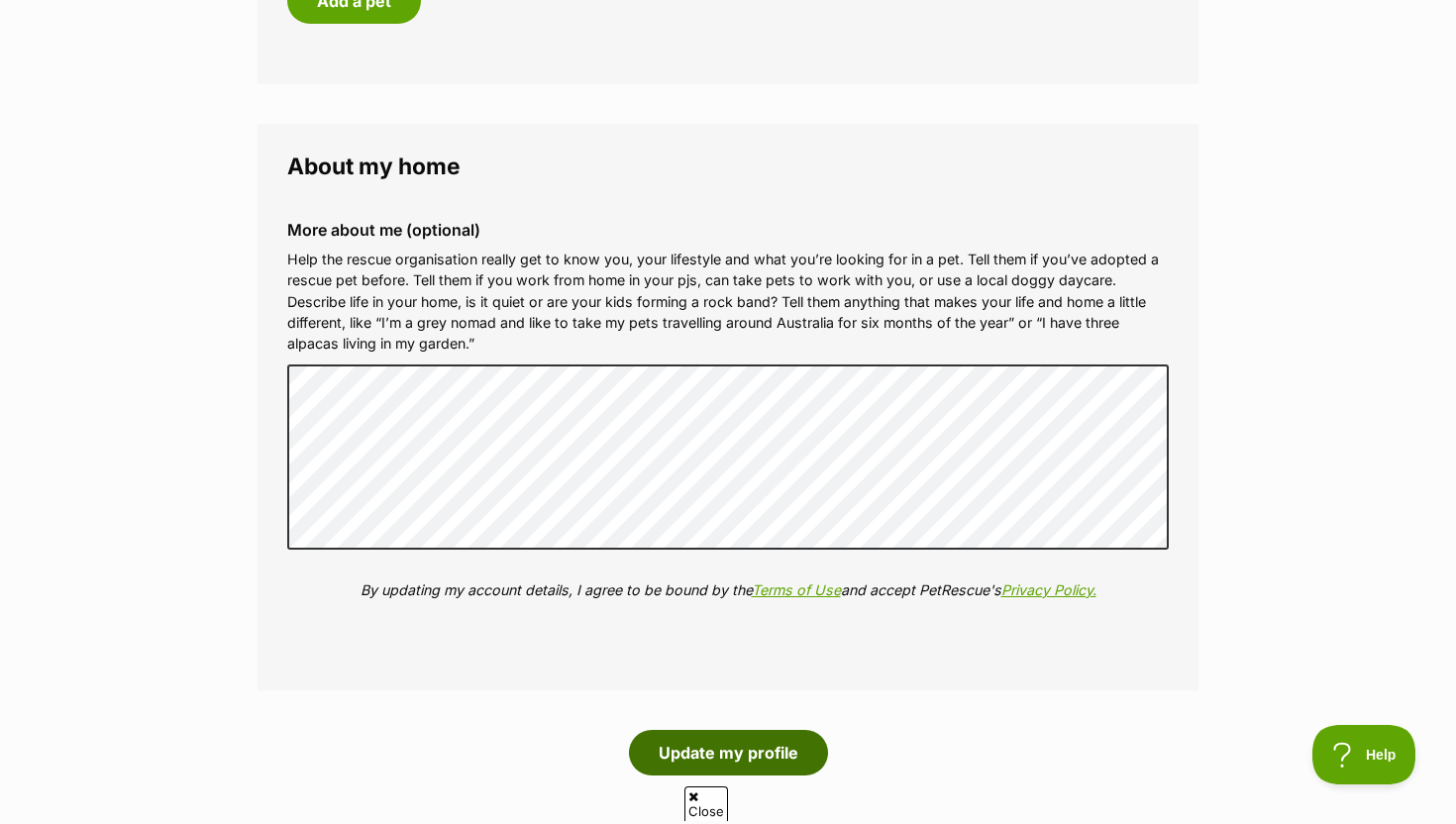 click on "Update my profile" at bounding box center (728, 753) 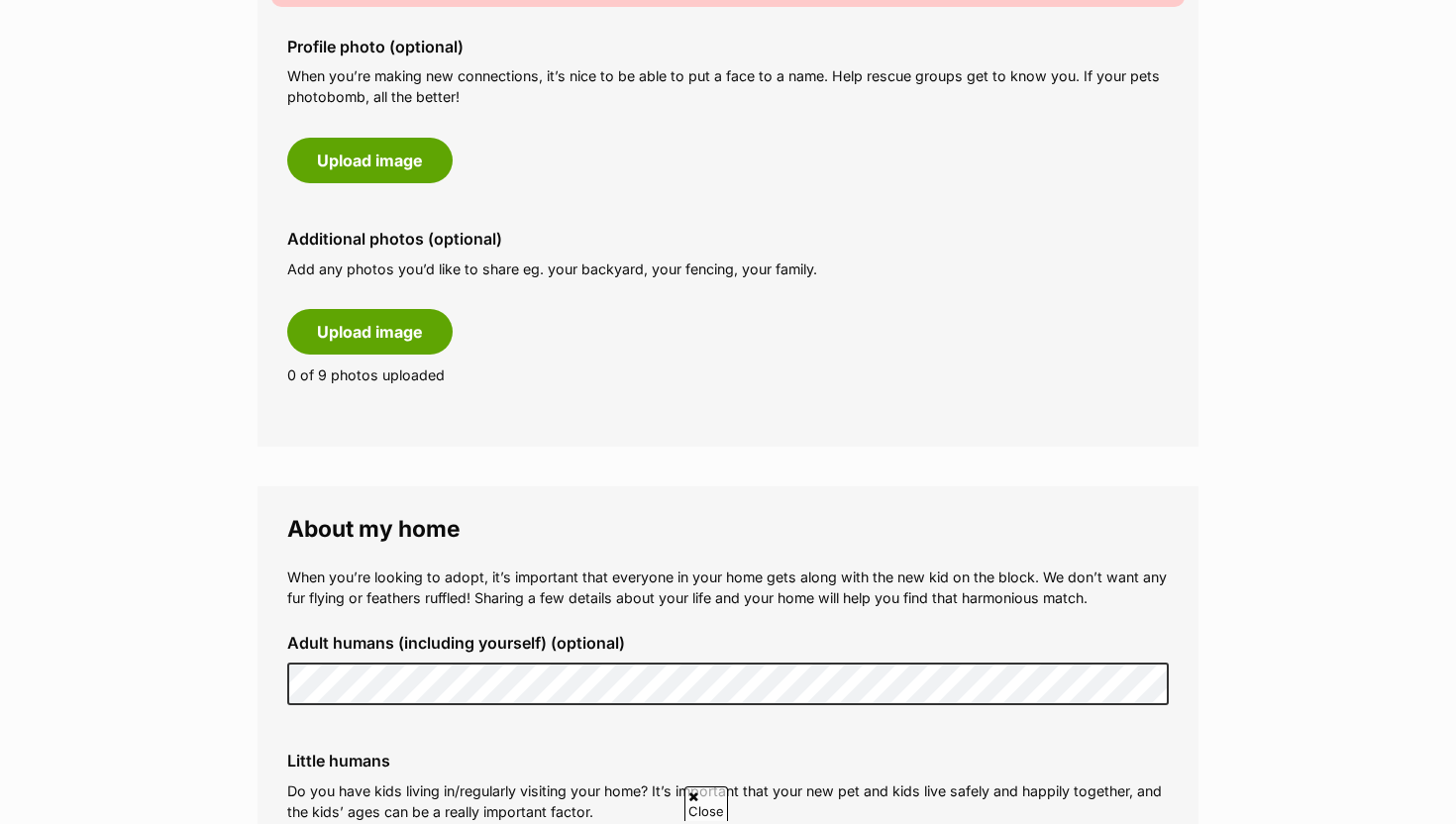 scroll, scrollTop: 525, scrollLeft: 0, axis: vertical 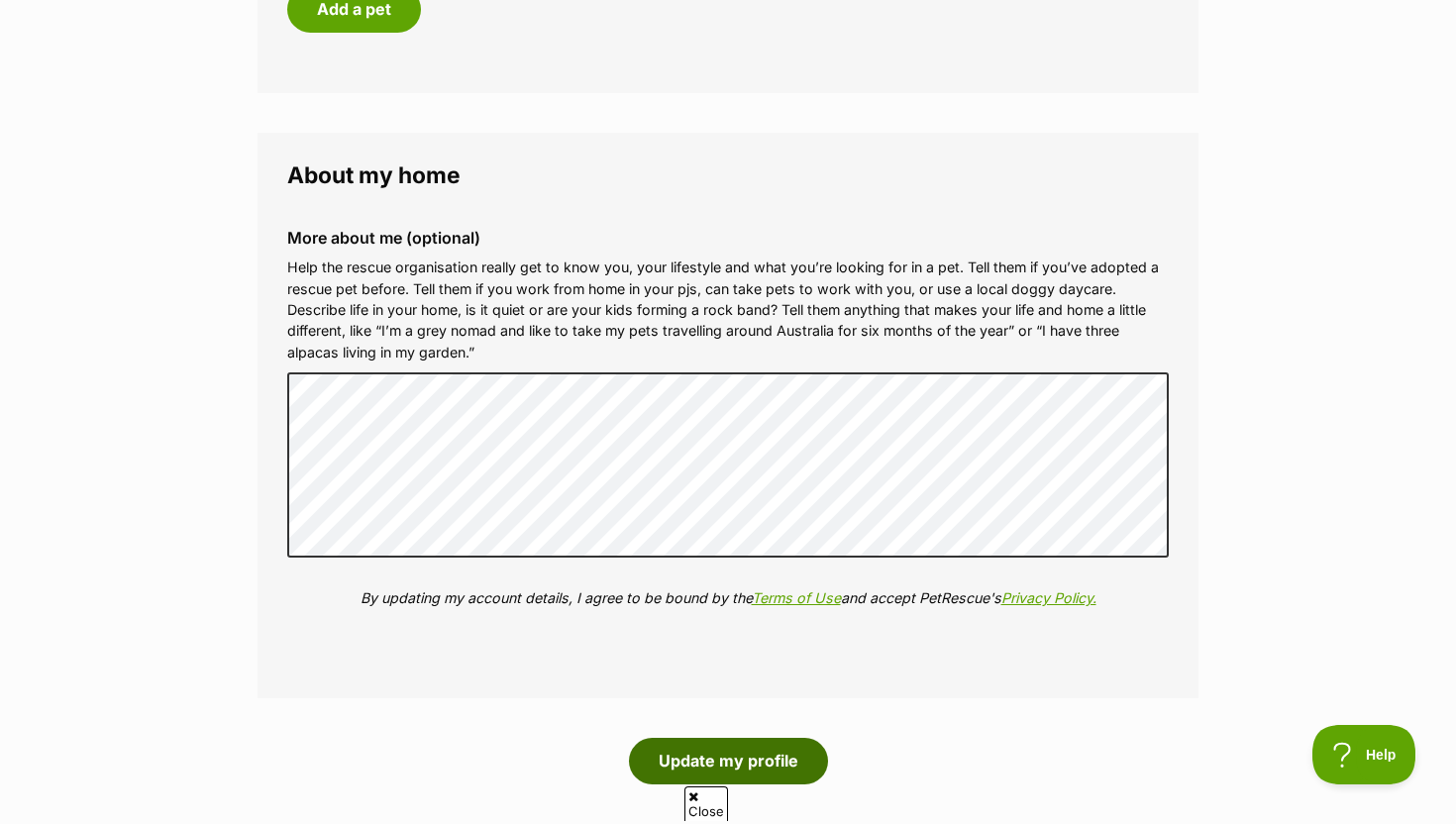 click on "Update my profile" at bounding box center [728, 761] 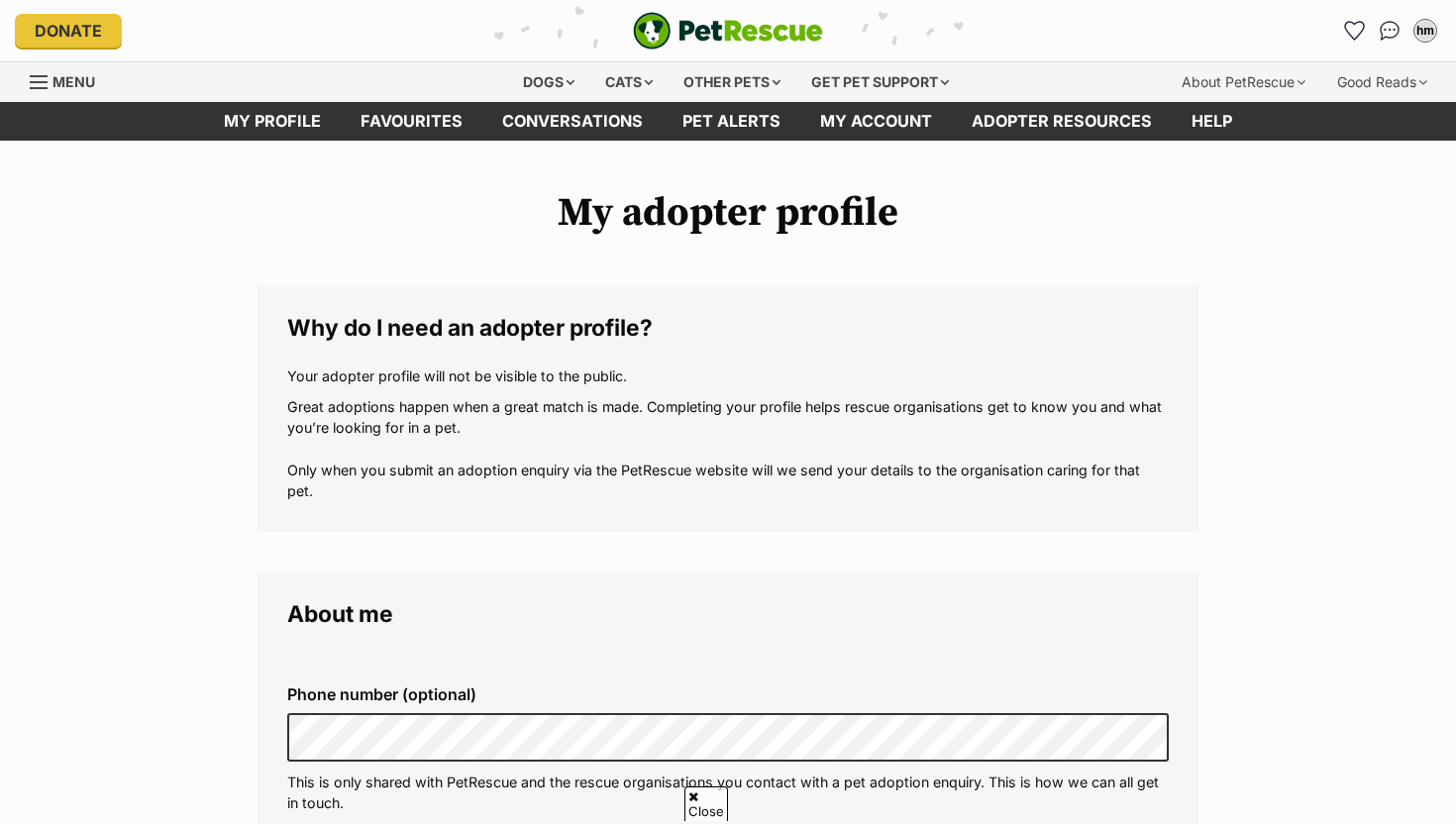 scroll, scrollTop: 68, scrollLeft: 0, axis: vertical 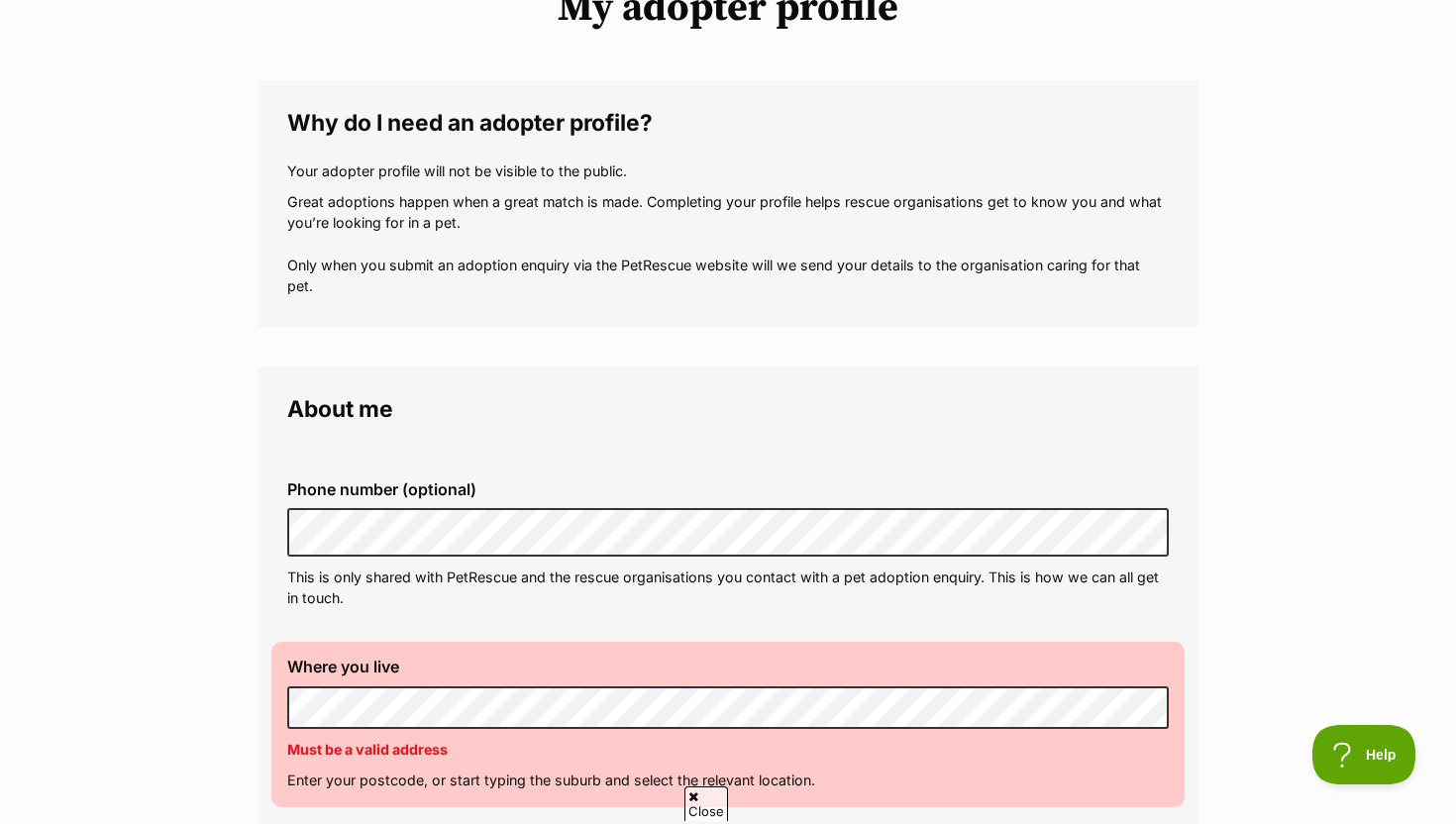 click on "Must be a valid address" at bounding box center (728, 749) 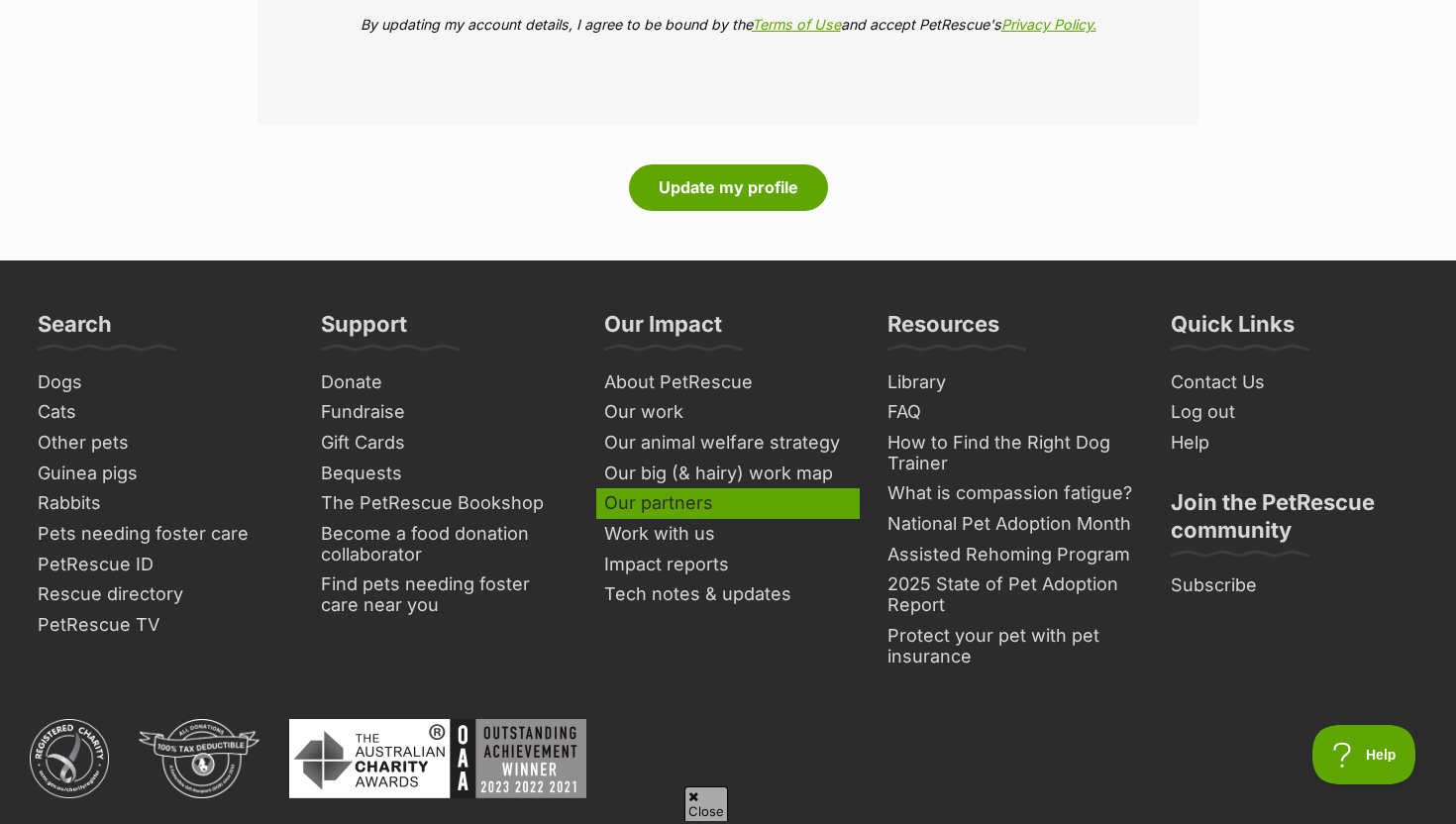 scroll, scrollTop: 2846, scrollLeft: 0, axis: vertical 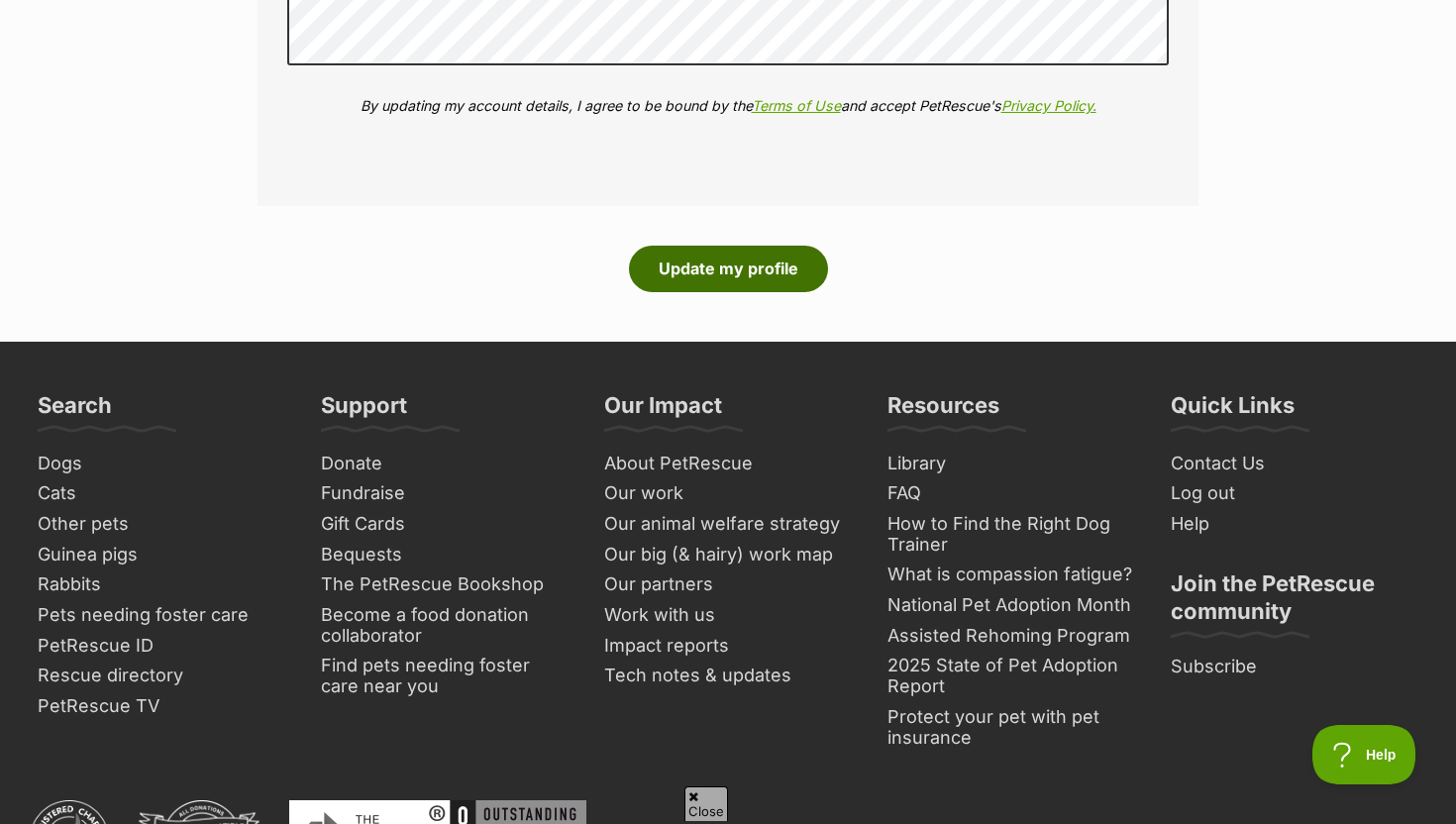 click on "Update my profile" at bounding box center [728, 268] 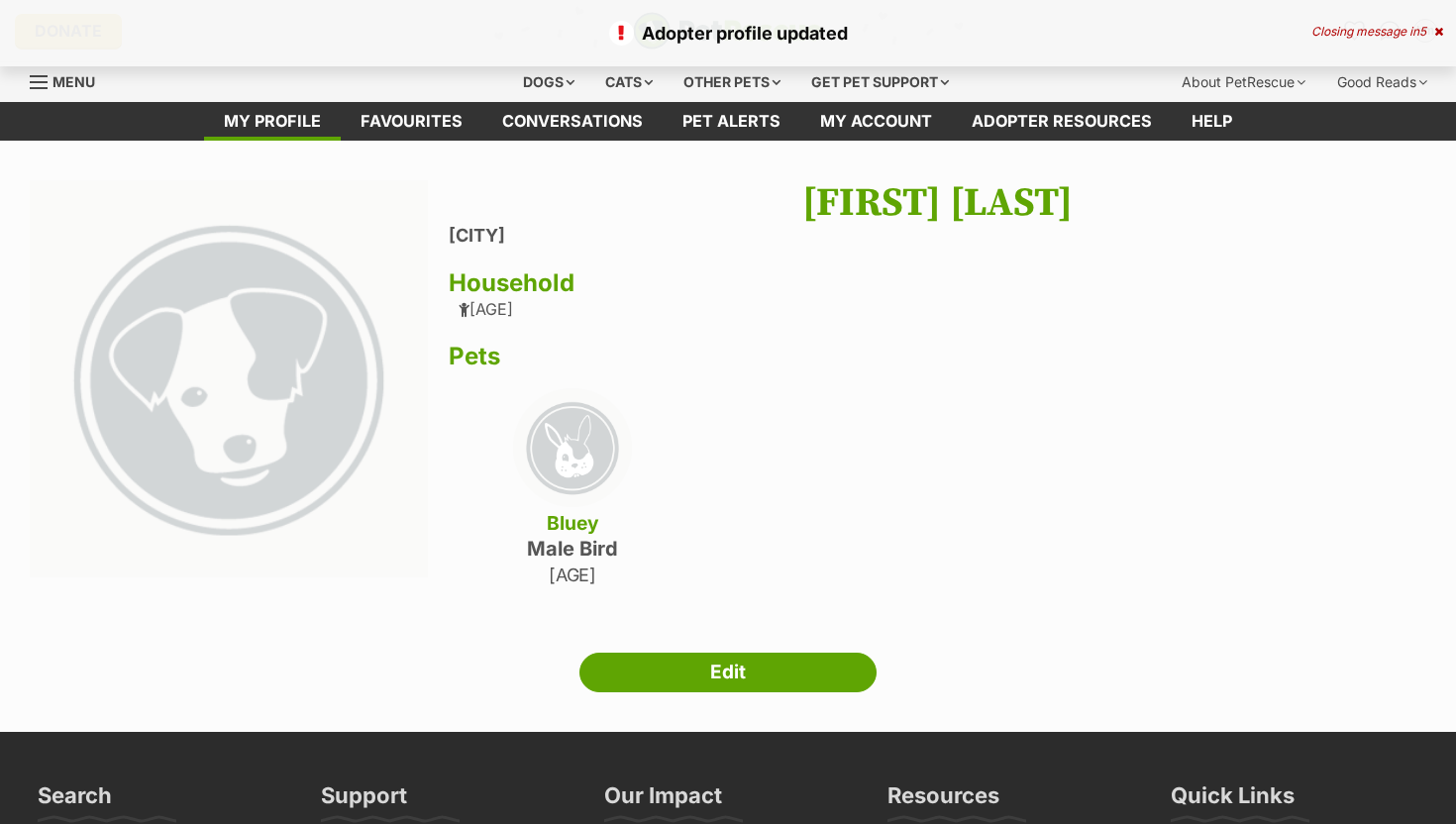 scroll, scrollTop: 0, scrollLeft: 0, axis: both 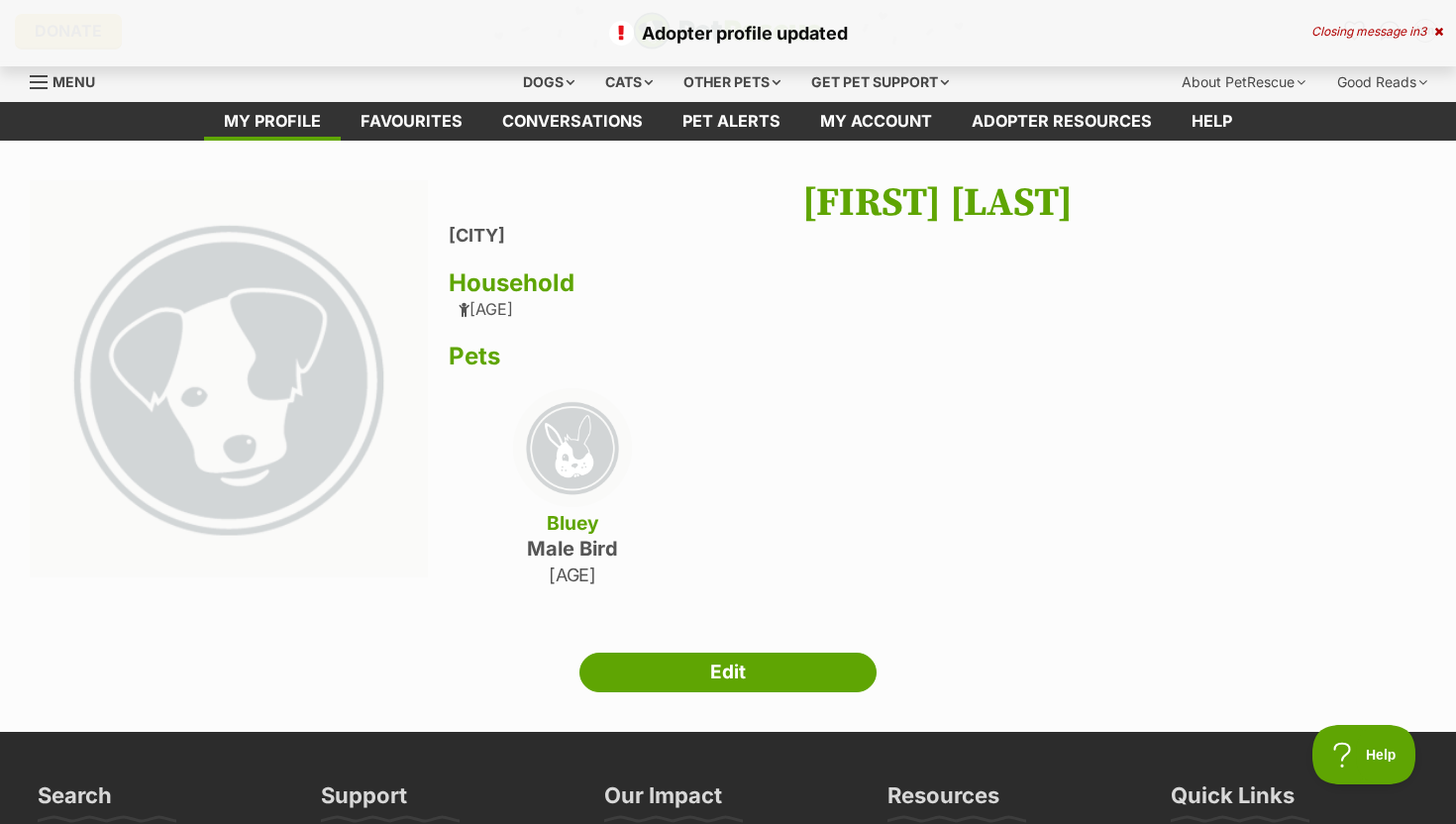 drag, startPoint x: 479, startPoint y: 285, endPoint x: 582, endPoint y: 310, distance: 105.99057 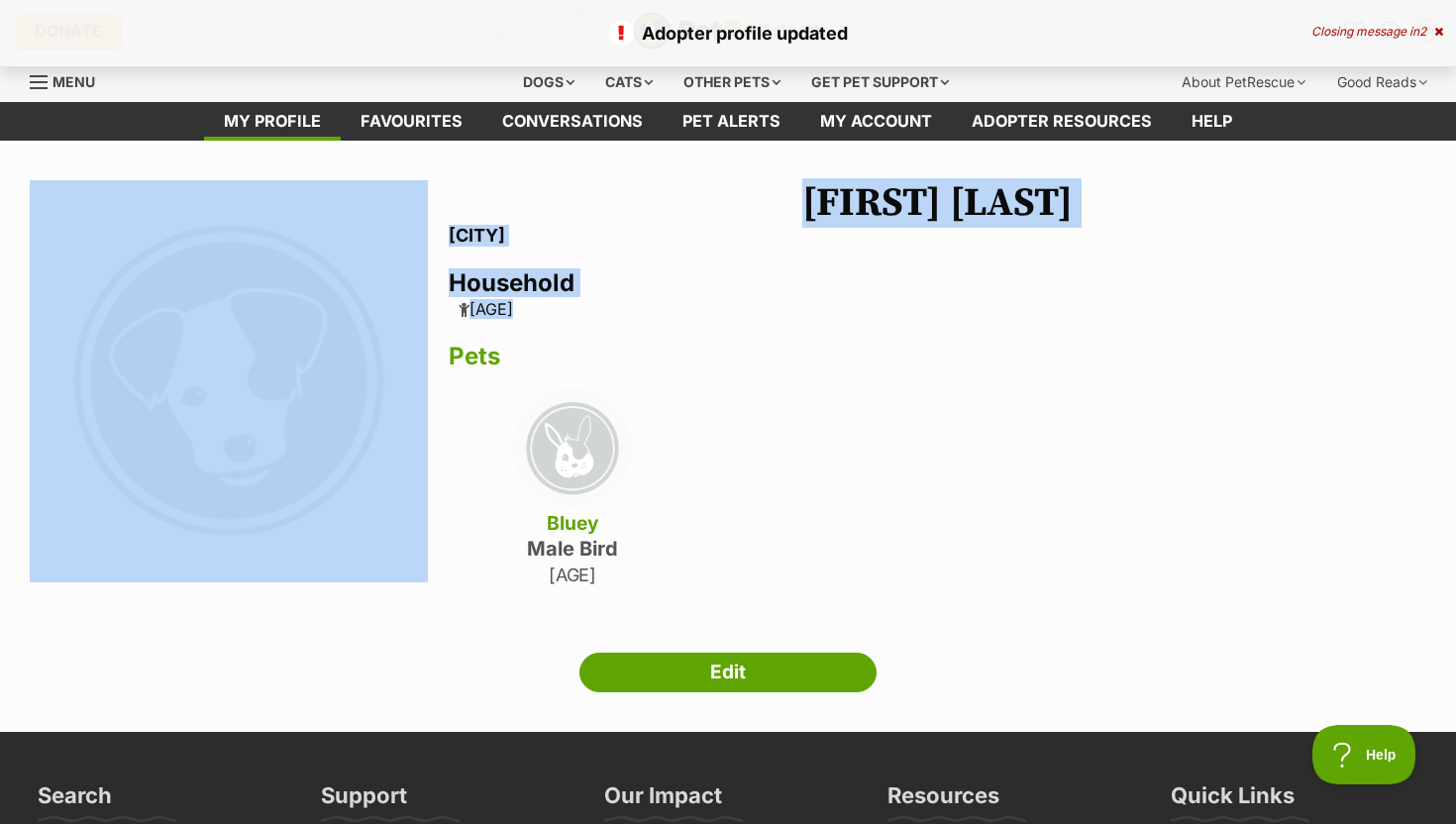 drag, startPoint x: 582, startPoint y: 310, endPoint x: 403, endPoint y: 238, distance: 192.9378 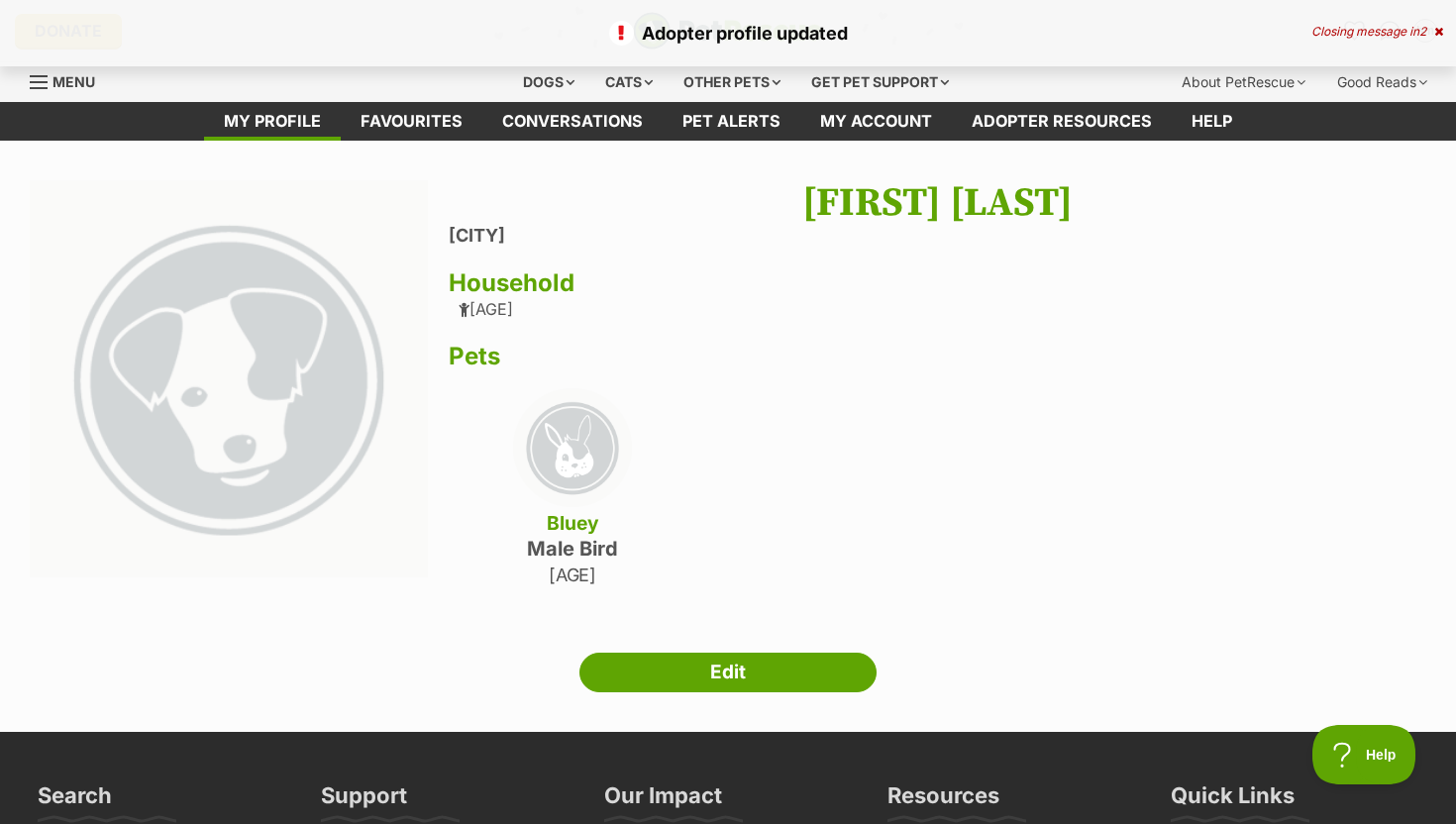 click on "Household" at bounding box center [937, 283] 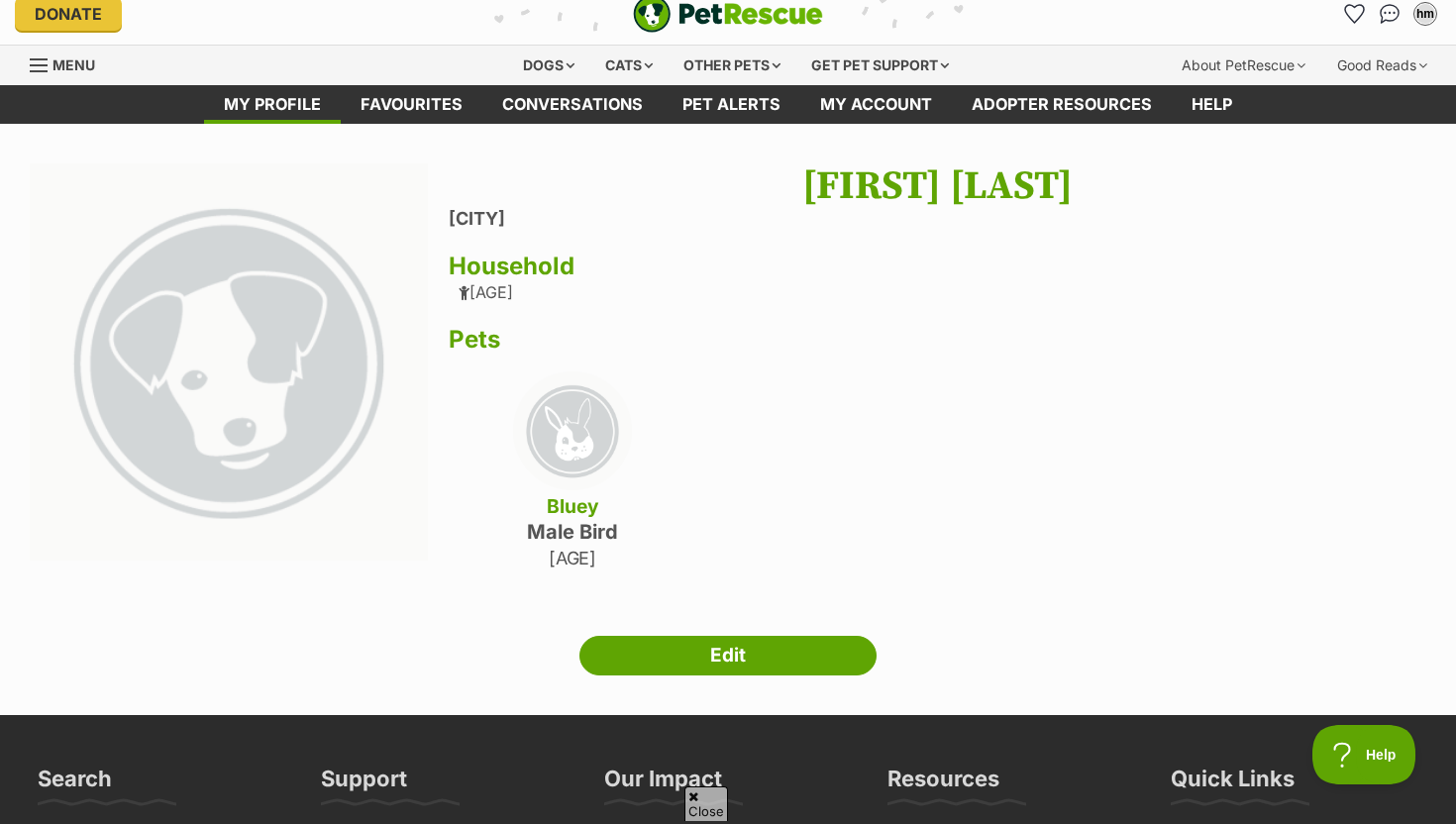 scroll, scrollTop: 0, scrollLeft: 0, axis: both 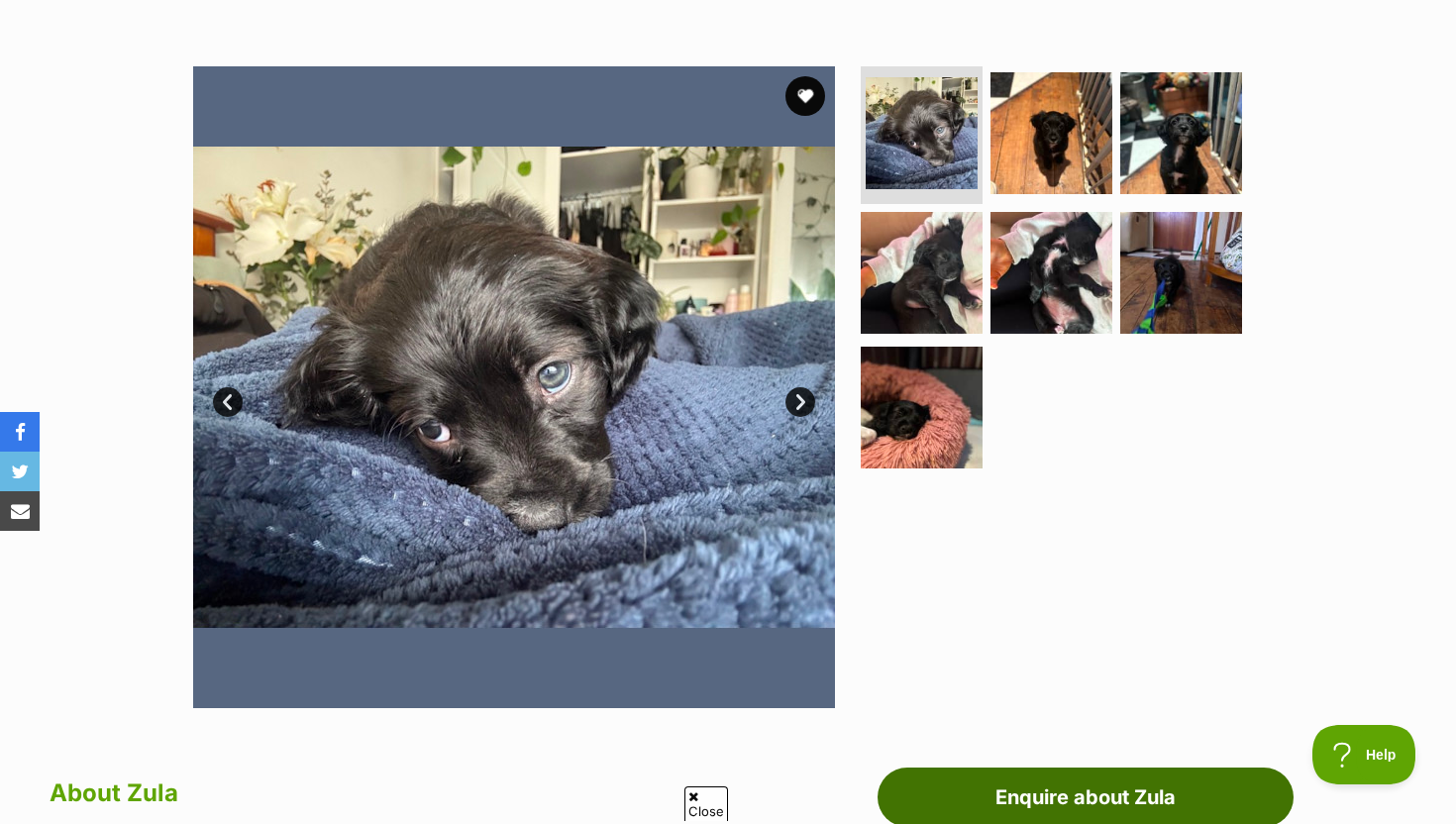 click on "Enquire about Zula" at bounding box center [1086, 797] 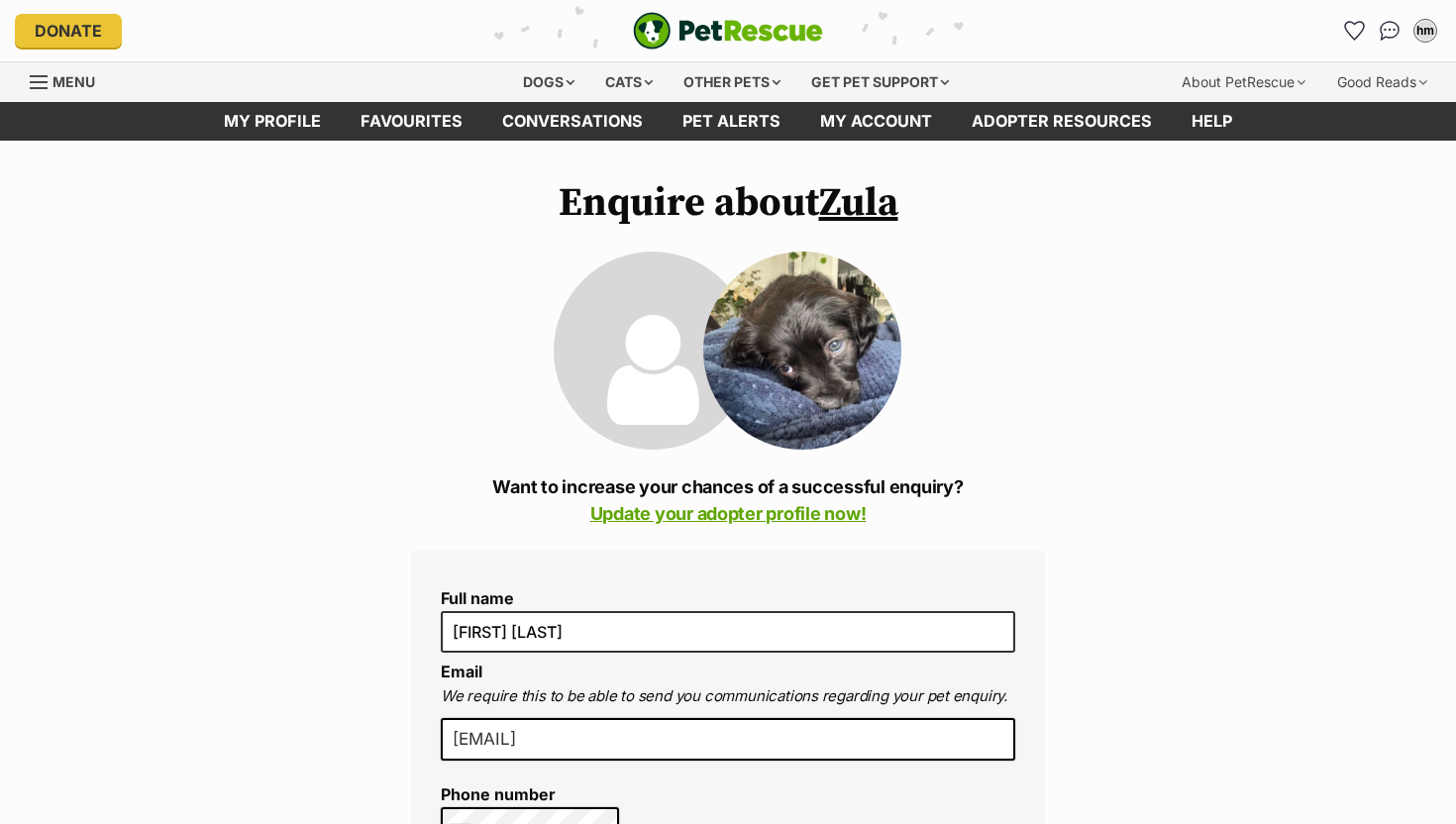 scroll, scrollTop: 258, scrollLeft: 0, axis: vertical 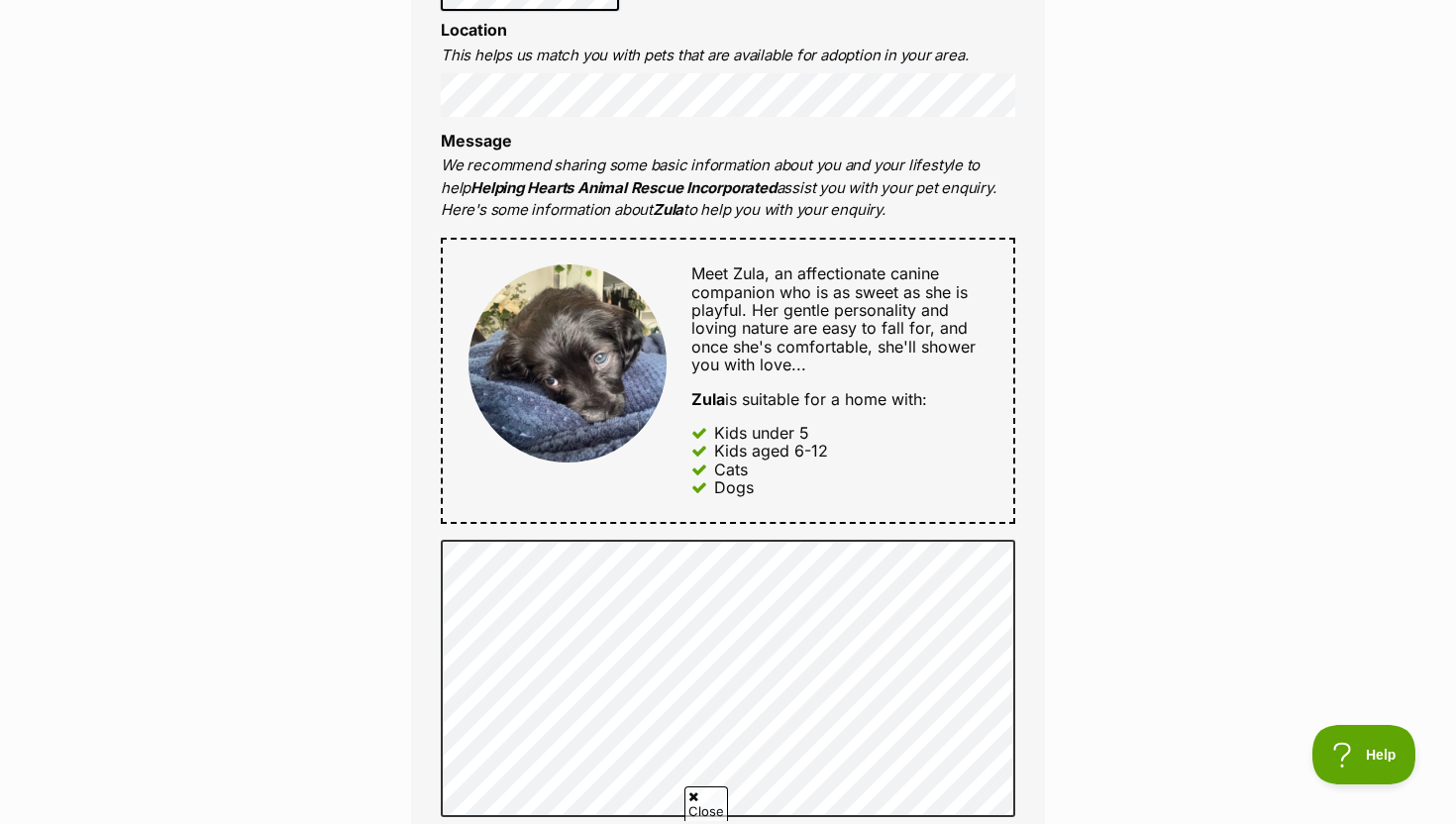 drag, startPoint x: 794, startPoint y: 490, endPoint x: 692, endPoint y: 347, distance: 175.6502 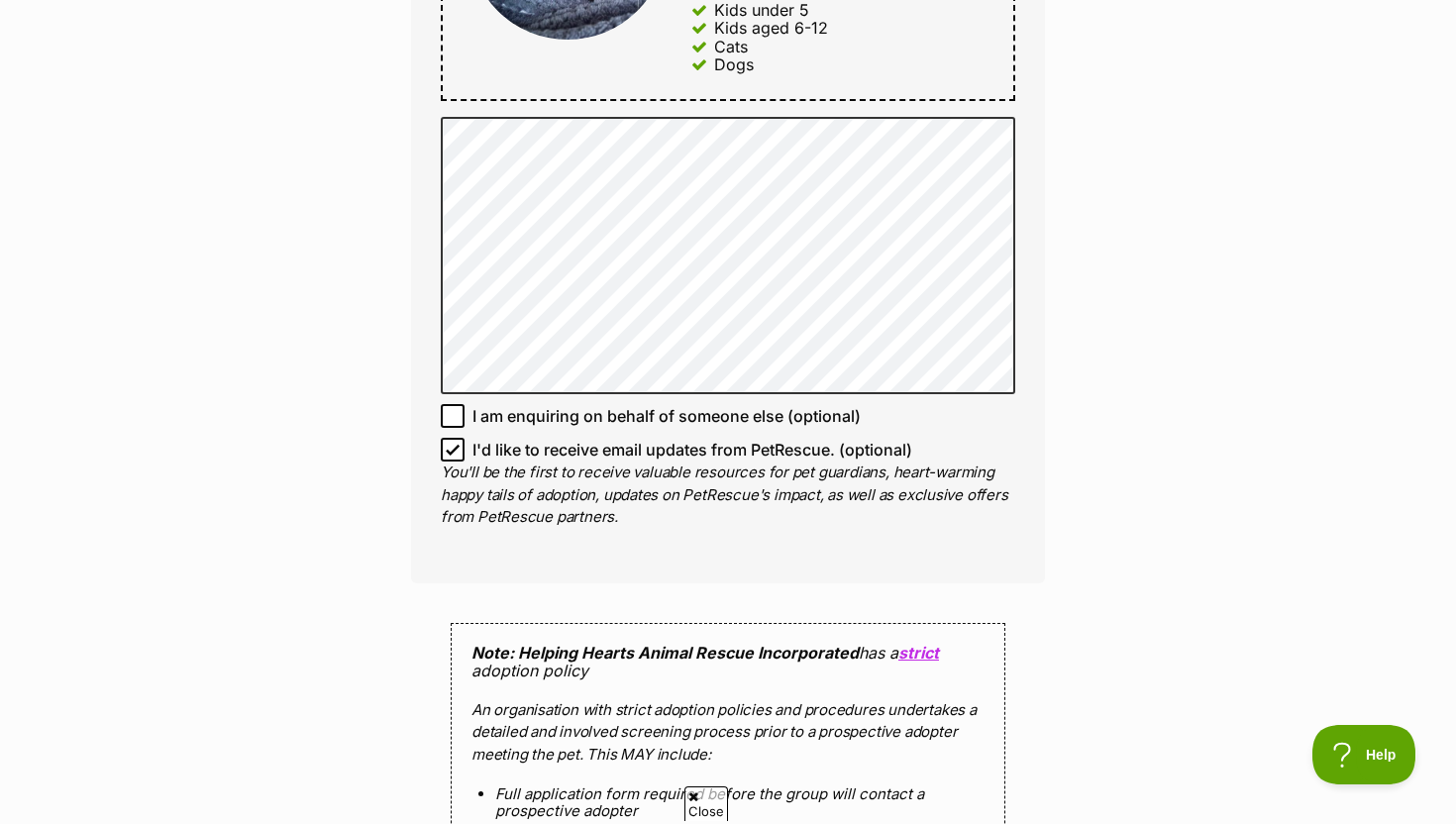 scroll, scrollTop: 1261, scrollLeft: 0, axis: vertical 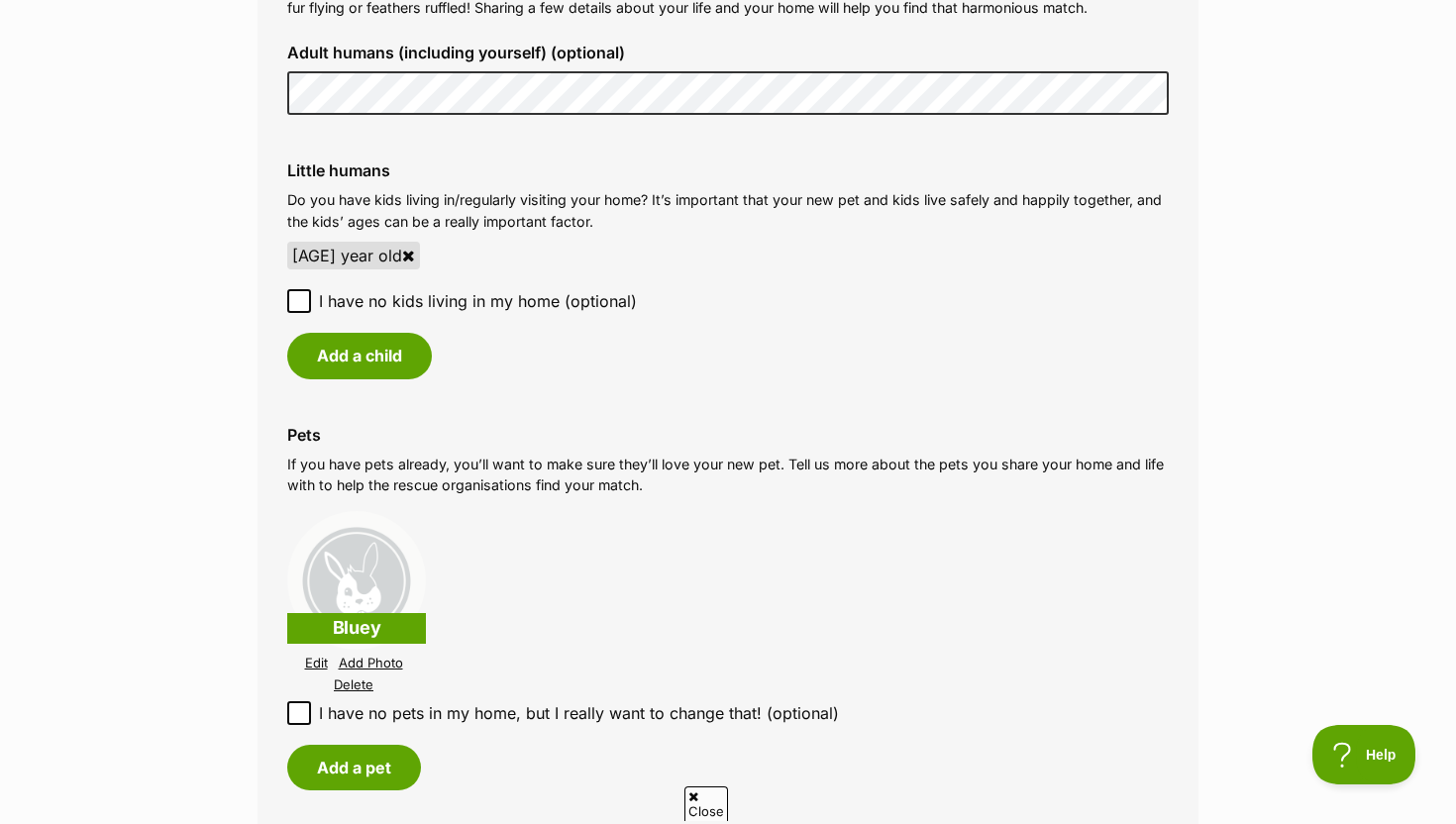 click on "Delete" at bounding box center (354, 684) 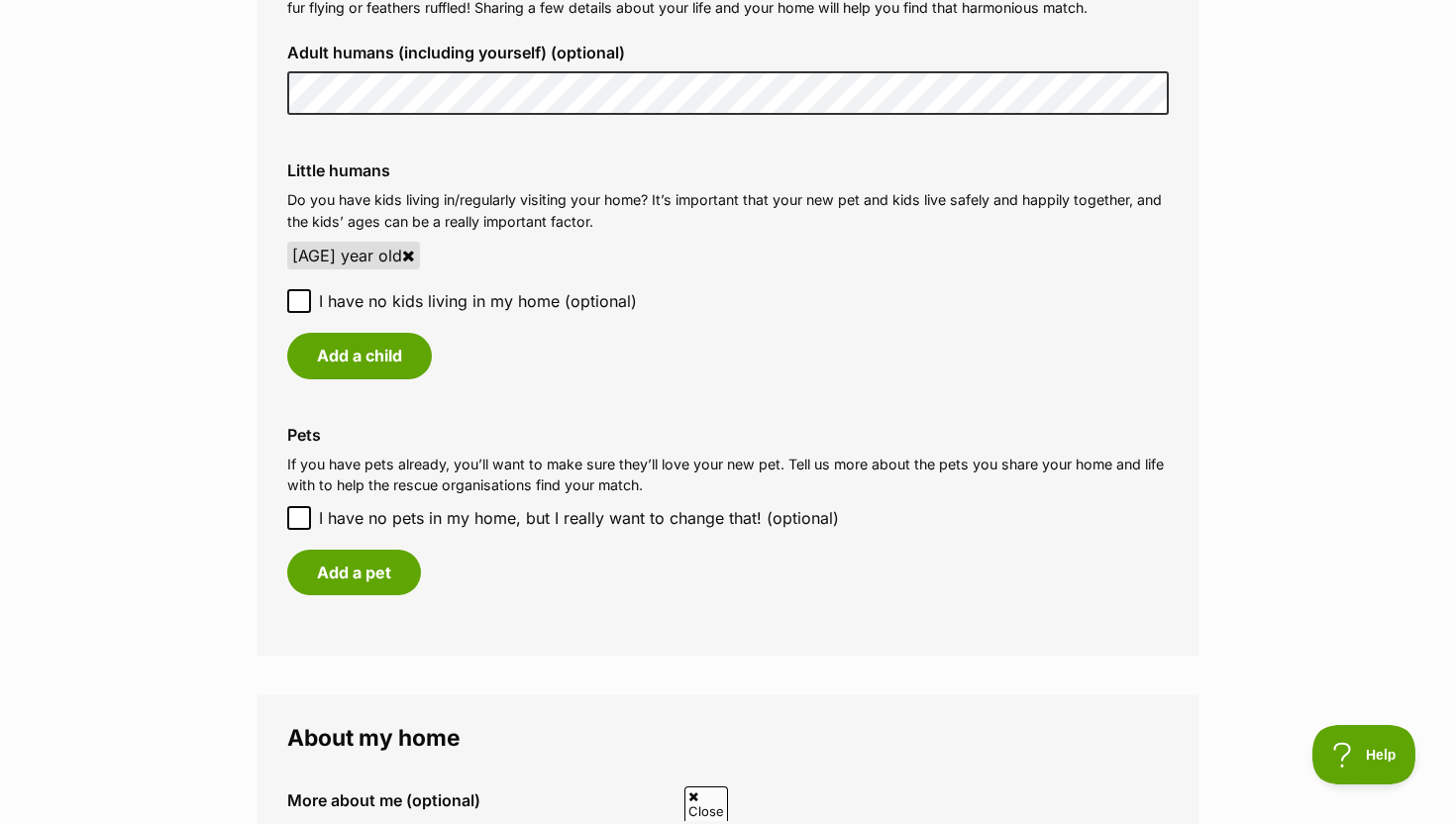 click on "Pets
If you have pets already, you’ll want to make sure they’ll love your new pet. Tell us more about the pets you share your home and life with to help the rescue organisations find your match.
I have no pets in my home, but I really want to change that! (optional)
Add a pet" at bounding box center [728, 510] 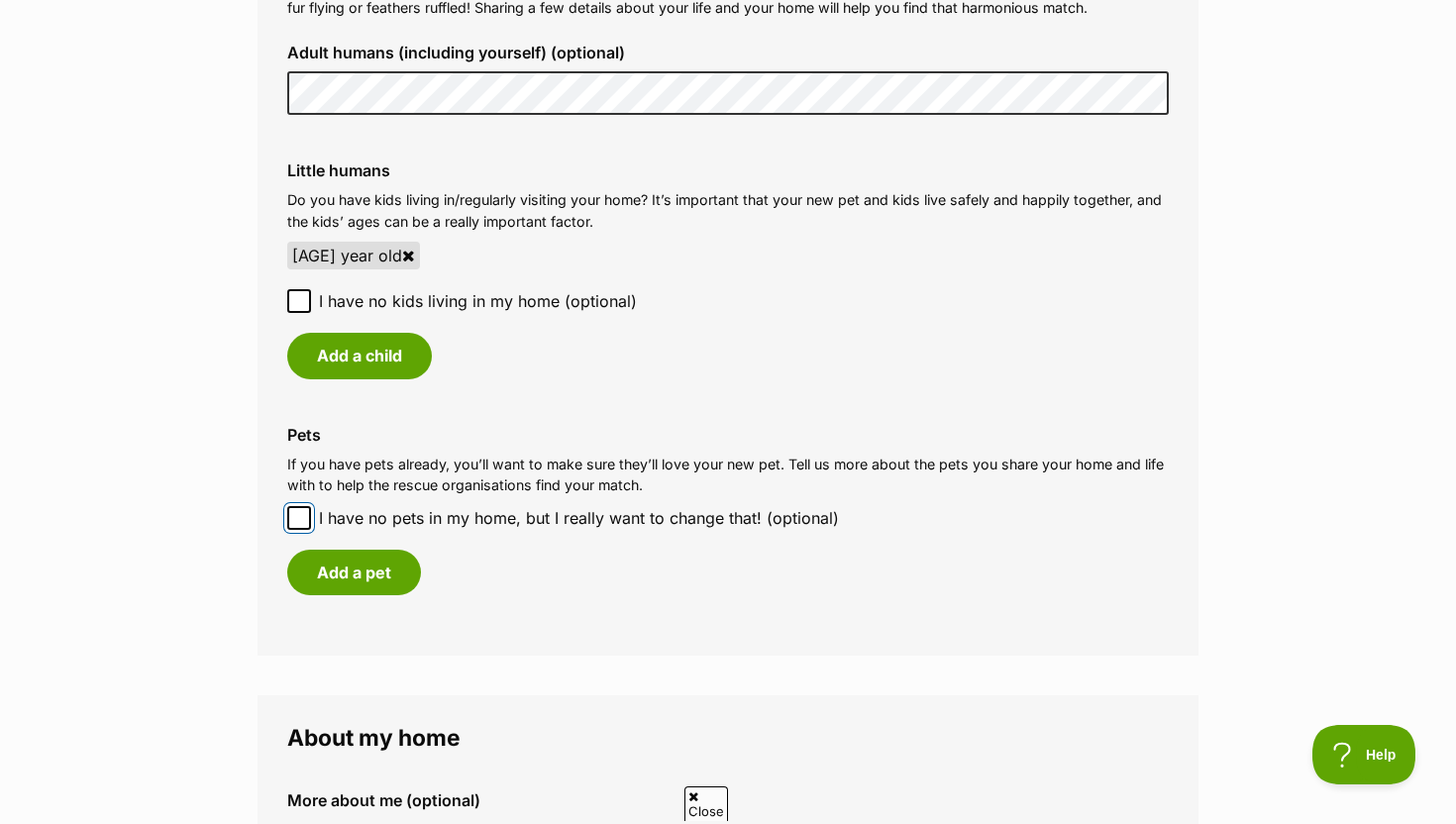 click on "I have no pets in my home, but I really want to change that! (optional)" at bounding box center [299, 518] 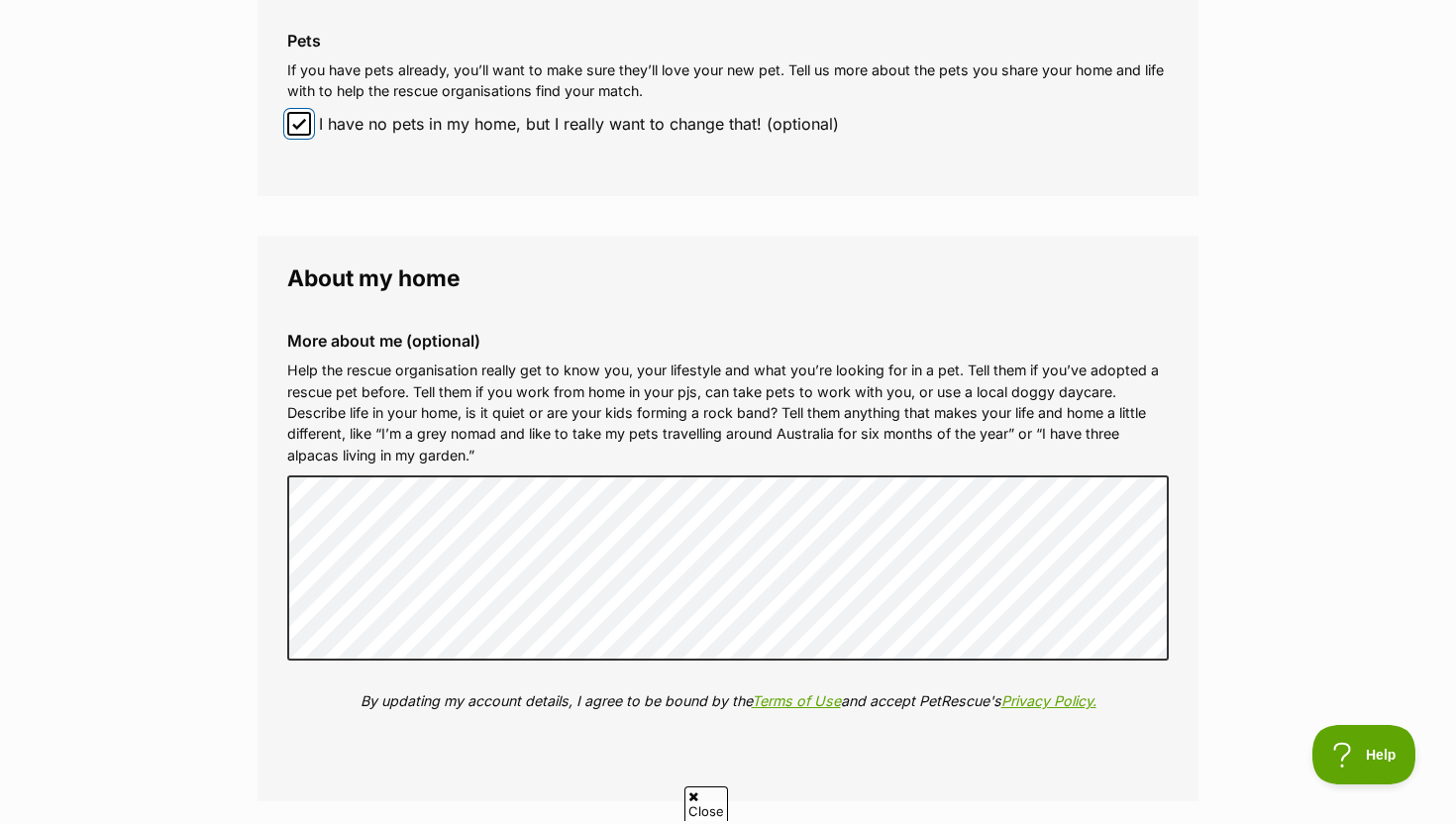 scroll, scrollTop: 2011, scrollLeft: 0, axis: vertical 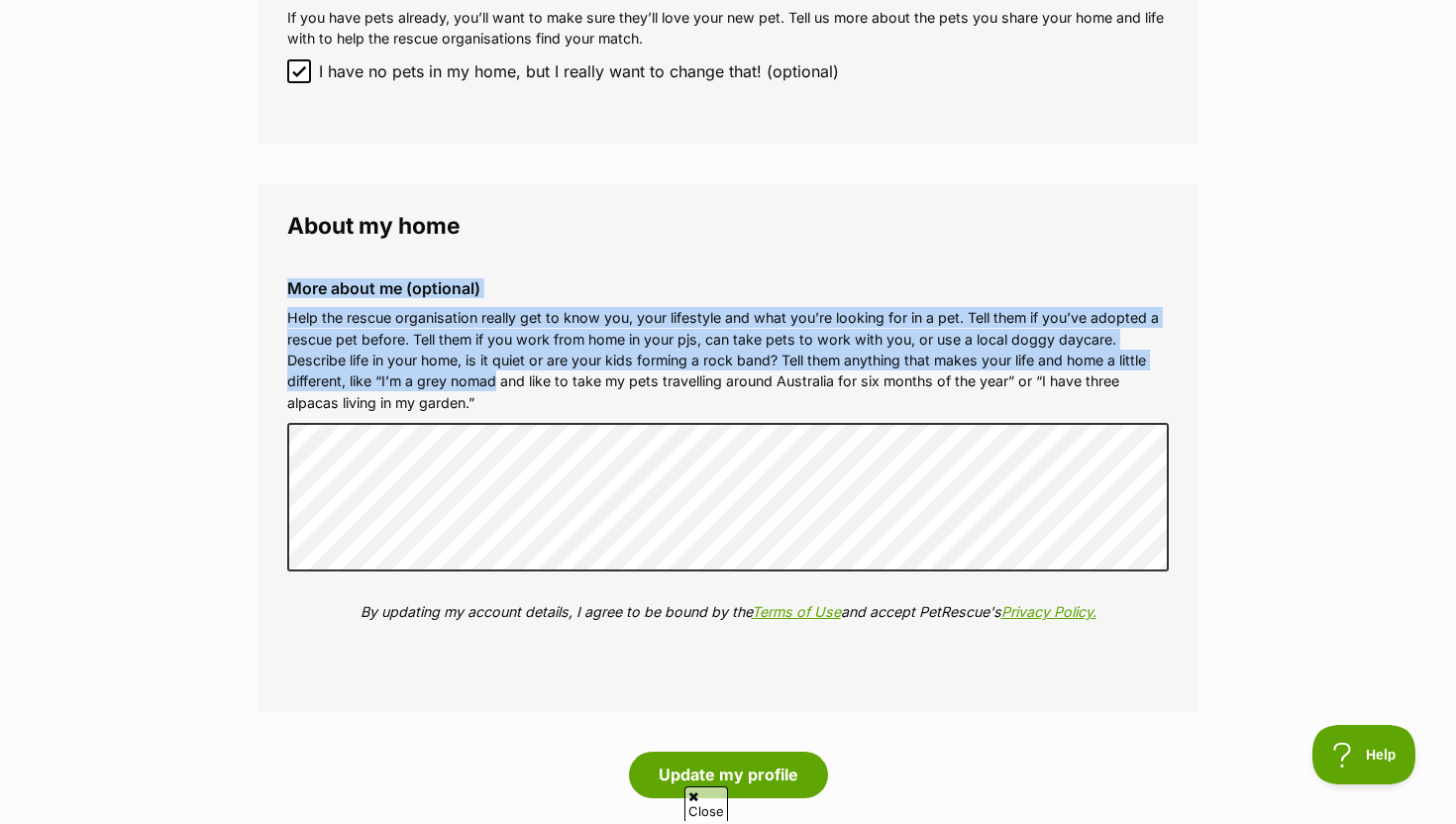 drag, startPoint x: 312, startPoint y: 255, endPoint x: 496, endPoint y: 373, distance: 218.5864 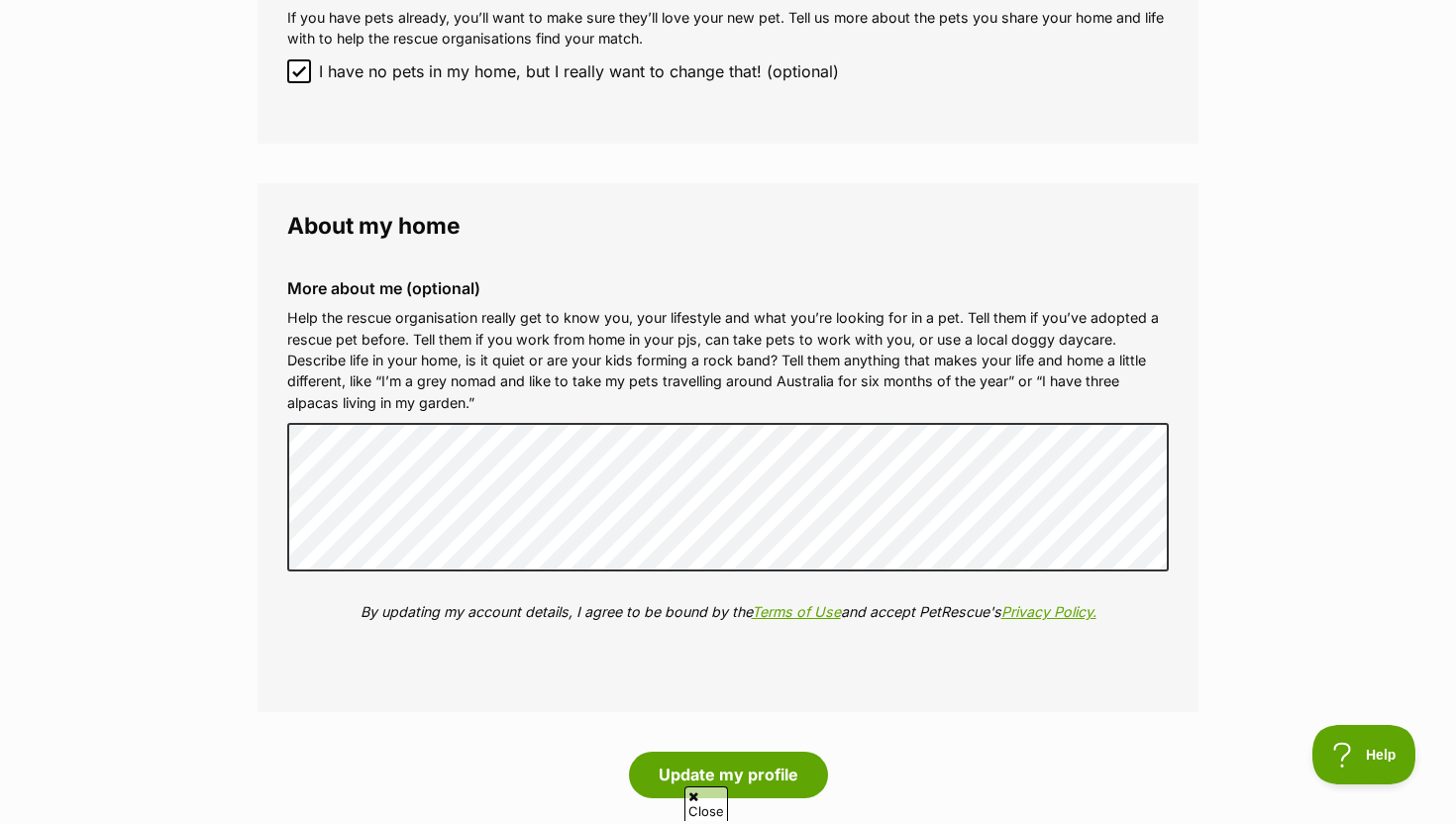 click on "Help the rescue organisation really get to know you, your lifestyle and what you’re looking for in a pet. Tell them if you’ve adopted a rescue pet before. Tell them if you work from home in your pjs, can take pets to work with you, or use a local doggy daycare. Describe life in your home, is it quiet or are your kids forming a rock band? Tell them anything that makes your life and home a little different, like “I’m a grey nomad and like to take my pets travelling around Australia for six months of the year” or “I have three alpacas living in my garden.”" at bounding box center (728, 360) 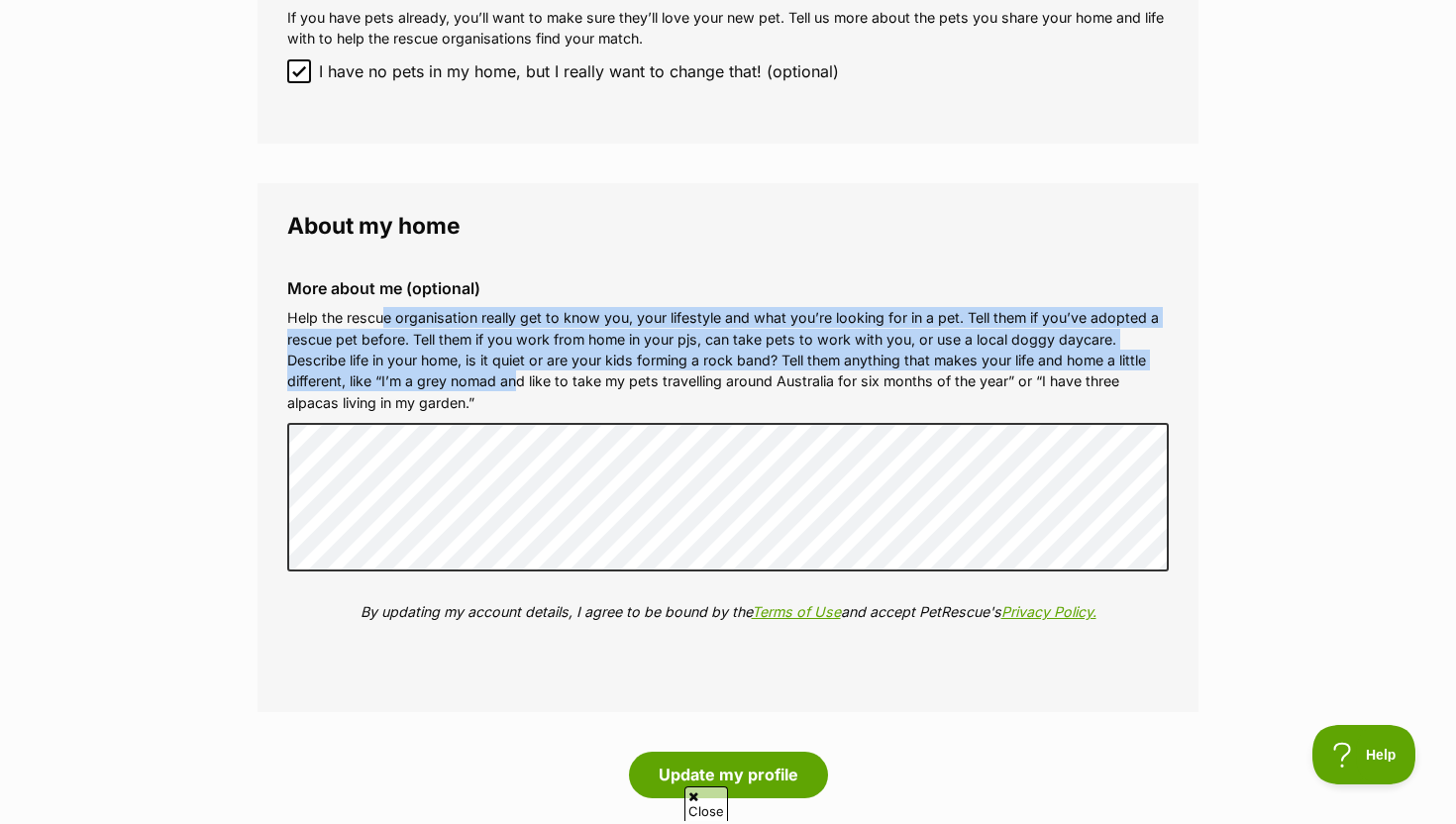 drag, startPoint x: 521, startPoint y: 387, endPoint x: 382, endPoint y: 327, distance: 151.39683 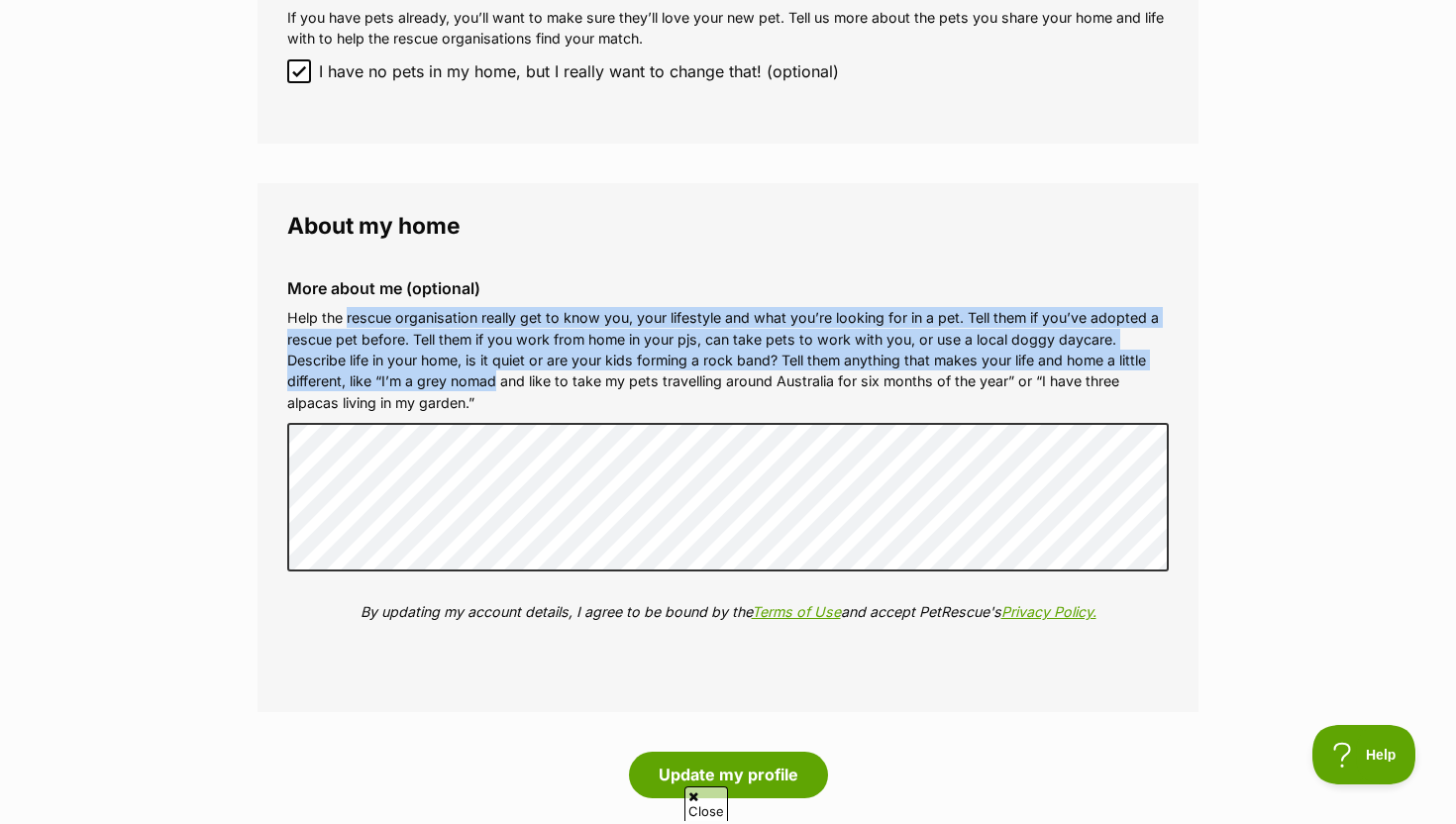 drag, startPoint x: 382, startPoint y: 327, endPoint x: 512, endPoint y: 402, distance: 150.08331 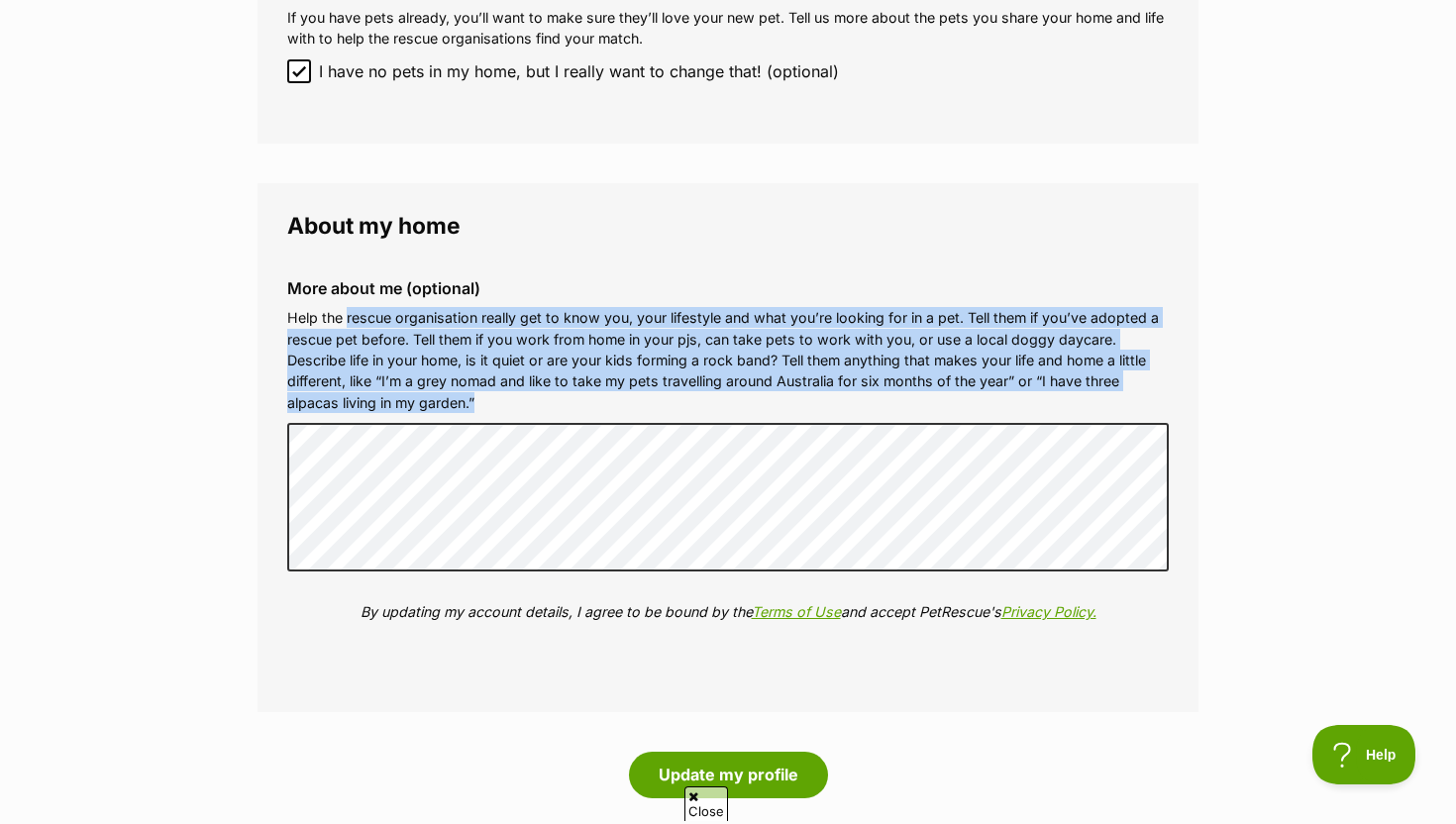 click on "Help the rescue organisation really get to know you, your lifestyle and what you’re looking for in a pet. Tell them if you’ve adopted a rescue pet before. Tell them if you work from home in your pjs, can take pets to work with you, or use a local doggy daycare. Describe life in your home, is it quiet or are your kids forming a rock band? Tell them anything that makes your life and home a little different, like “I’m a grey nomad and like to take my pets travelling around Australia for six months of the year” or “I have three alpacas living in my garden.”" at bounding box center (728, 360) 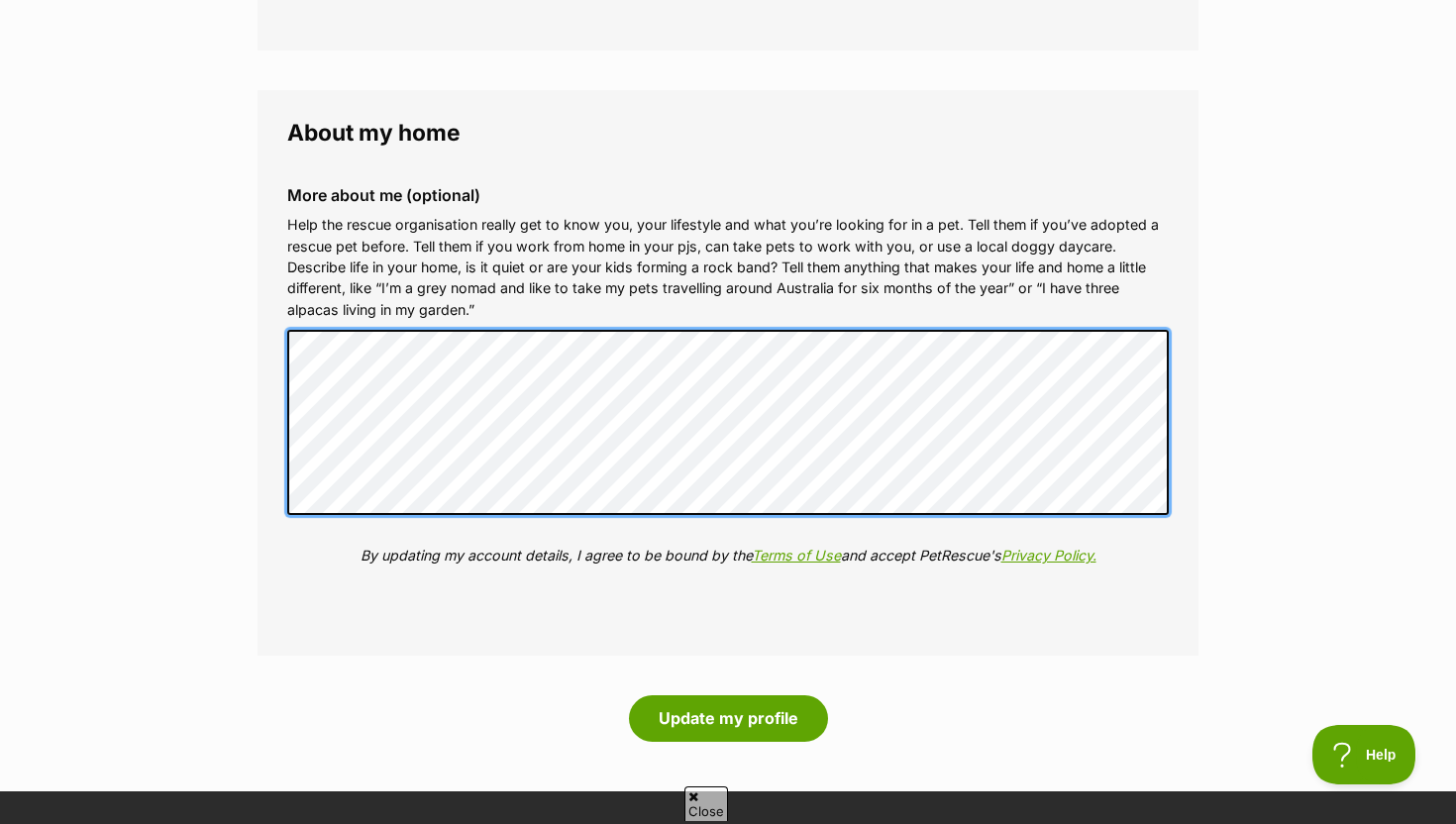 scroll, scrollTop: 2104, scrollLeft: 0, axis: vertical 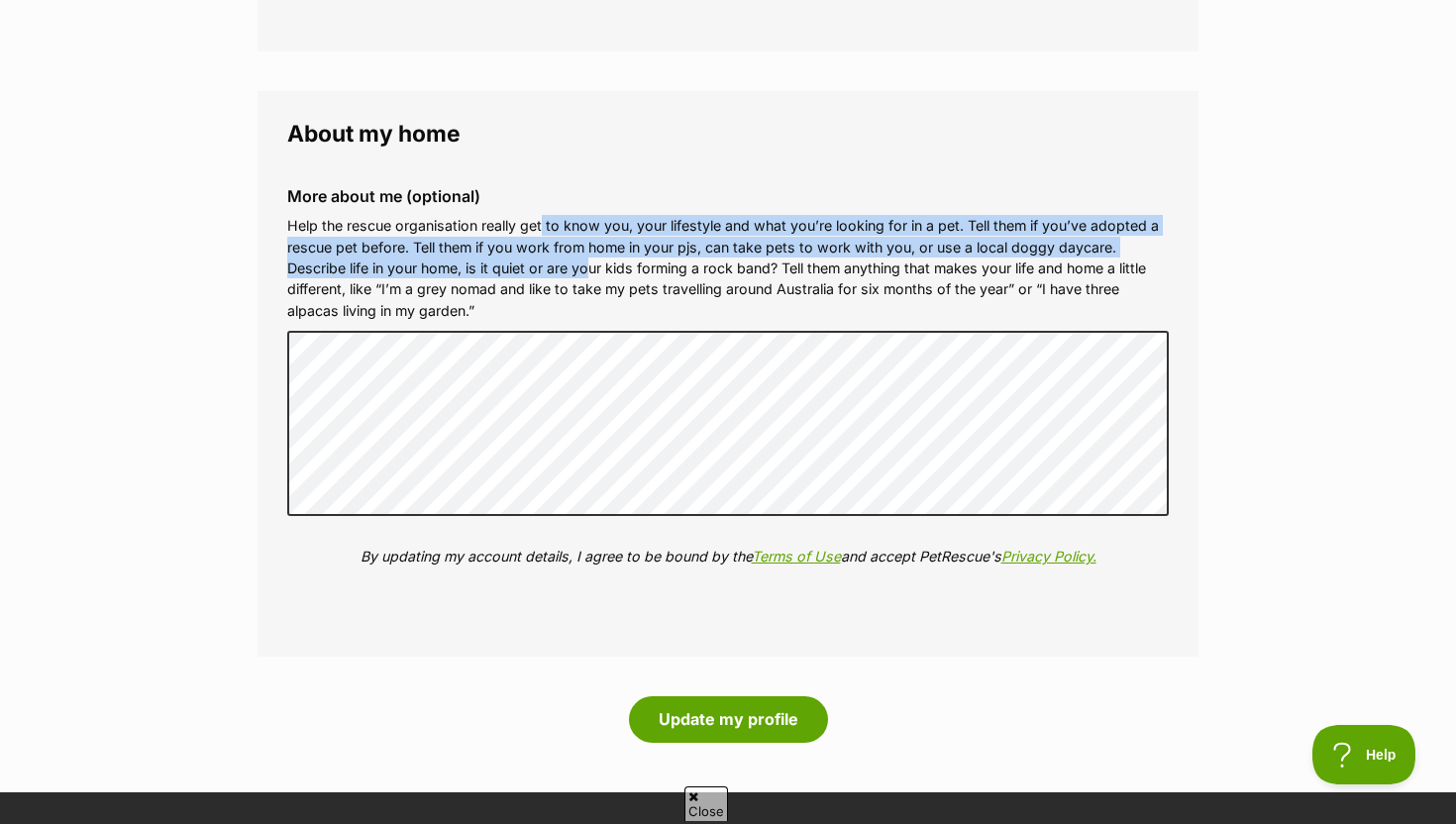 drag, startPoint x: 904, startPoint y: 236, endPoint x: 541, endPoint y: 218, distance: 363.44601 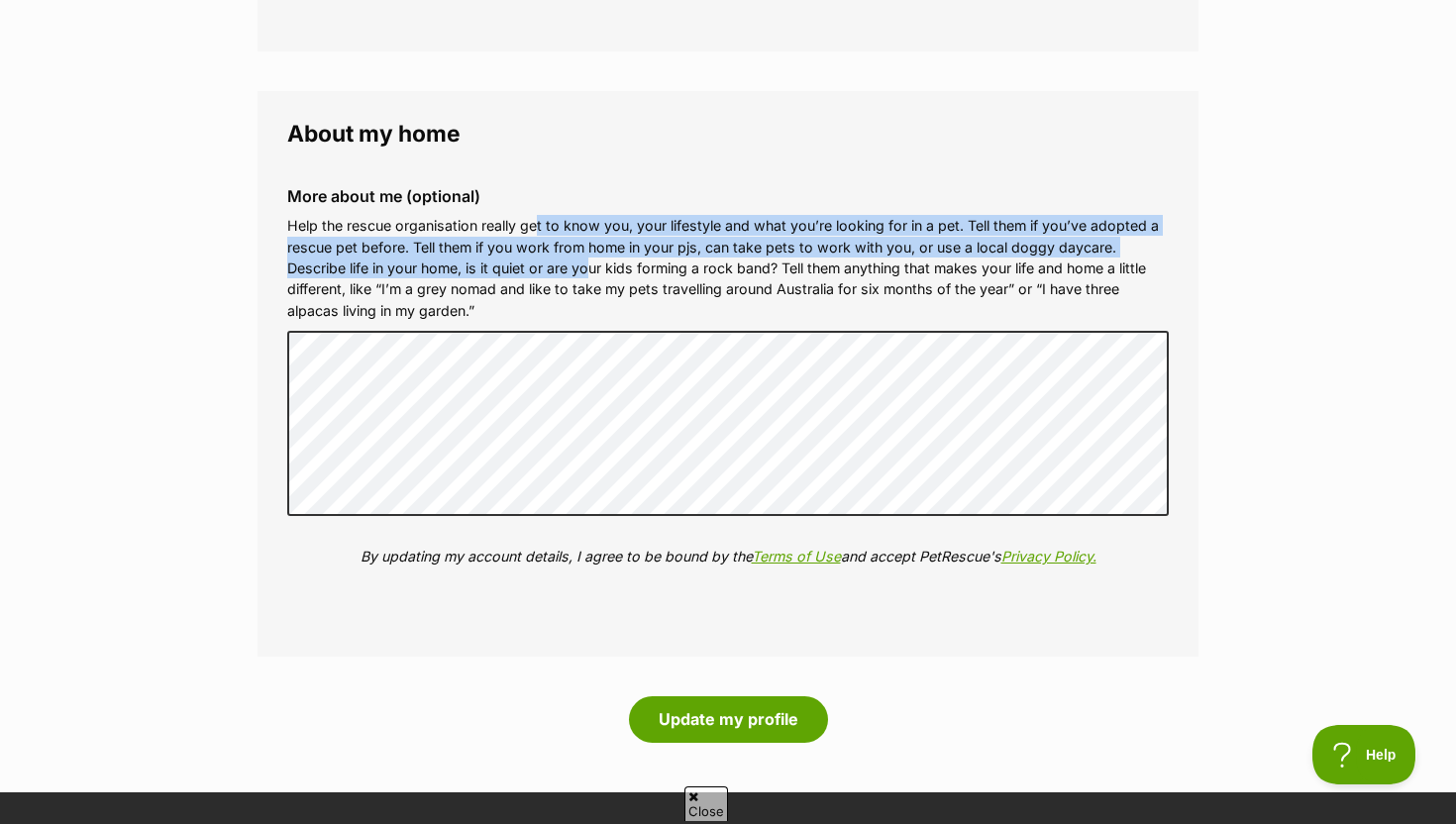 click on "Help the rescue organisation really get to know you, your lifestyle and what you’re looking for in a pet. Tell them if you’ve adopted a rescue pet before. Tell them if you work from home in your pjs, can take pets to work with you, or use a local doggy daycare. Describe life in your home, is it quiet or are your kids forming a rock band? Tell them anything that makes your life and home a little different, like “I’m a grey nomad and like to take my pets travelling around Australia for six months of the year” or “I have three alpacas living in my garden.”" at bounding box center [728, 267] 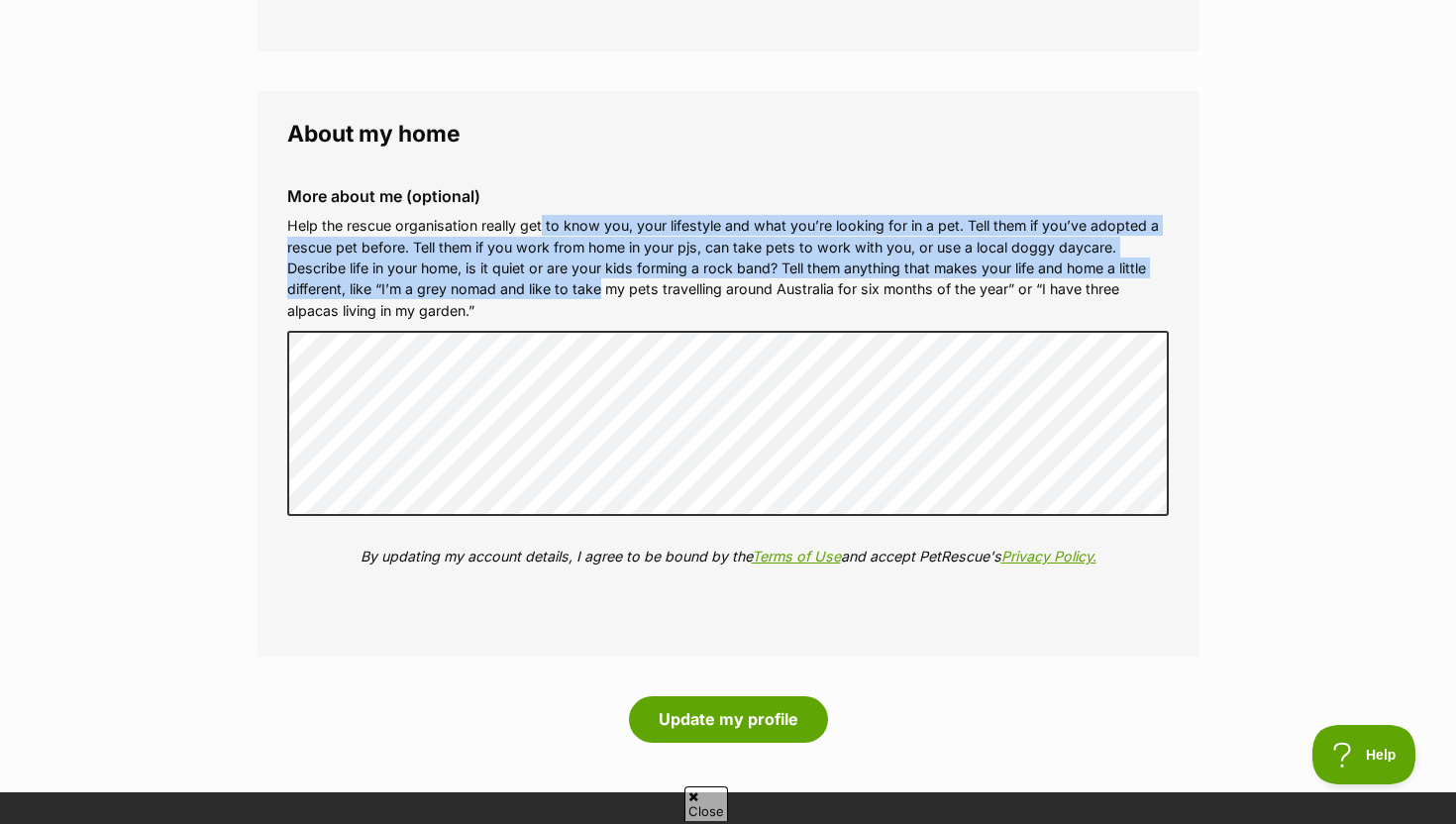 drag, startPoint x: 541, startPoint y: 218, endPoint x: 581, endPoint y: 285, distance: 78.03204 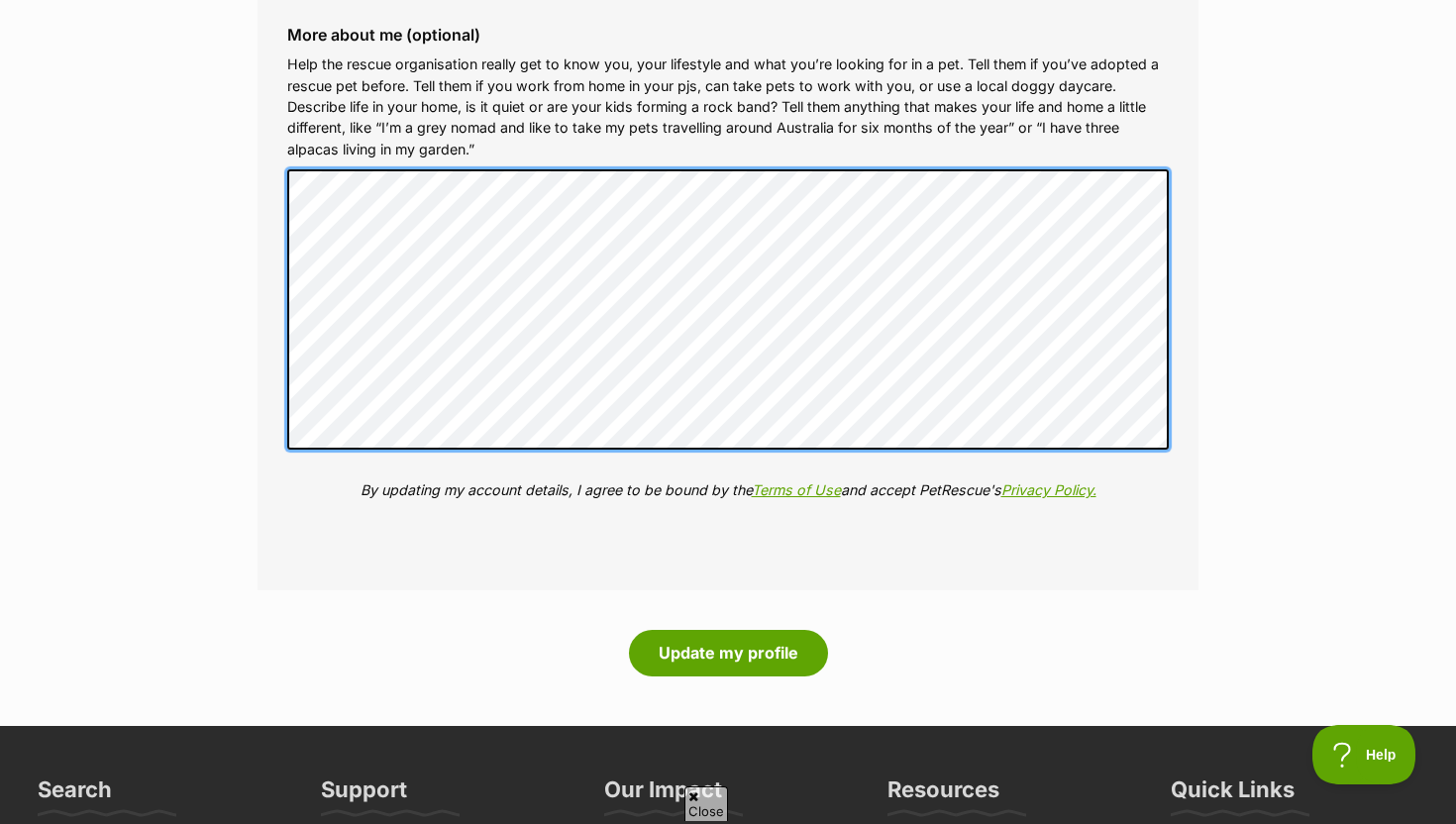 scroll, scrollTop: 2278, scrollLeft: 0, axis: vertical 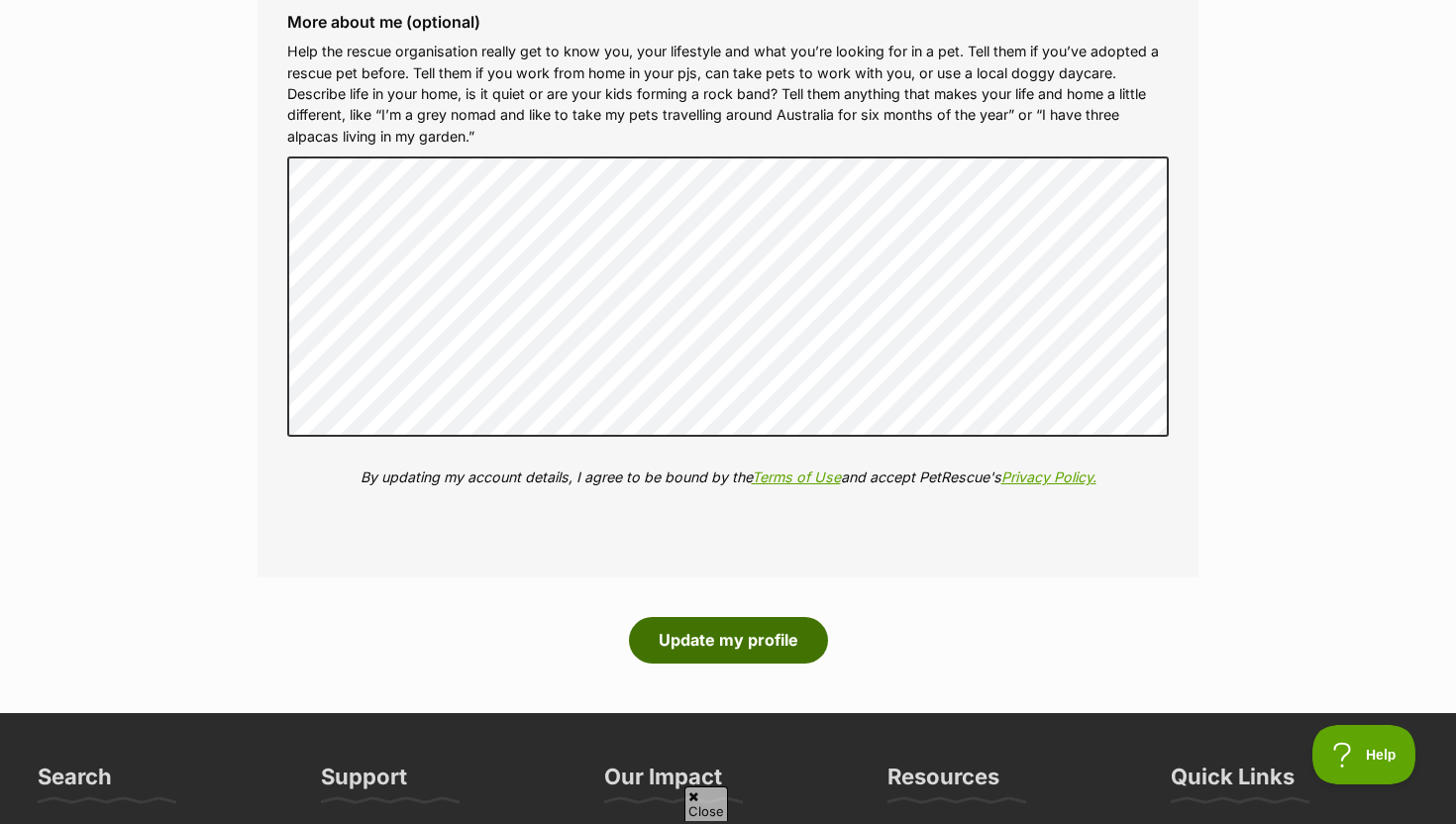click on "Update my profile" at bounding box center (728, 640) 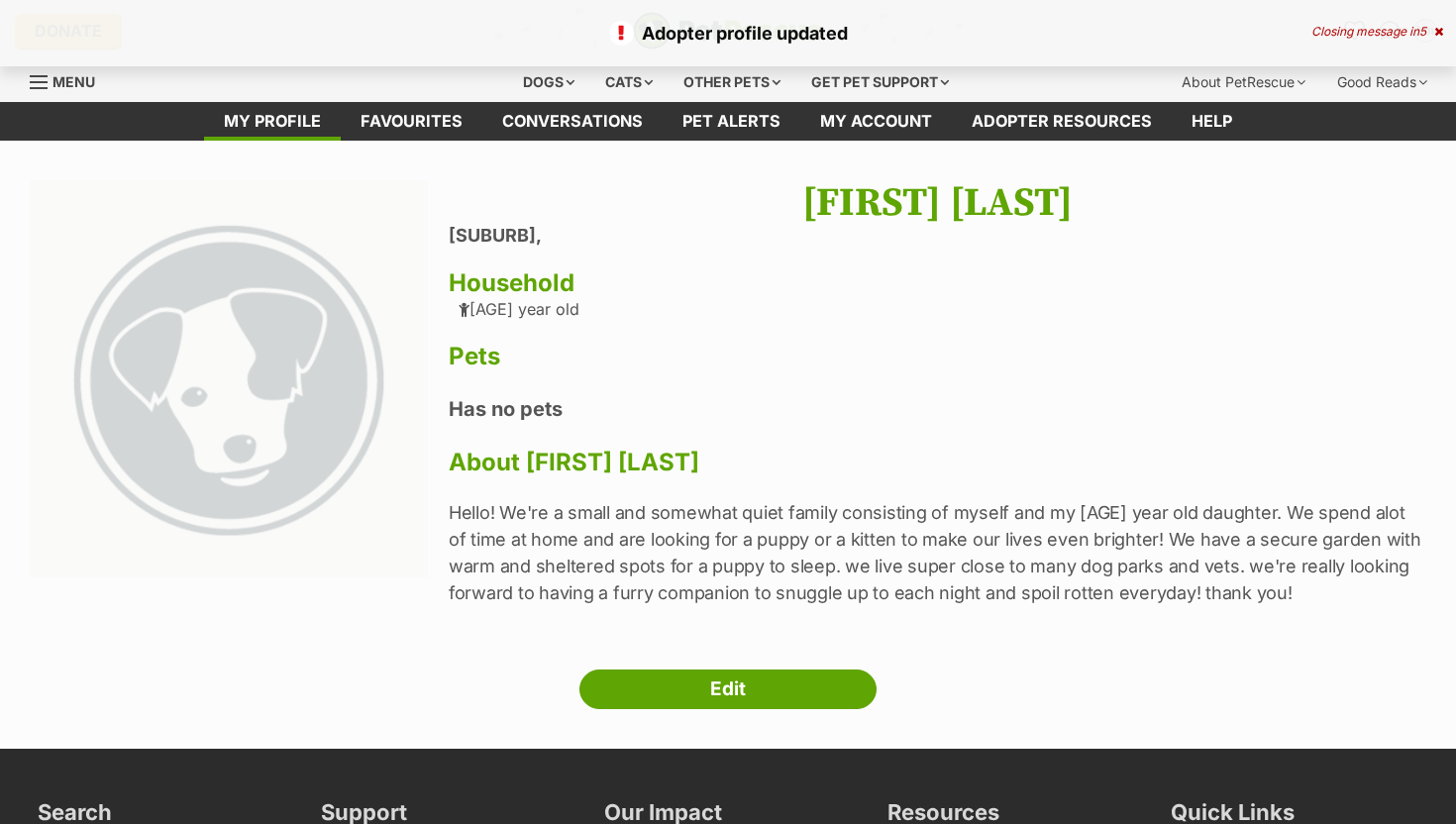 scroll, scrollTop: 0, scrollLeft: 0, axis: both 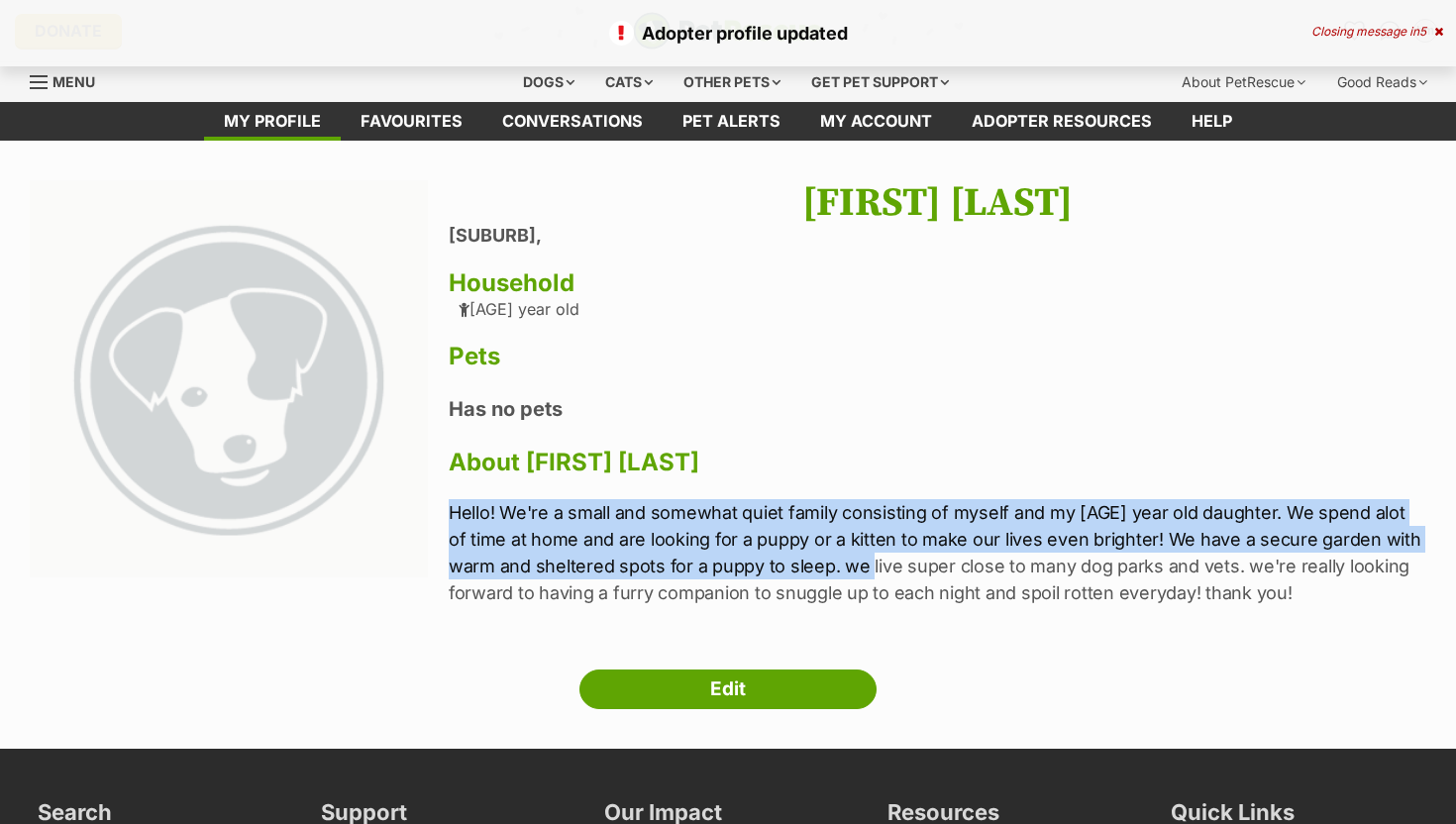 drag, startPoint x: 454, startPoint y: 523, endPoint x: 855, endPoint y: 563, distance: 402.99007 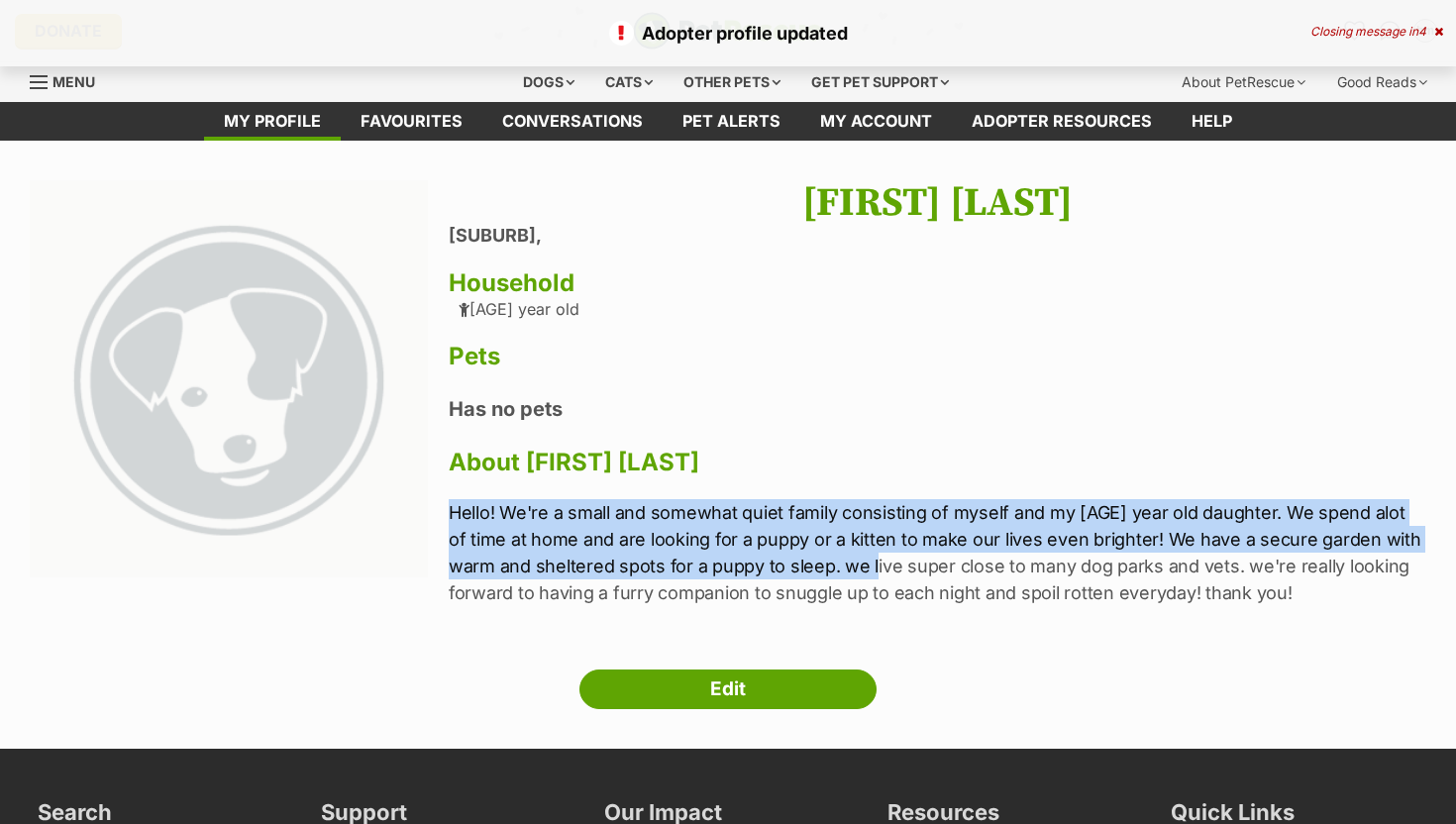 click on "Hello!
We're a small and somewhat quiet family consisting of myself and my [AGE] year old daughter. We spend alot of time at home and are looking for a puppy or a kitten to make our lives even brighter!
We have a secure garden with warm and sheltered spots for a puppy to sleep. we live super close to many dog parks and vets.
we're really looking forward to having a furry companion to snuggle up to each night and spoil rotten everyday!
thank you!" at bounding box center (937, 553) 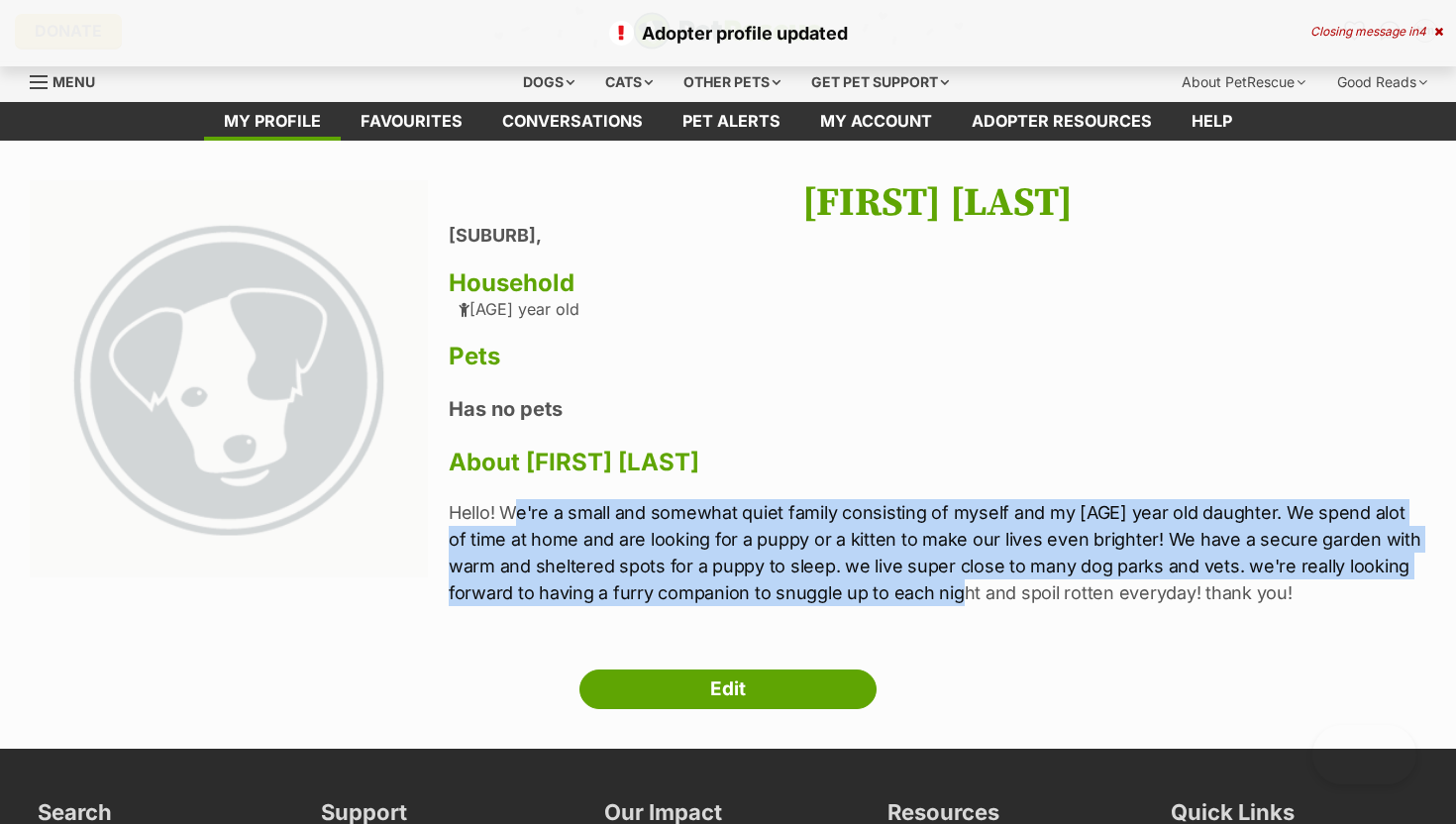 drag, startPoint x: 936, startPoint y: 582, endPoint x: 512, endPoint y: 509, distance: 430.2383 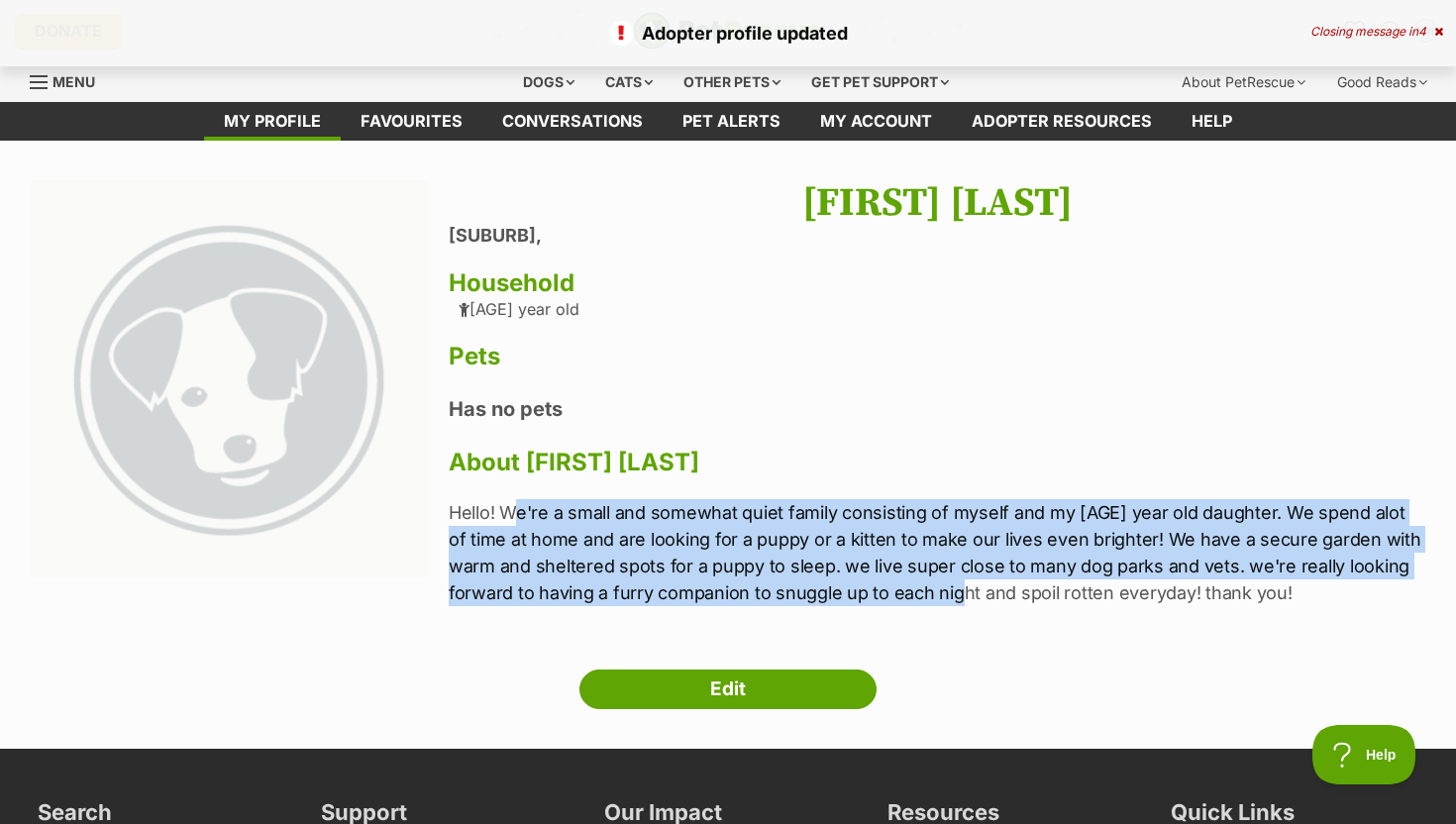 scroll, scrollTop: 0, scrollLeft: 0, axis: both 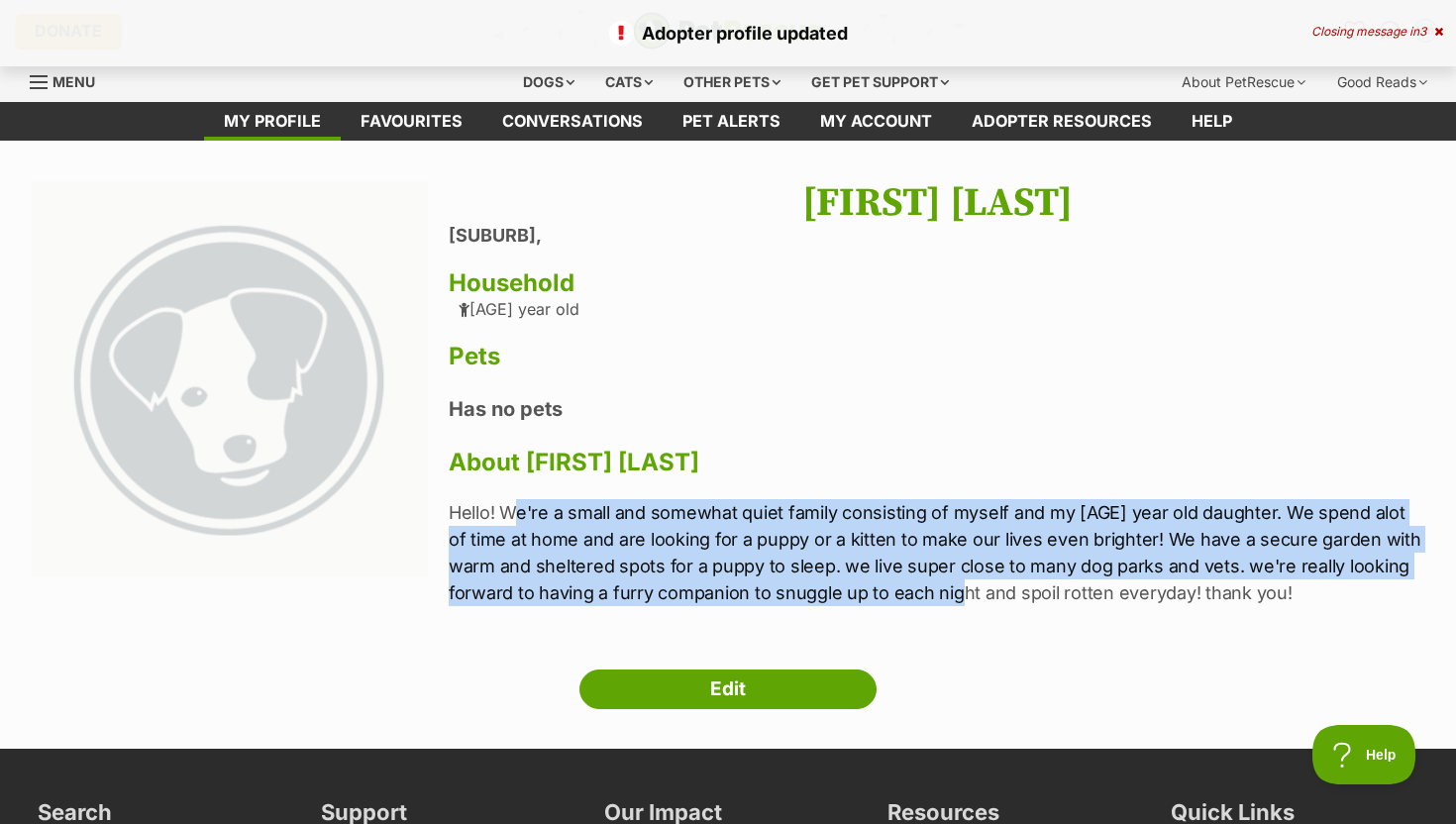 click on "Hello!
We're a small and somewhat quiet family consisting of myself and my [AGE] year old daughter. We spend alot of time at home and are looking for a puppy or a kitten to make our lives even brighter!
We have a secure garden with warm and sheltered spots for a puppy to sleep. we live super close to many dog parks and vets.
we're really looking forward to having a furry companion to snuggle up to each night and spoil rotten everyday!
thank you!" at bounding box center (937, 553) 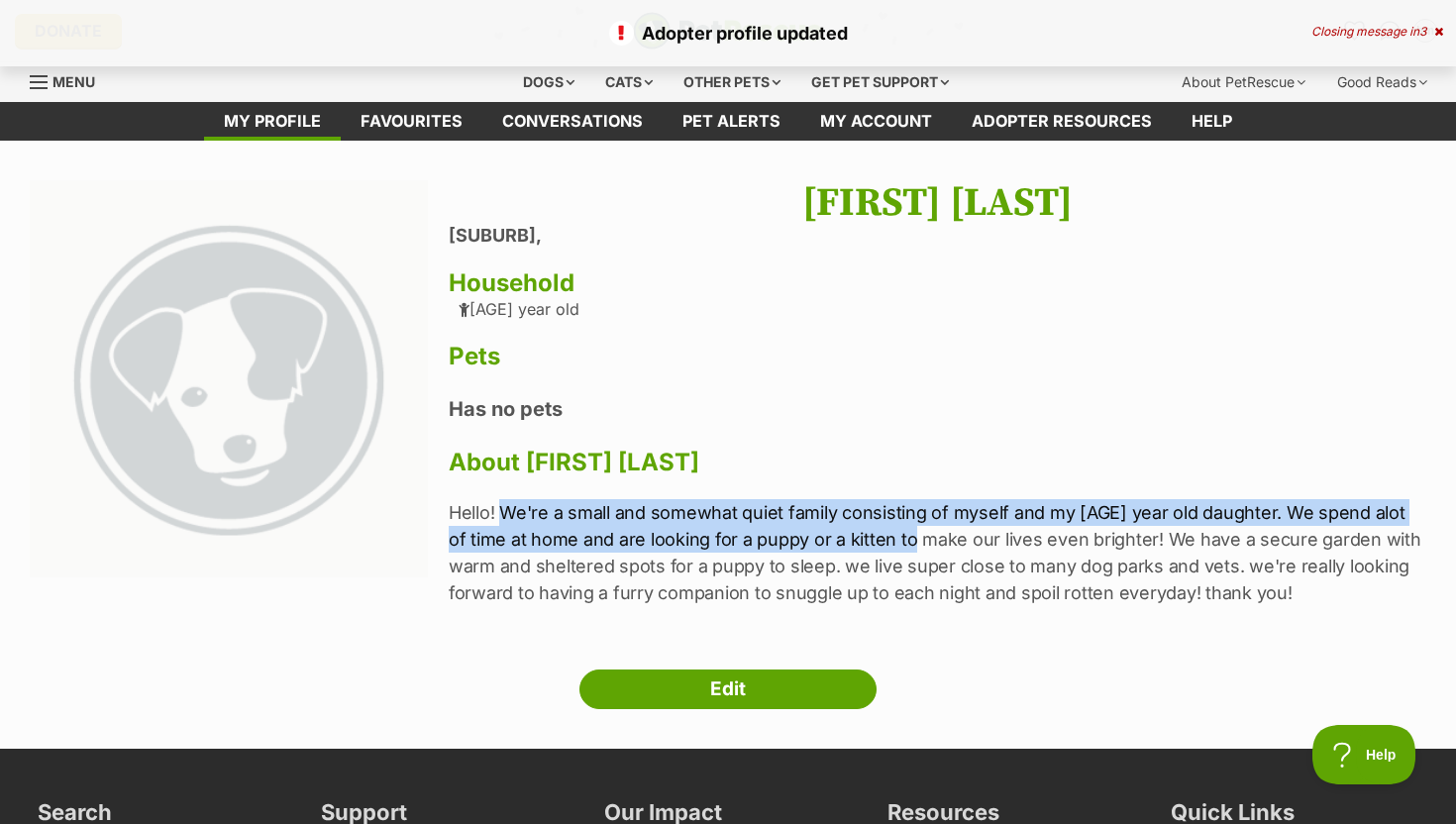 drag, startPoint x: 512, startPoint y: 509, endPoint x: 933, endPoint y: 571, distance: 425.54083 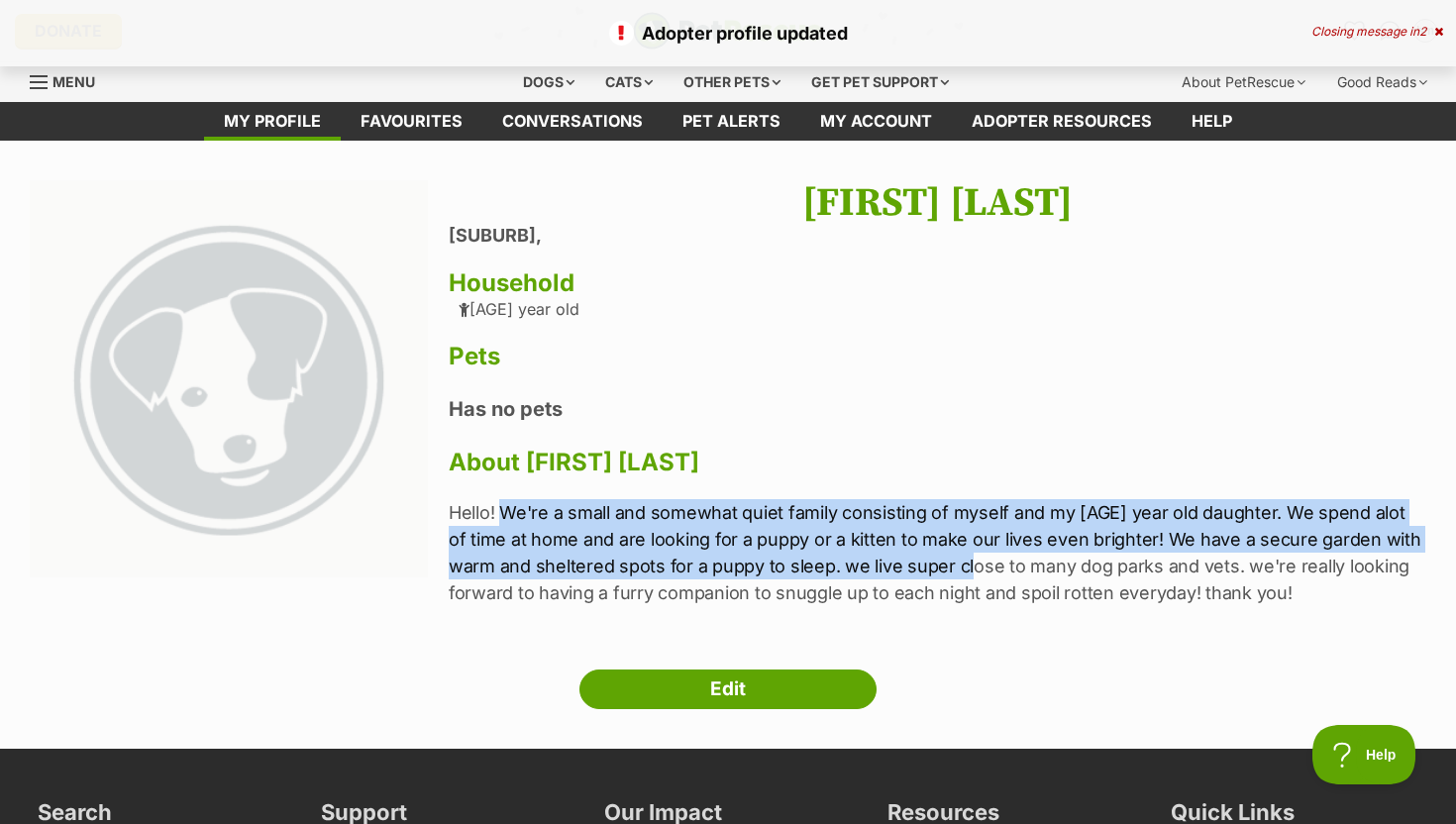 click on "Hello!
We're a small and somewhat quiet family consisting of myself and my [AGE] year old daughter. We spend alot of time at home and are looking for a puppy or a kitten to make our lives even brighter!
We have a secure garden with warm and sheltered spots for a puppy to sleep. we live super close to many dog parks and vets.
we're really looking forward to having a furry companion to snuggle up to each night and spoil rotten everyday!
thank you!" at bounding box center (937, 553) 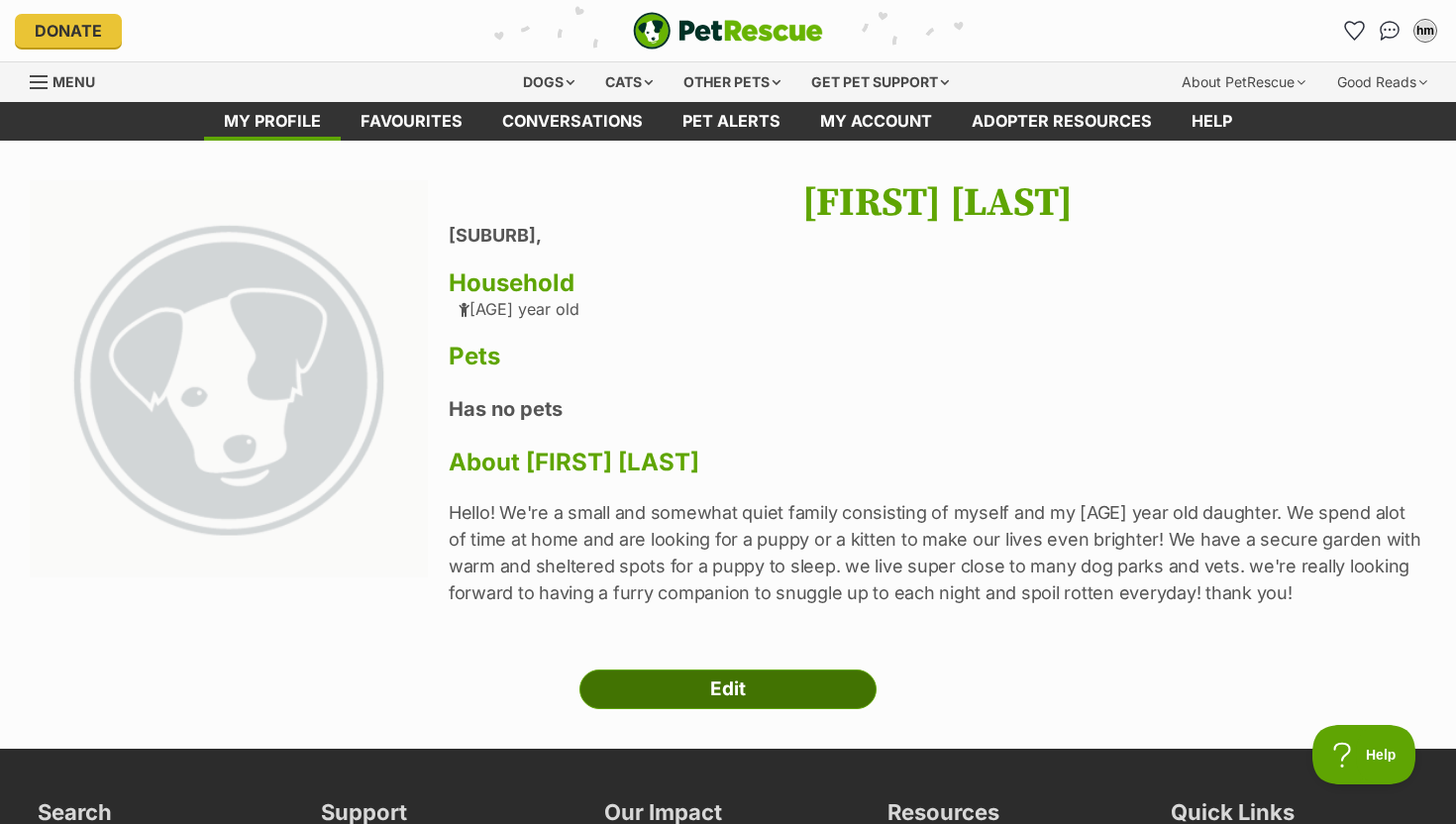 click on "Edit" at bounding box center (728, 689) 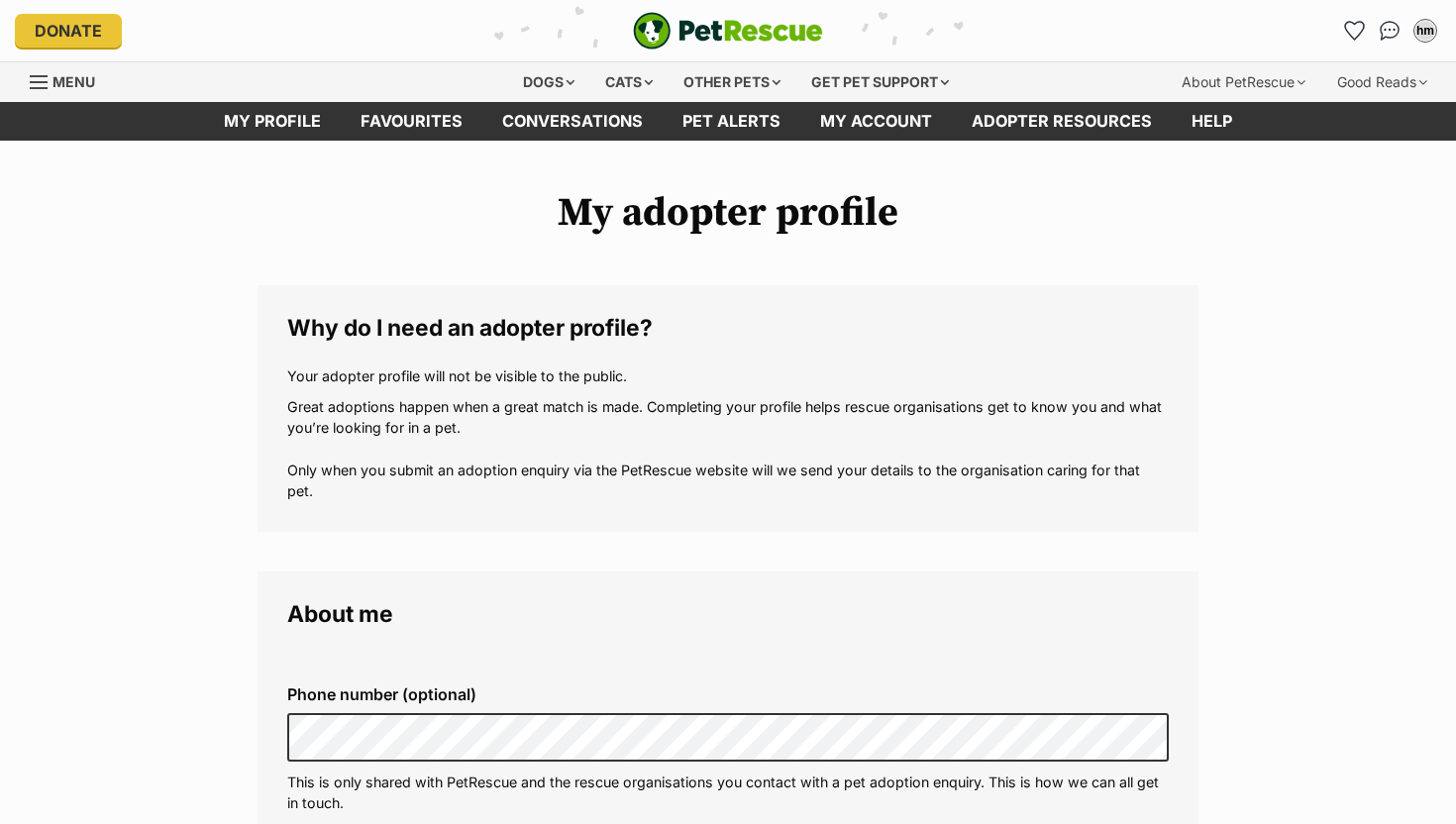 scroll, scrollTop: 199, scrollLeft: 0, axis: vertical 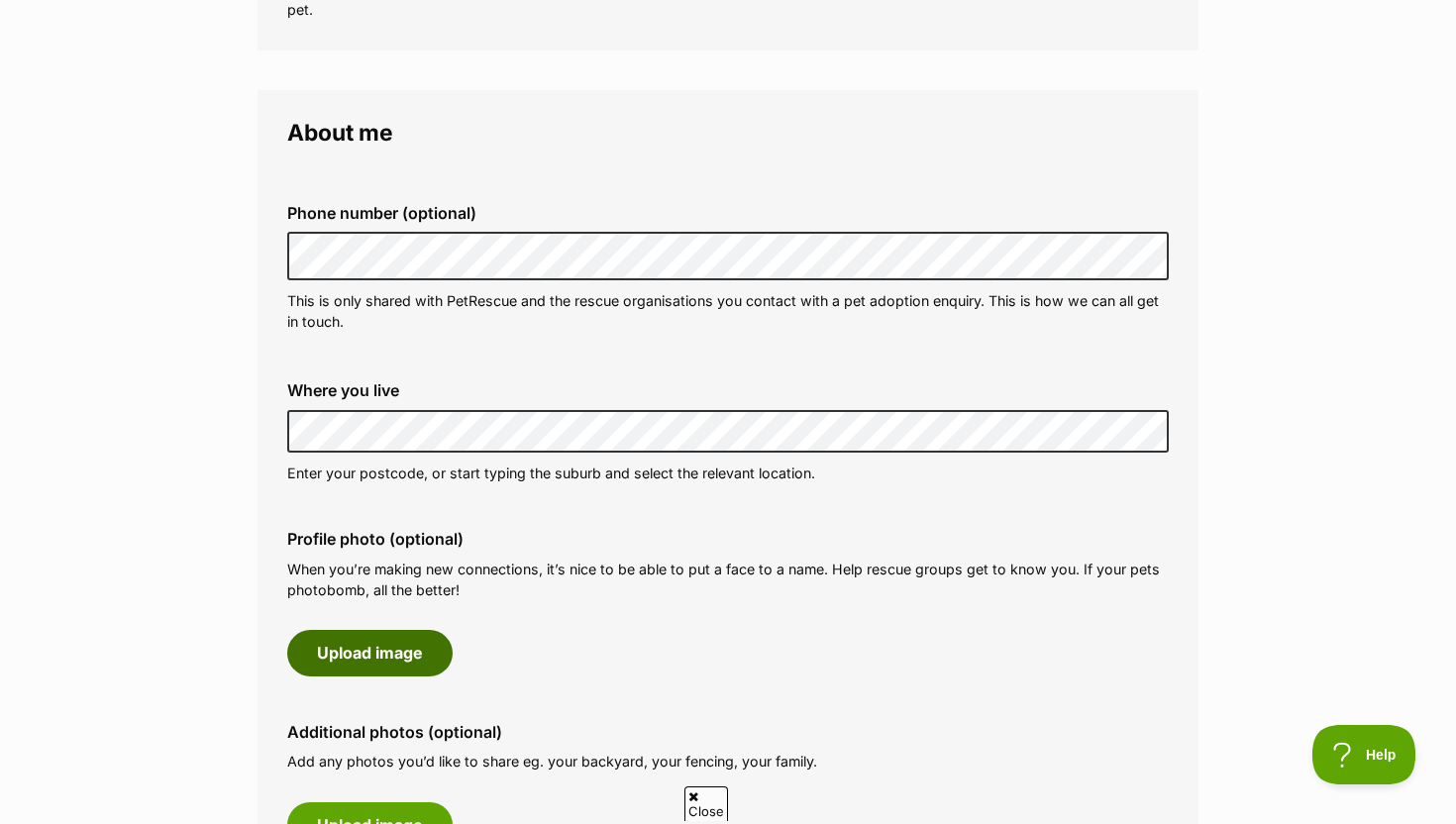 click on "Upload image" at bounding box center [369, 653] 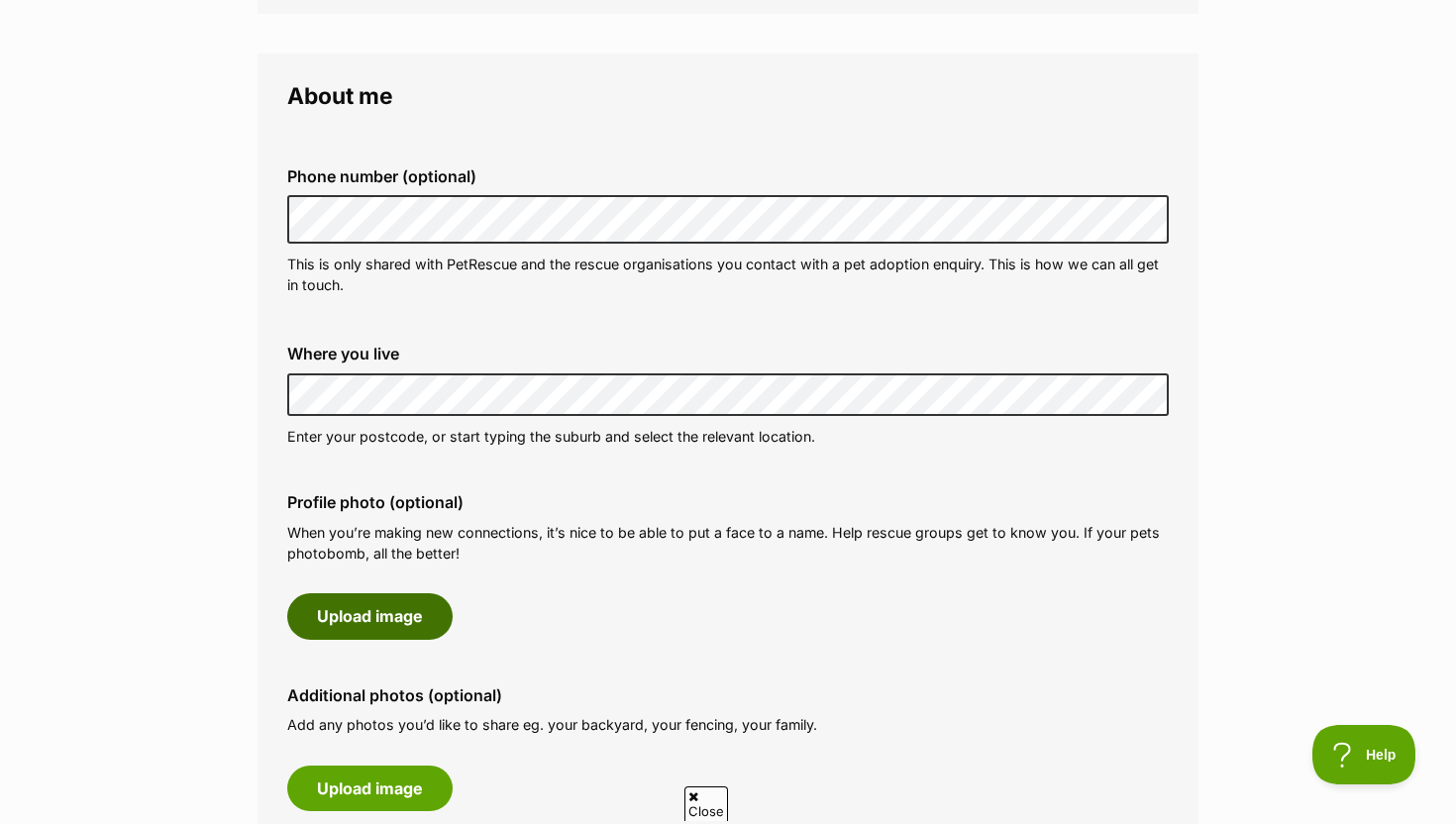 scroll, scrollTop: 535, scrollLeft: 0, axis: vertical 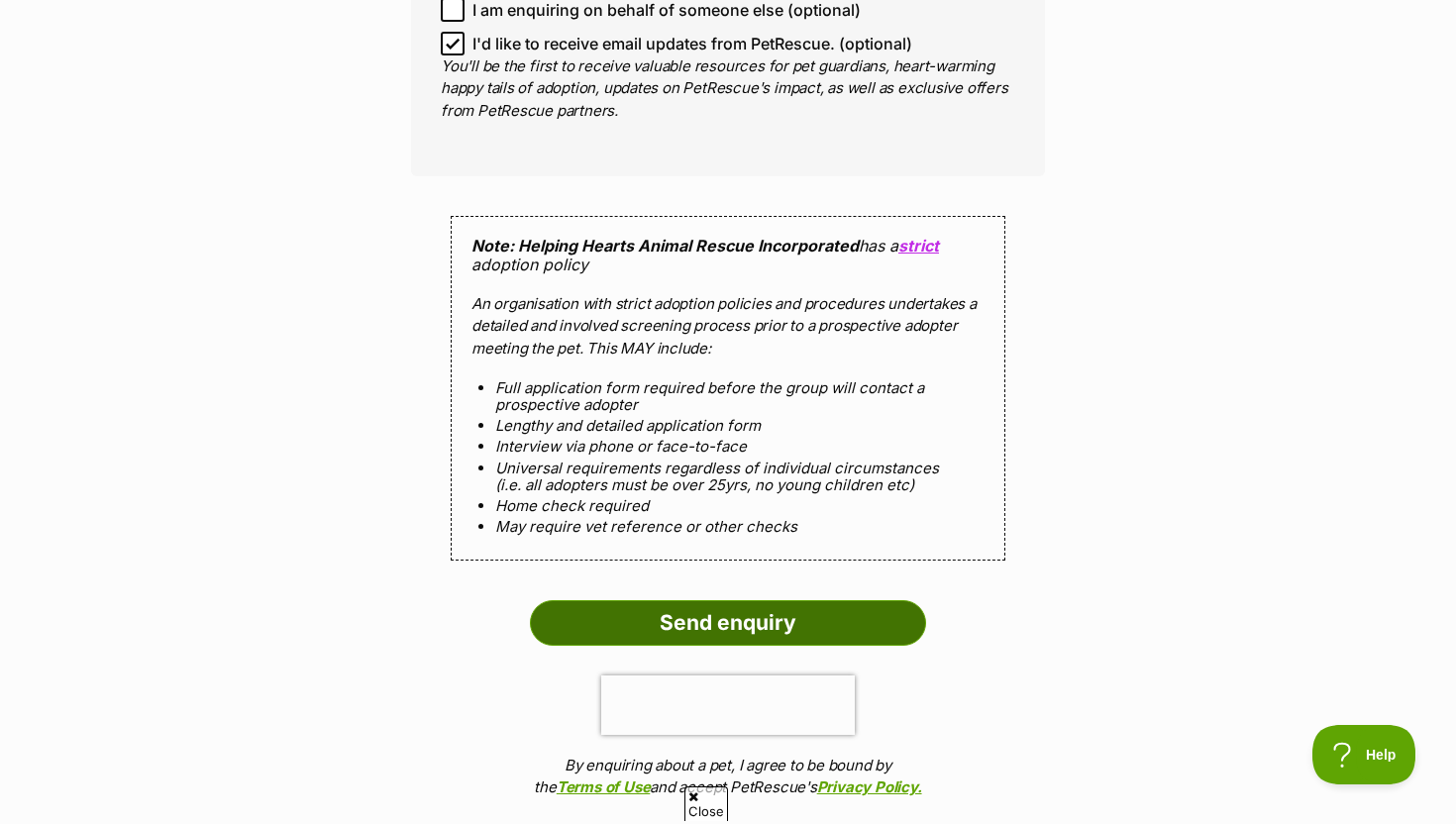 click on "Send enquiry" at bounding box center [728, 623] 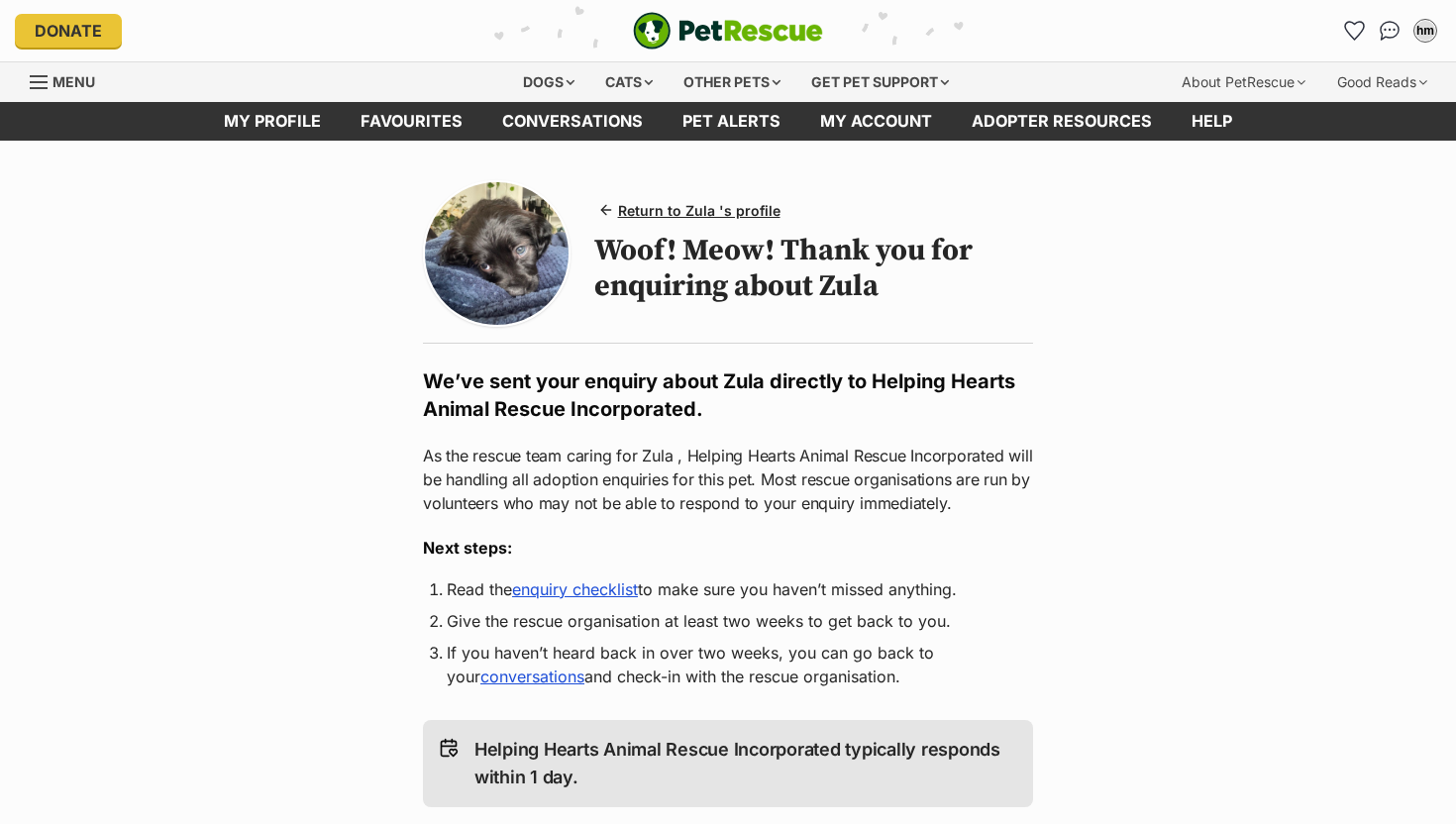 scroll, scrollTop: 0, scrollLeft: 0, axis: both 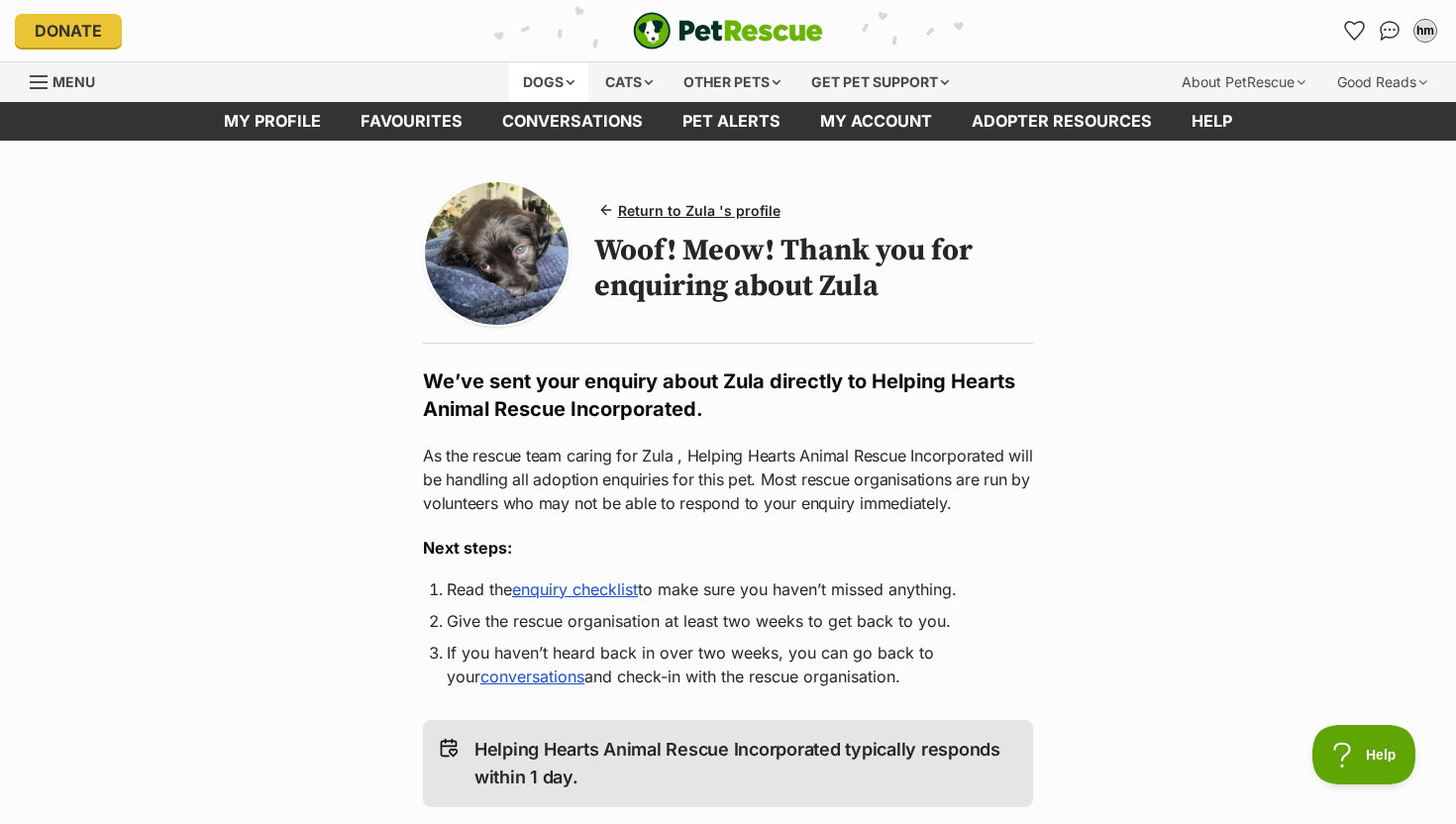 click on "Dogs" at bounding box center [549, 82] 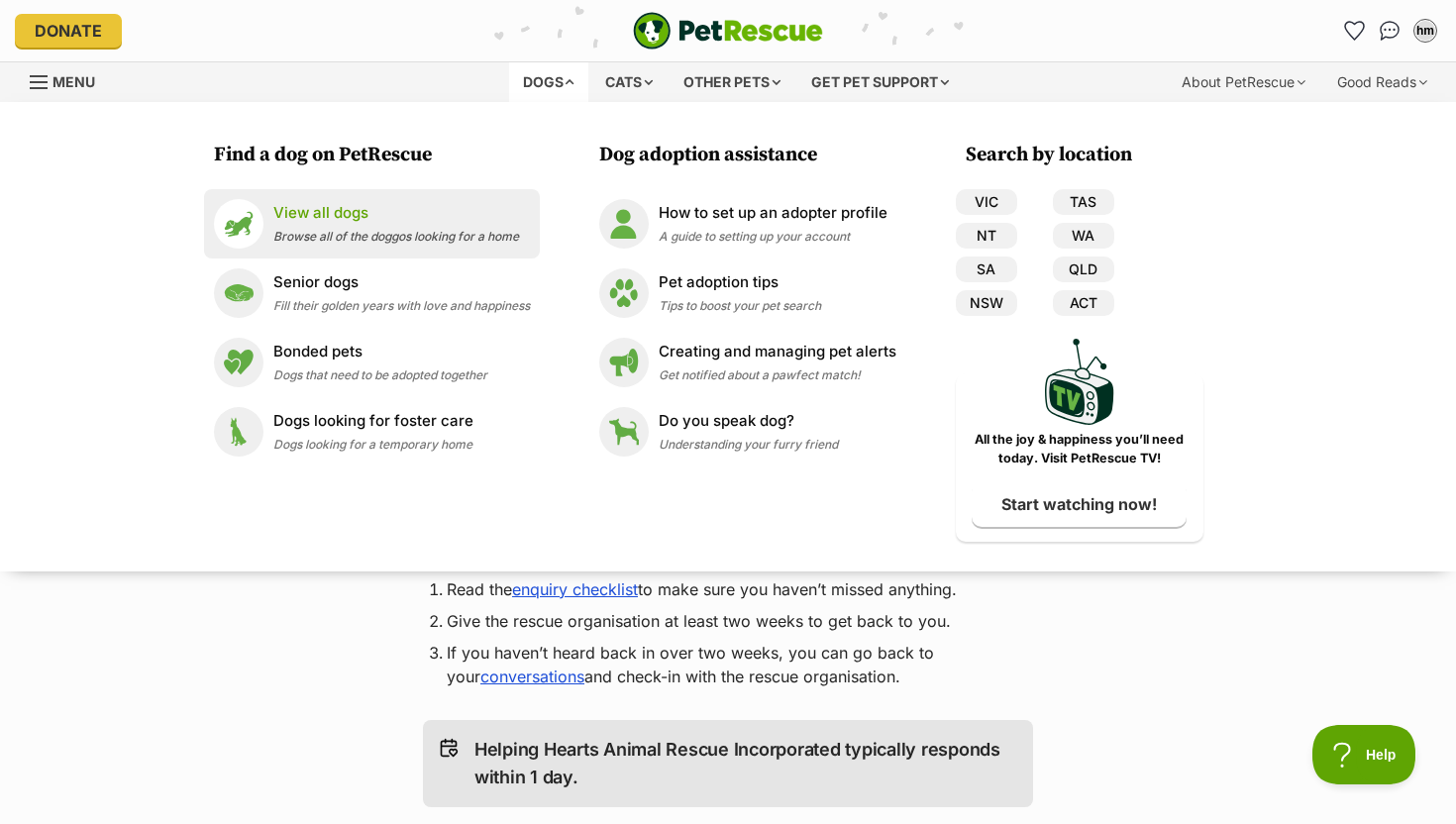 click on "View all dogs
Browse all of the doggos looking for a home" at bounding box center [371, 224] 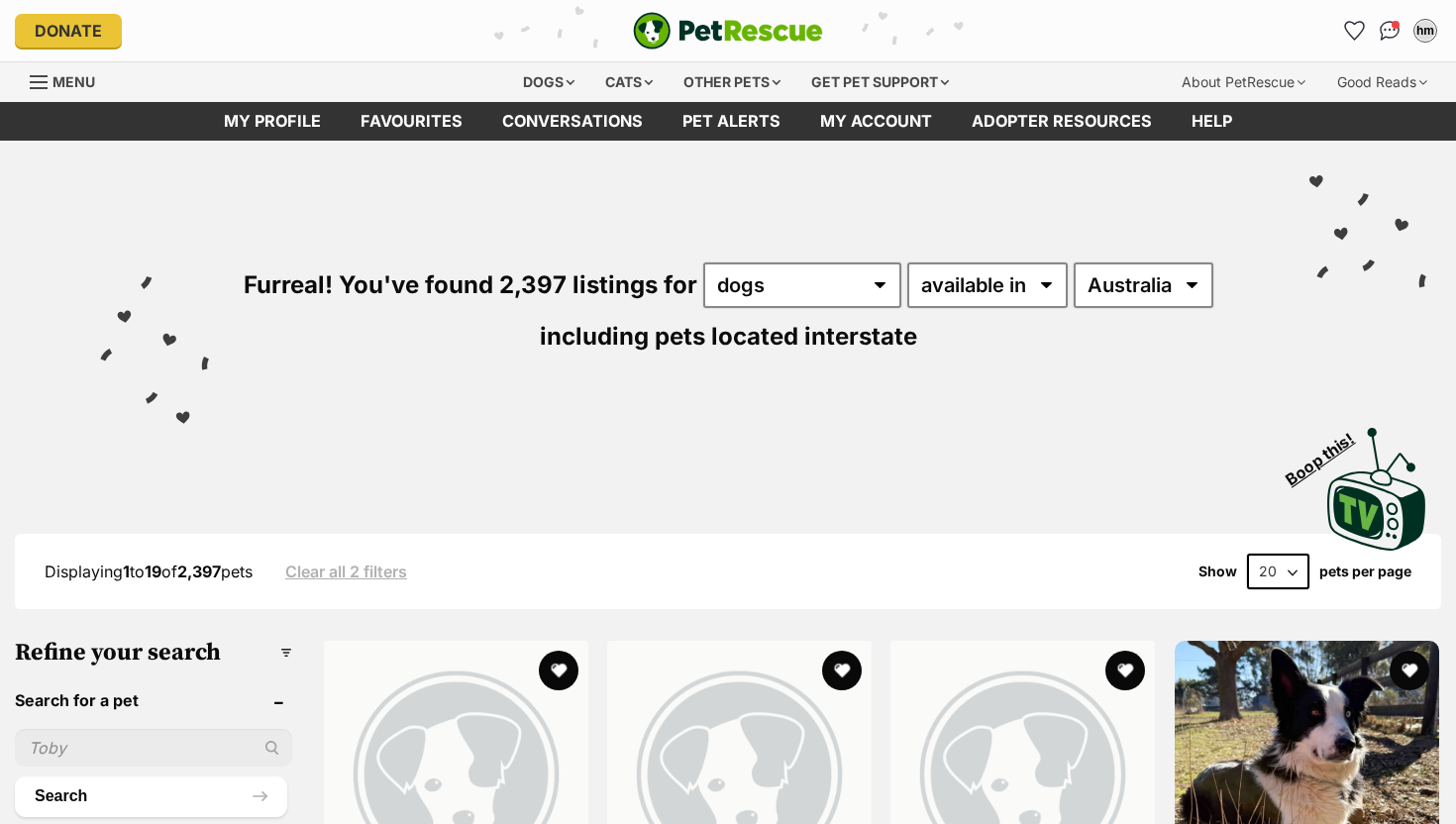 scroll, scrollTop: 0, scrollLeft: 0, axis: both 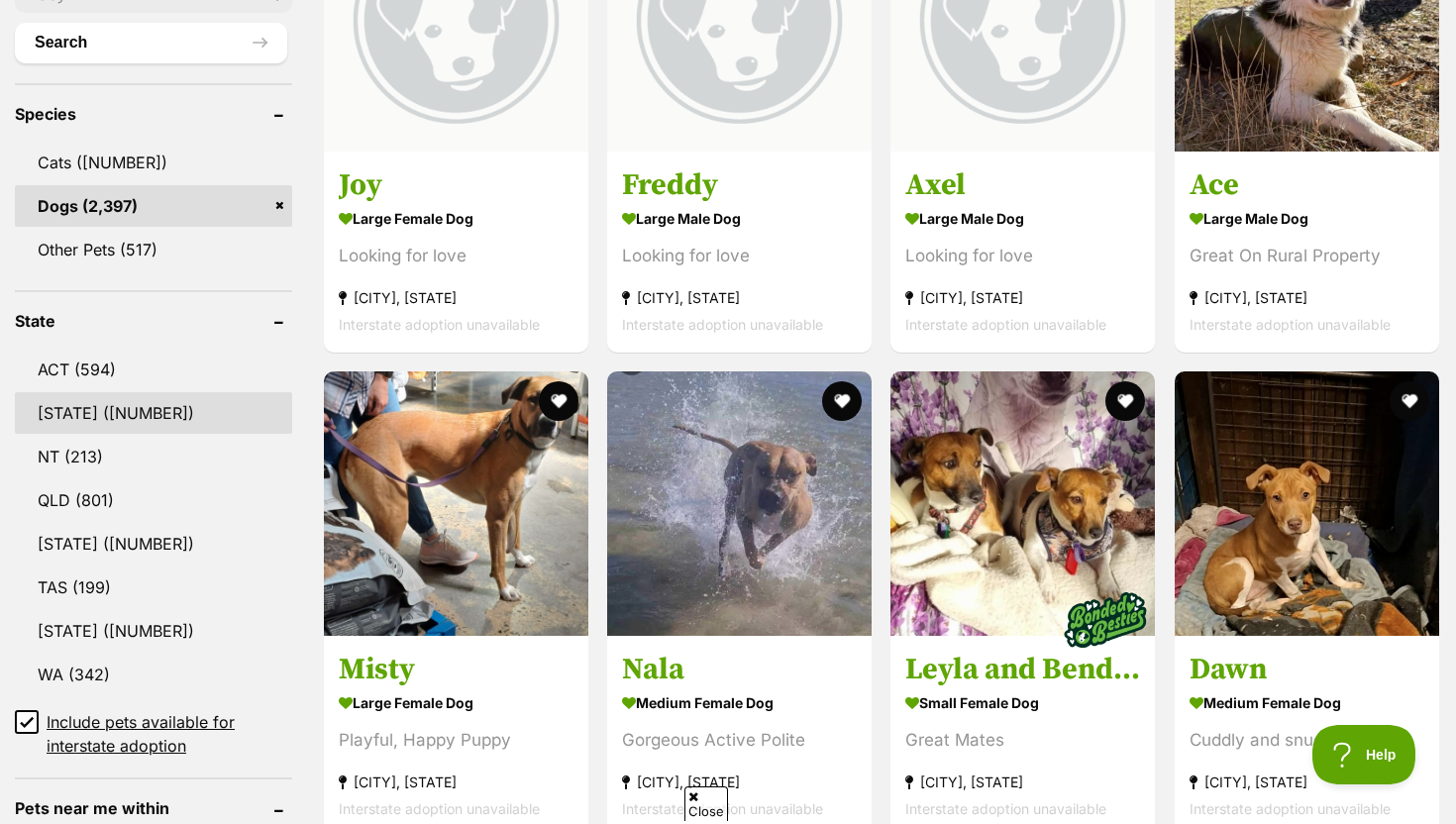click on "NSW (1,185)" at bounding box center (154, 413) 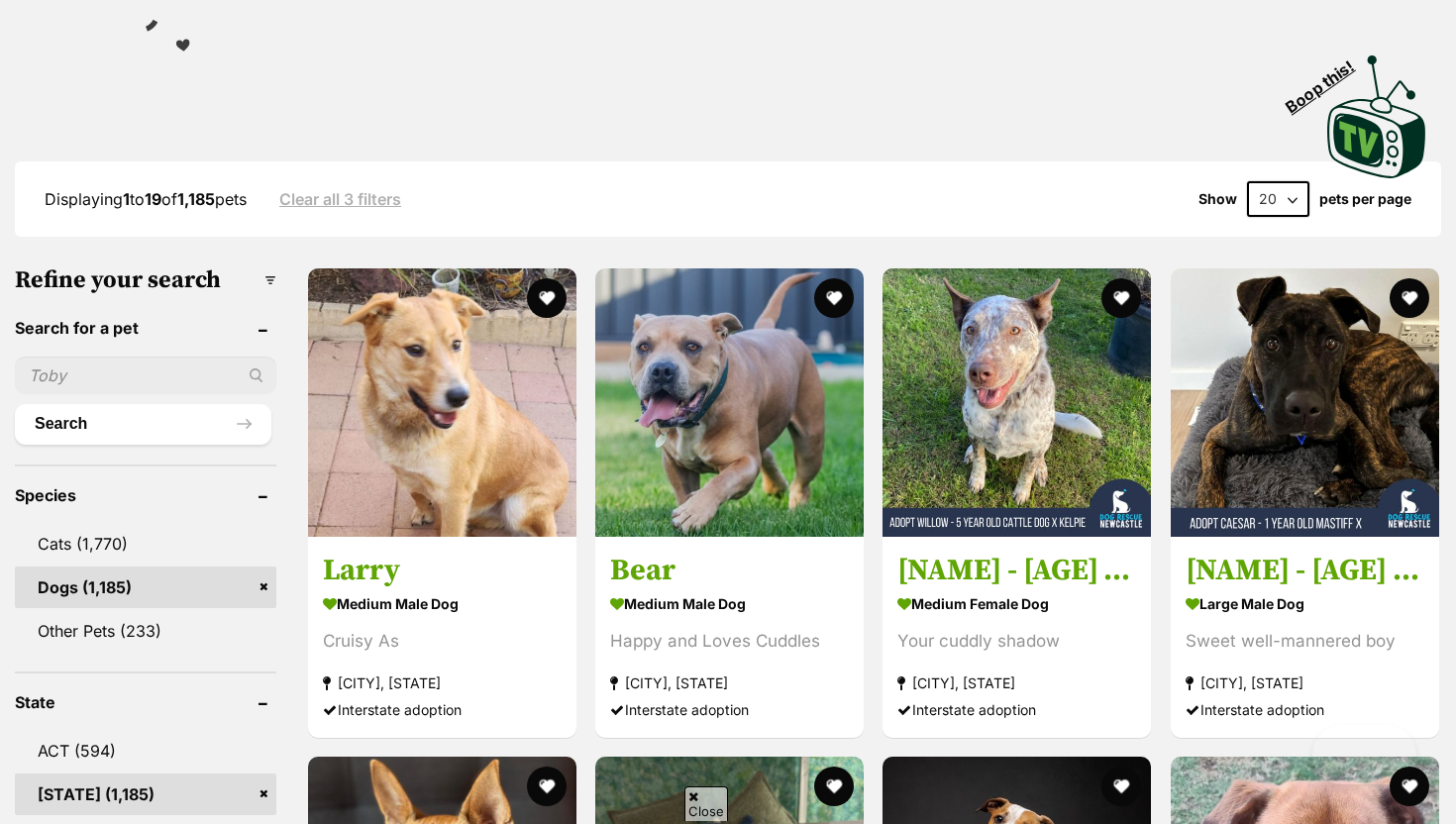 scroll, scrollTop: 1038, scrollLeft: 0, axis: vertical 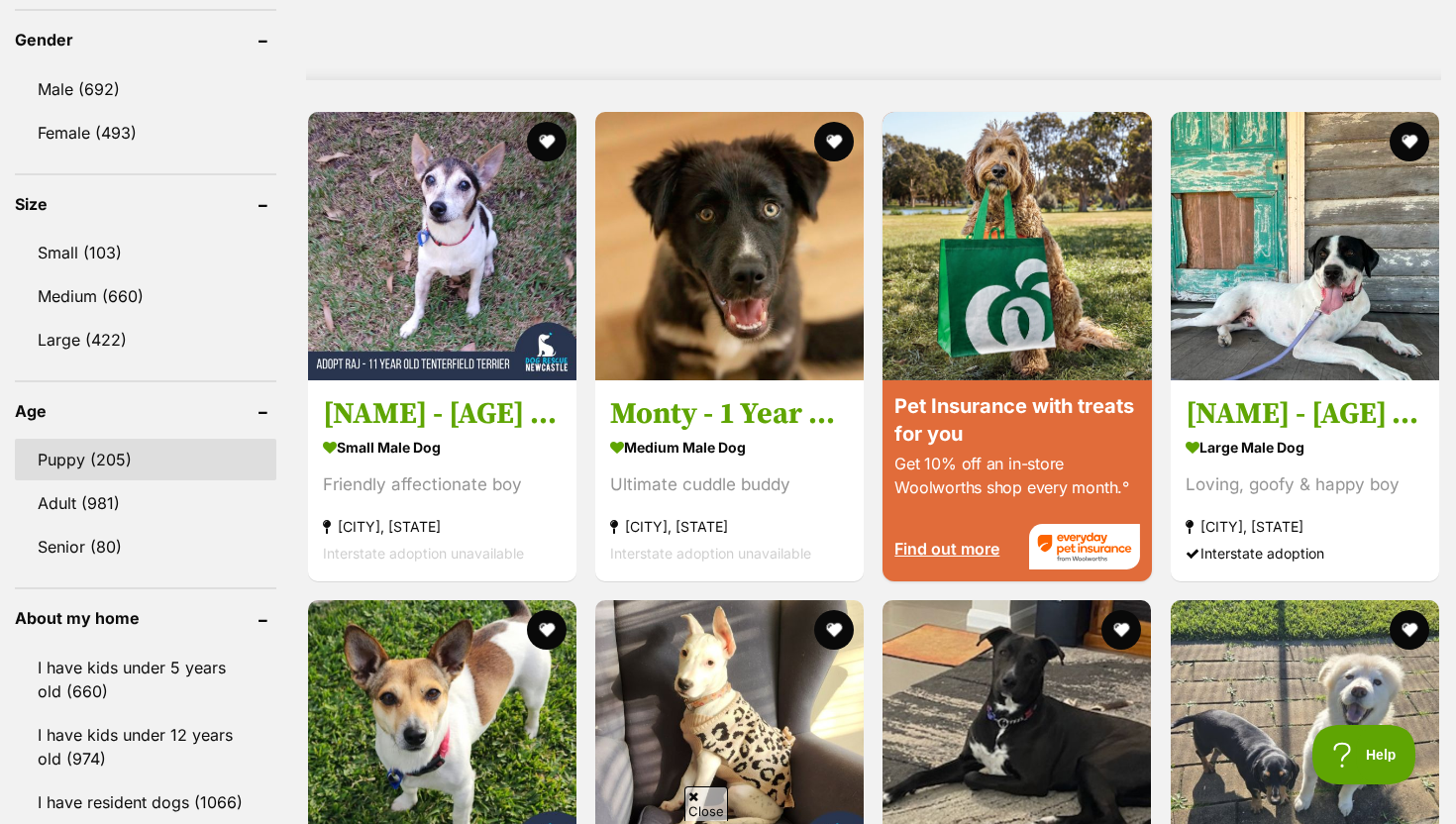 click on "Puppy (205)" at bounding box center [146, 460] 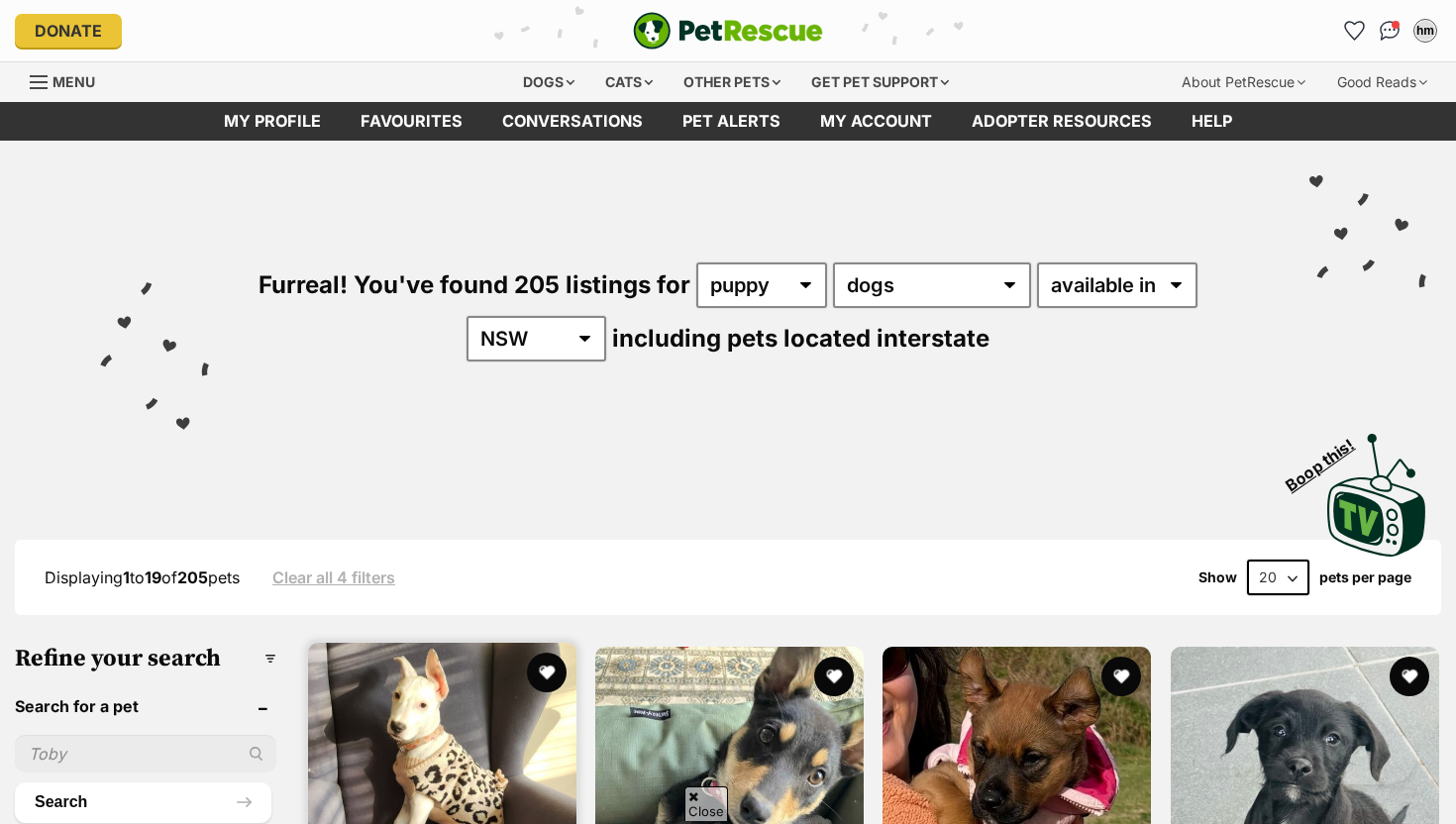 scroll, scrollTop: 213, scrollLeft: 0, axis: vertical 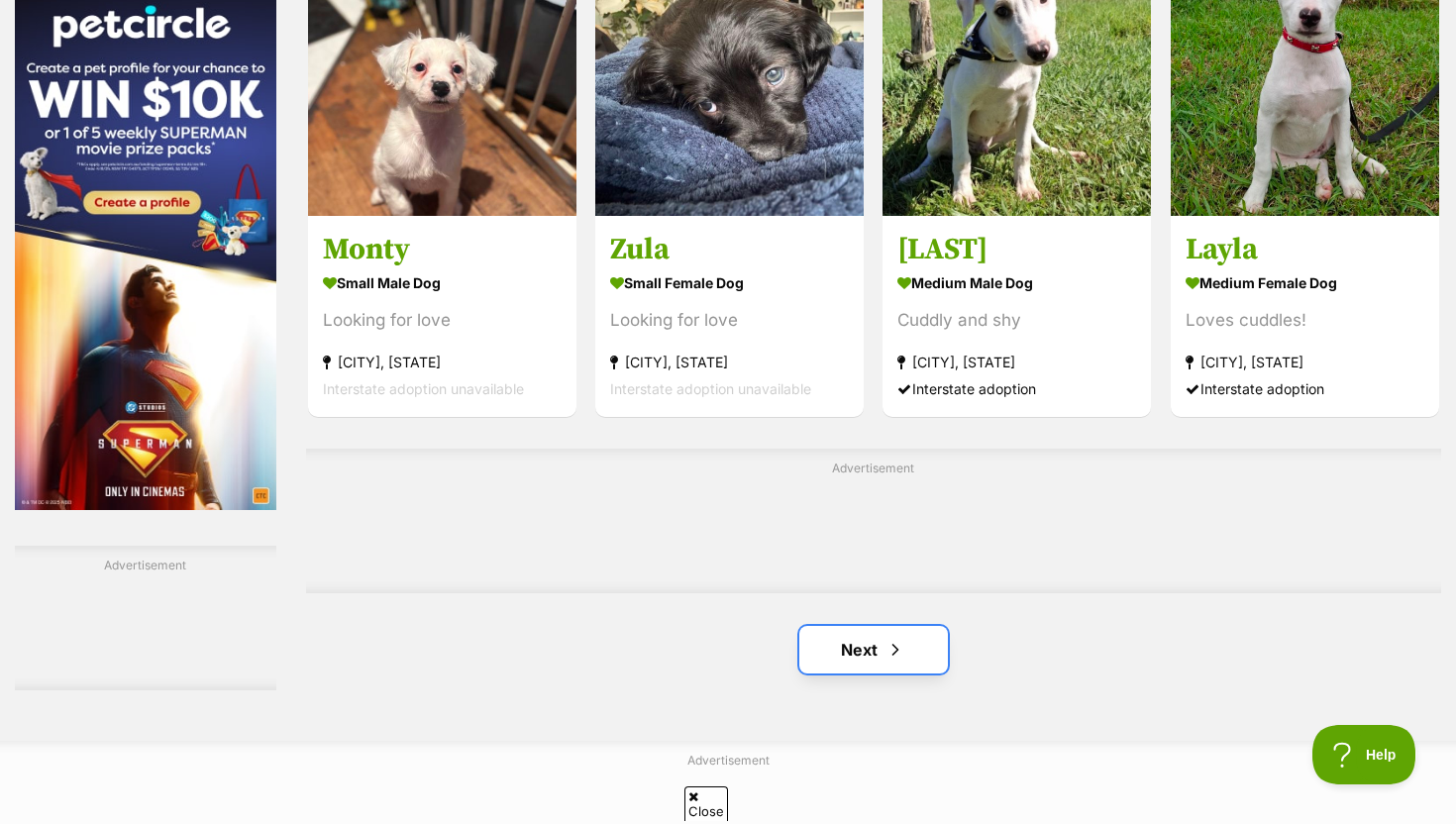 click on "Next" at bounding box center (874, 650) 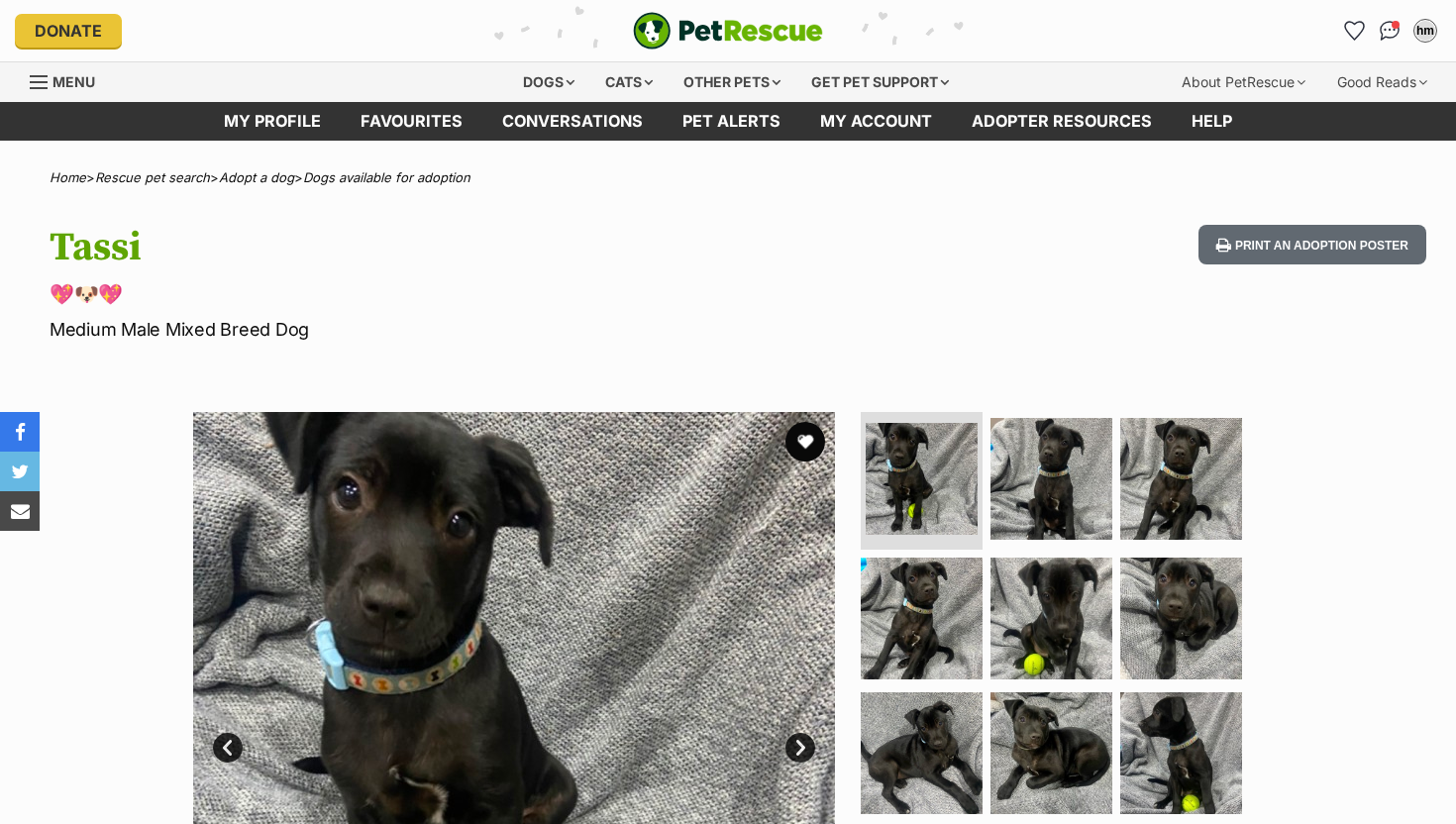 scroll, scrollTop: 0, scrollLeft: 0, axis: both 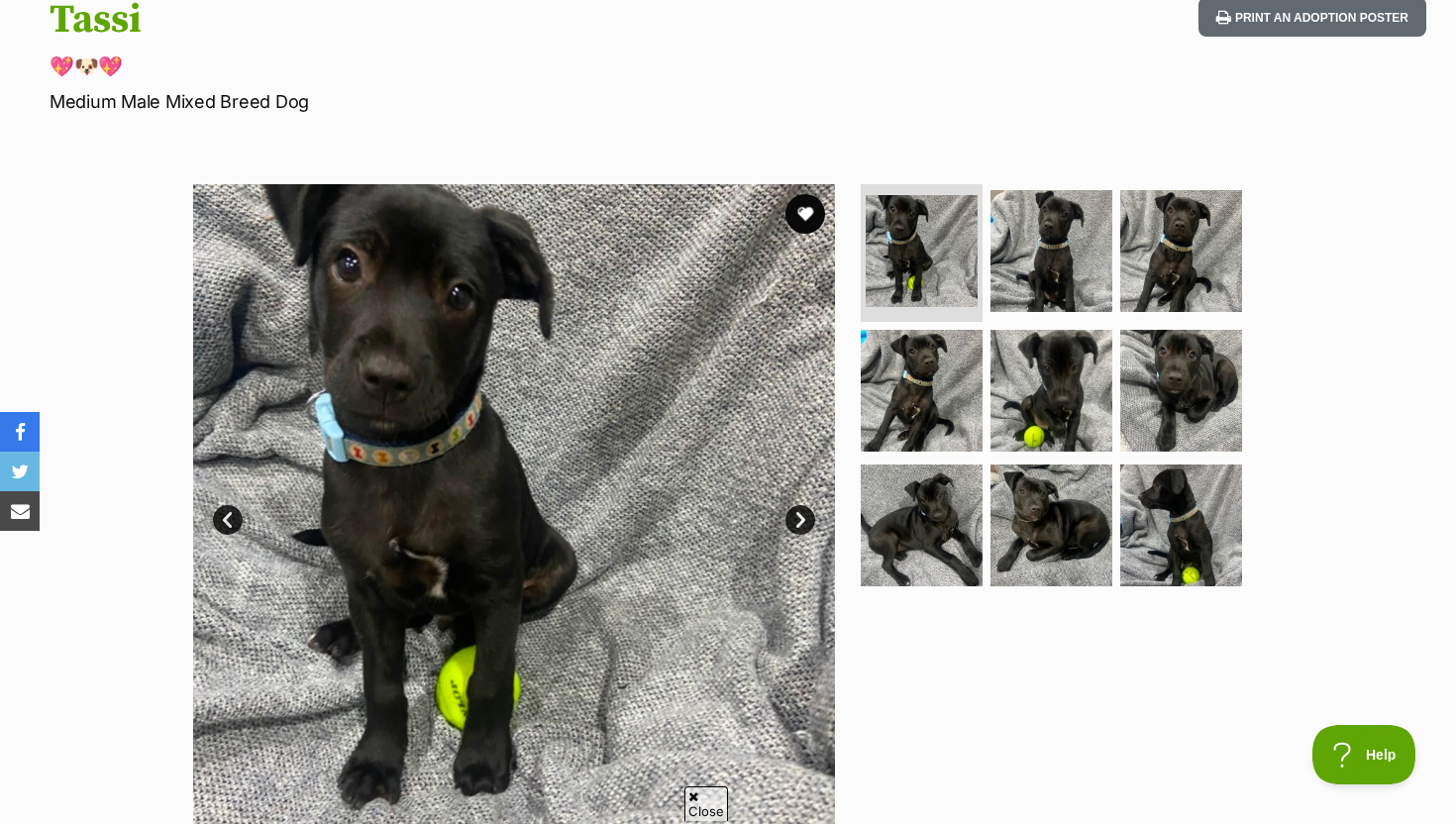 click at bounding box center (514, 505) 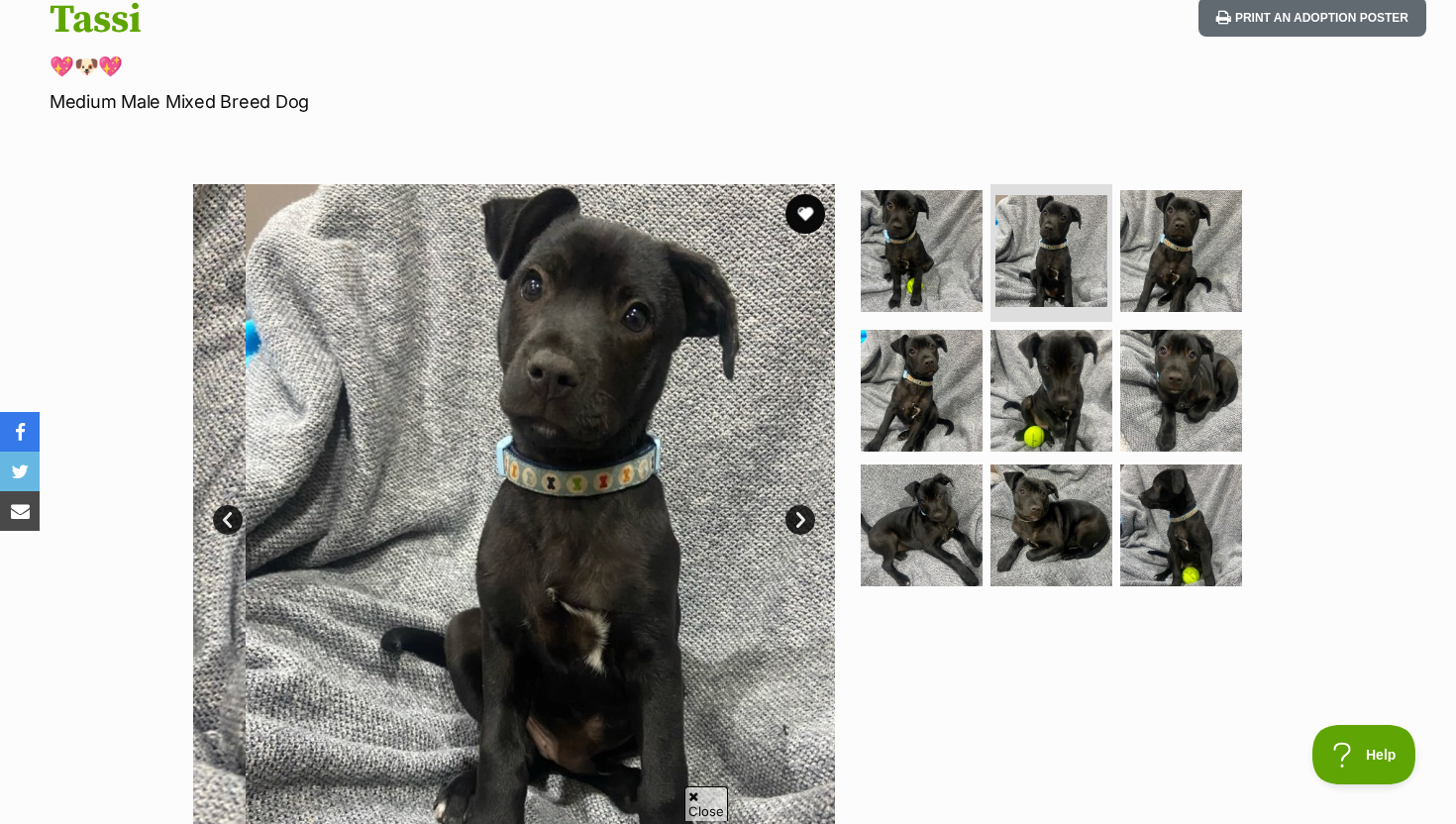 click on "Next" at bounding box center (800, 520) 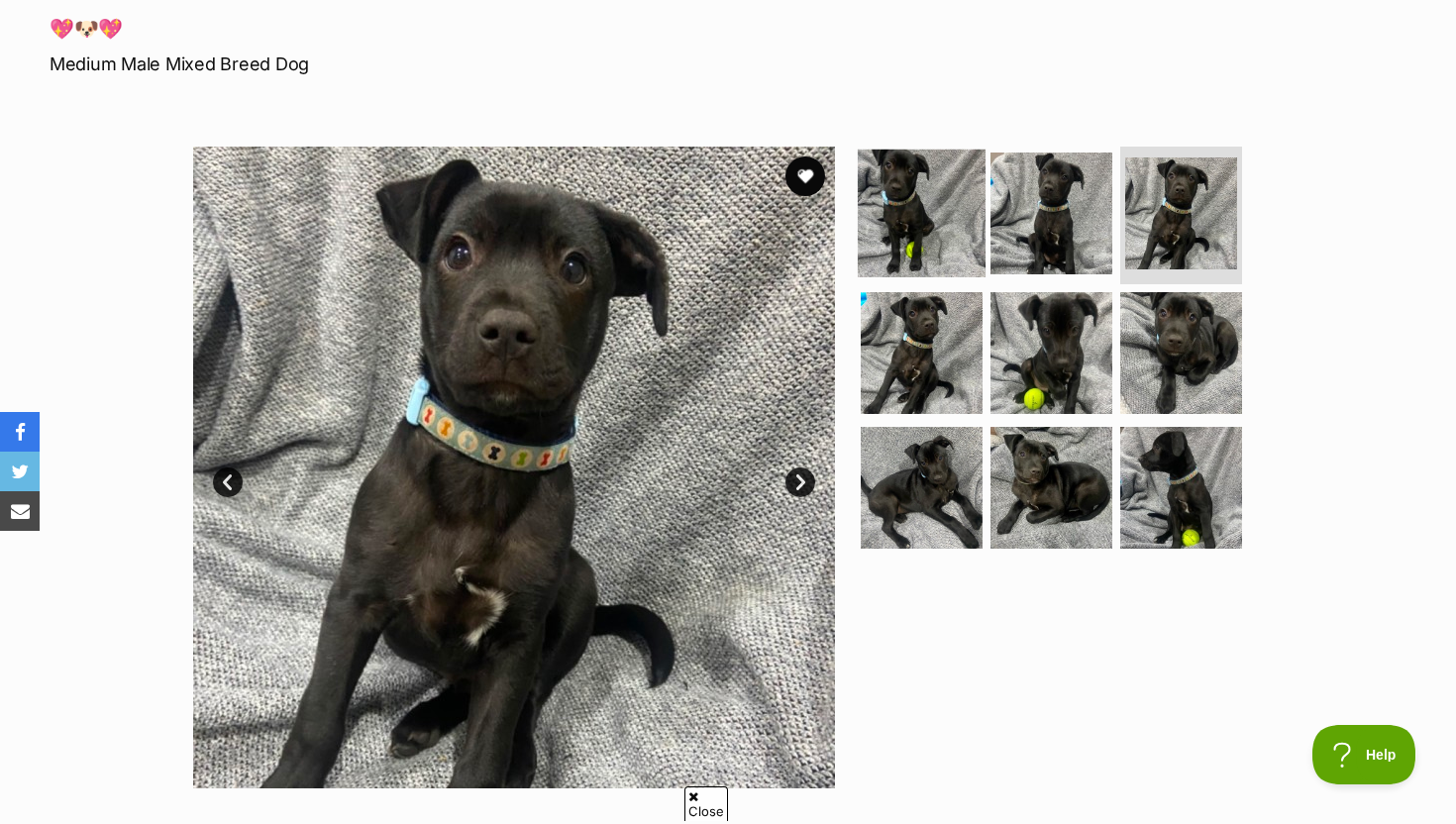 scroll, scrollTop: 275, scrollLeft: 0, axis: vertical 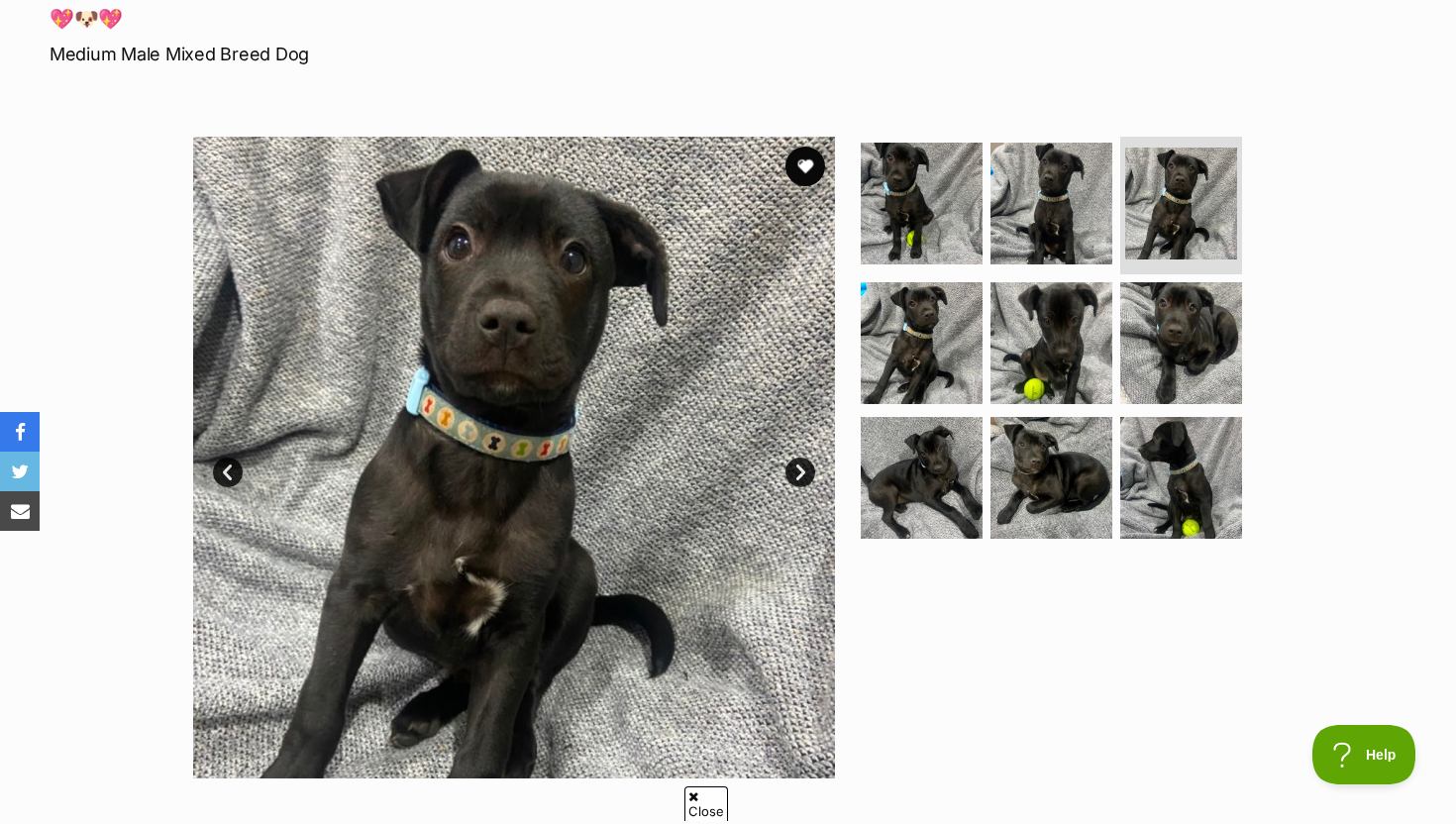 click on "Next" at bounding box center (800, 472) 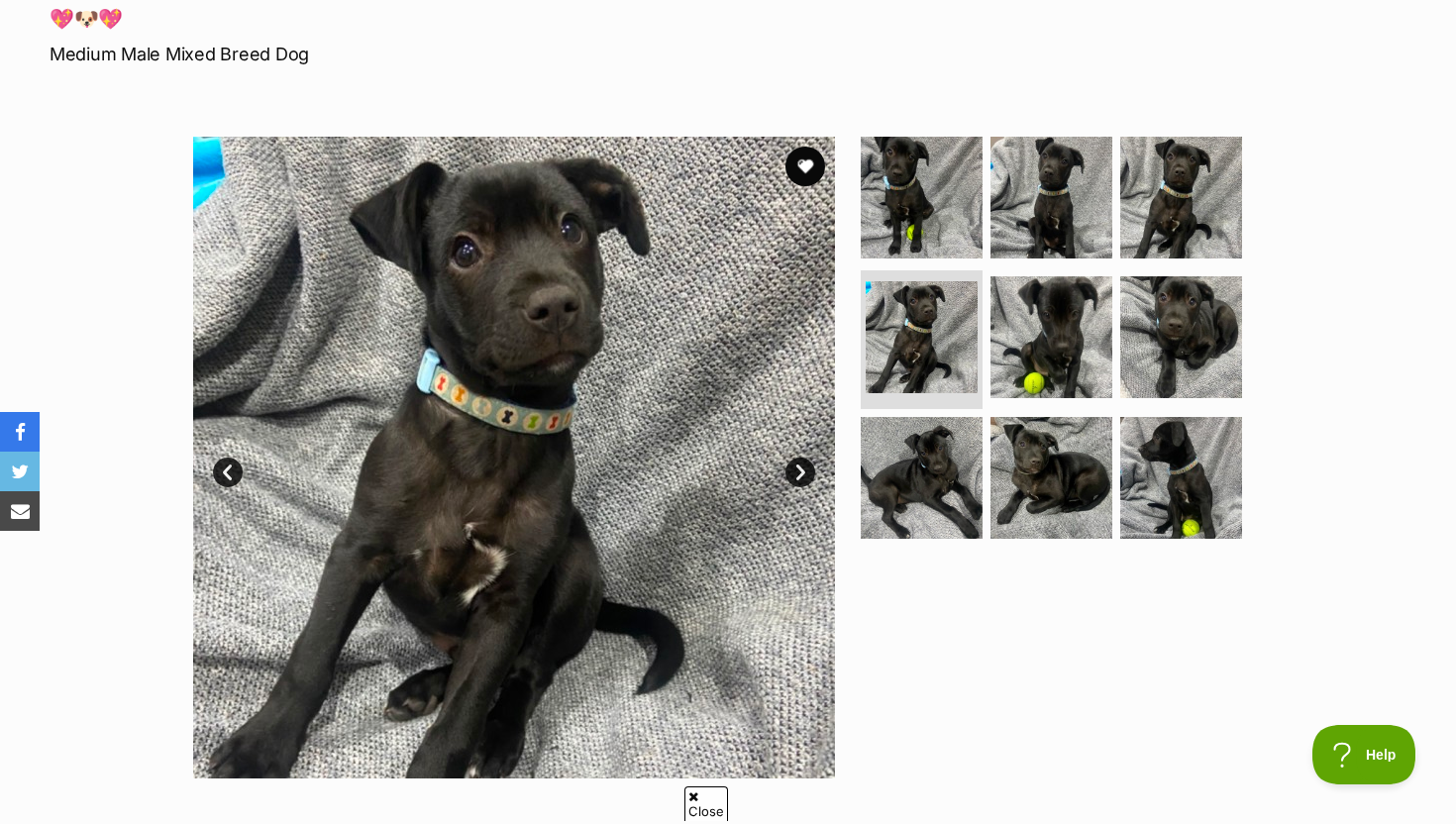 click on "Next" at bounding box center (800, 472) 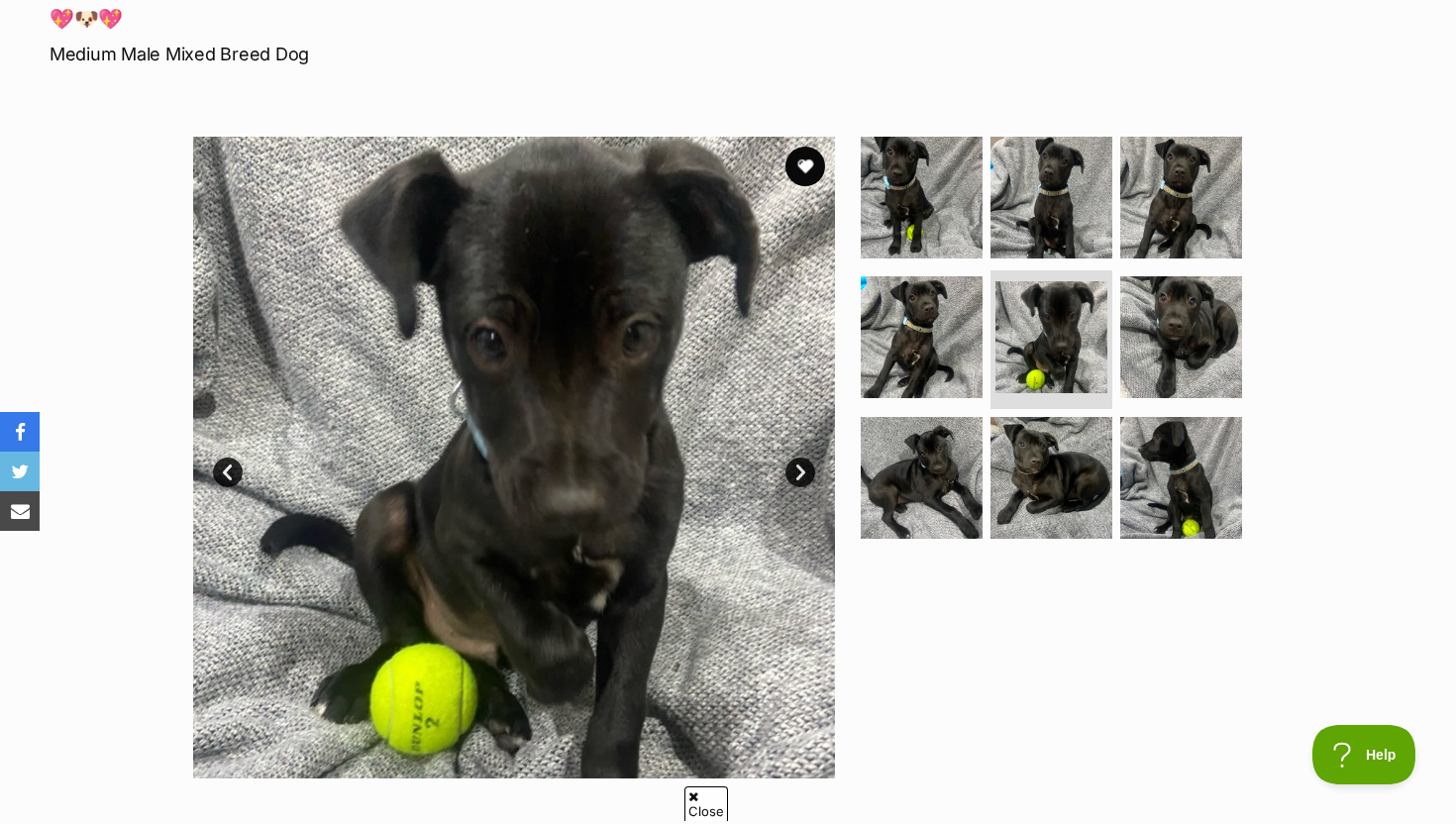 click on "Next" at bounding box center [800, 472] 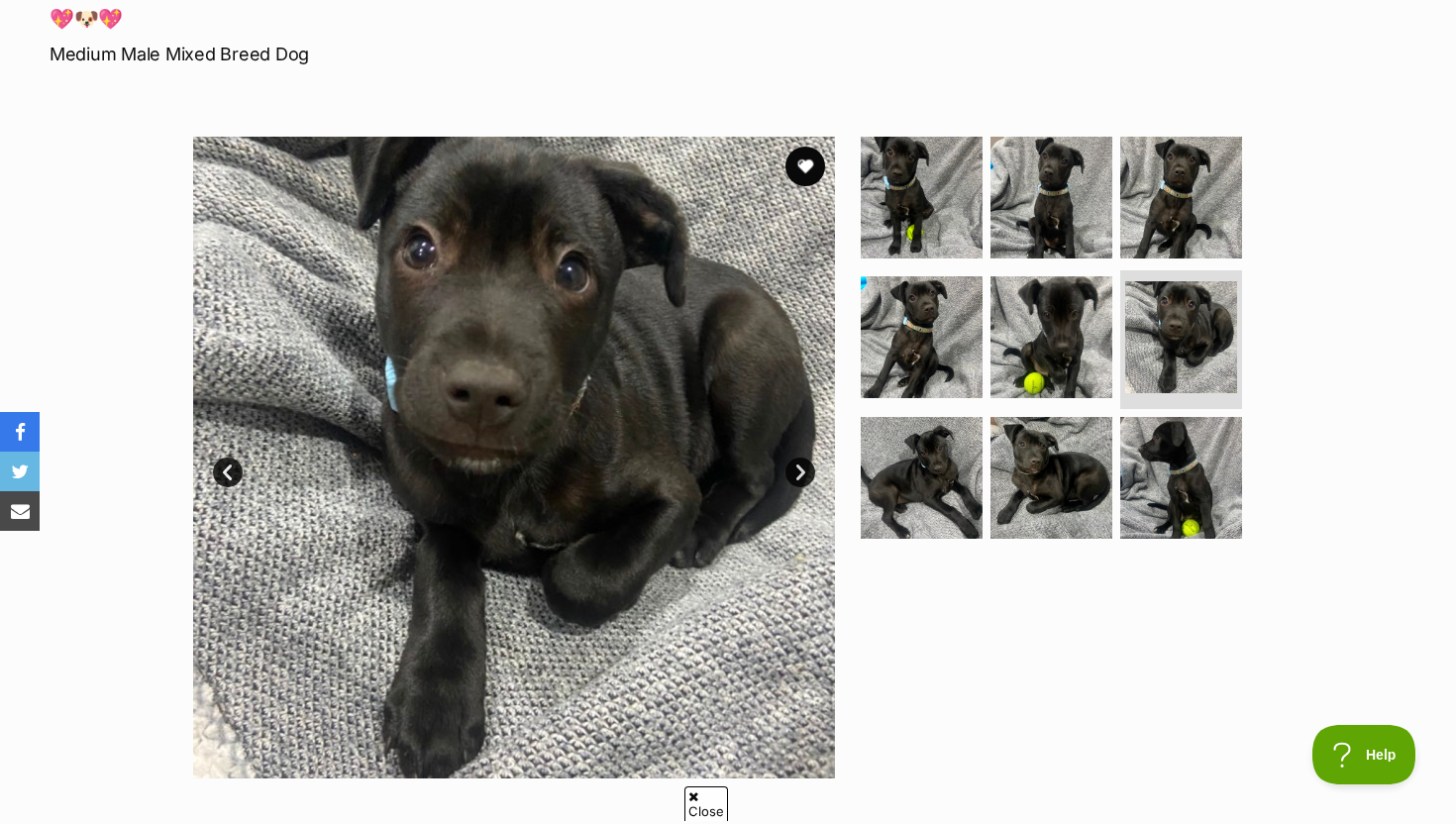 click on "Next" at bounding box center [800, 472] 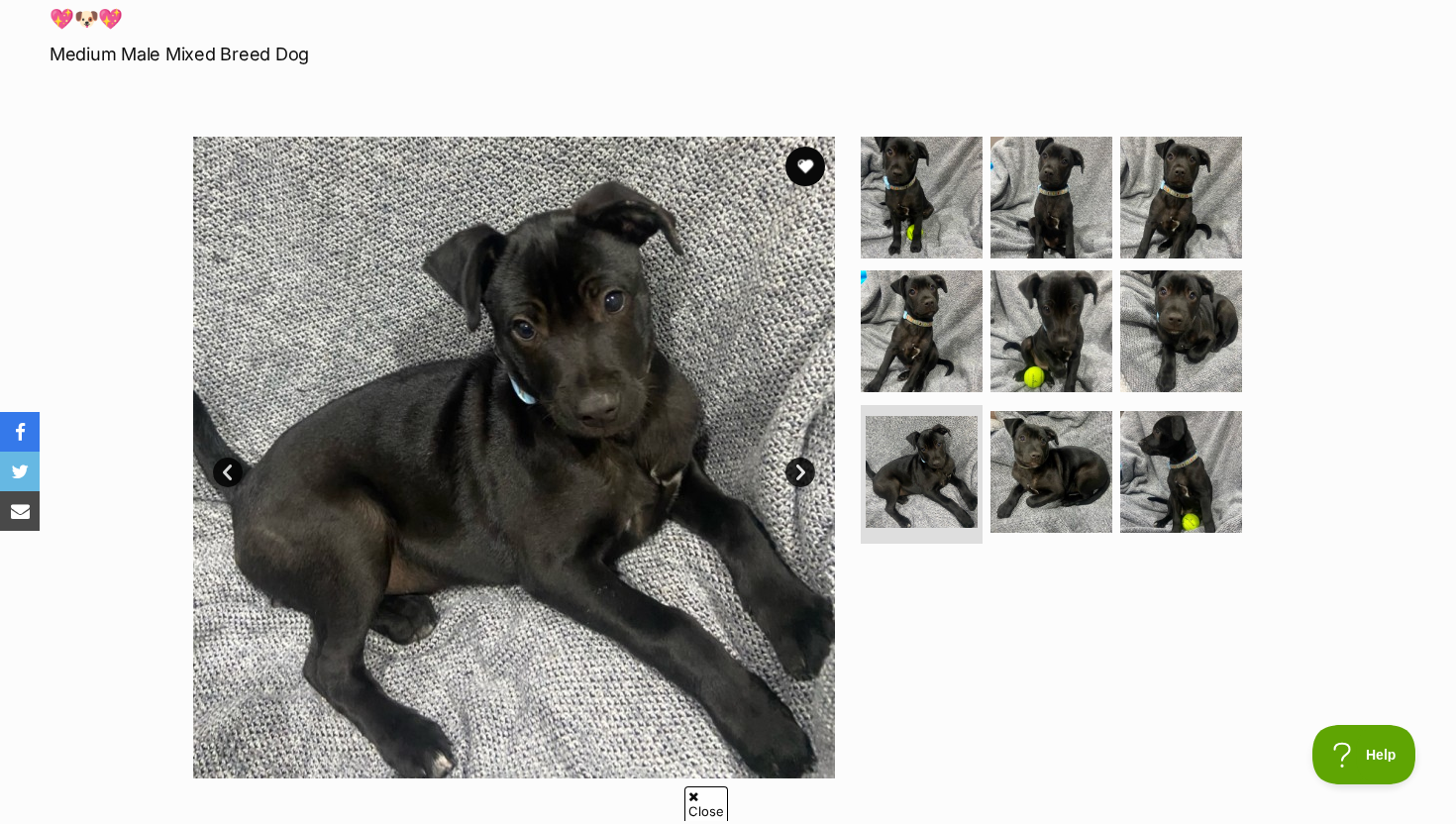 click on "Next" at bounding box center (800, 472) 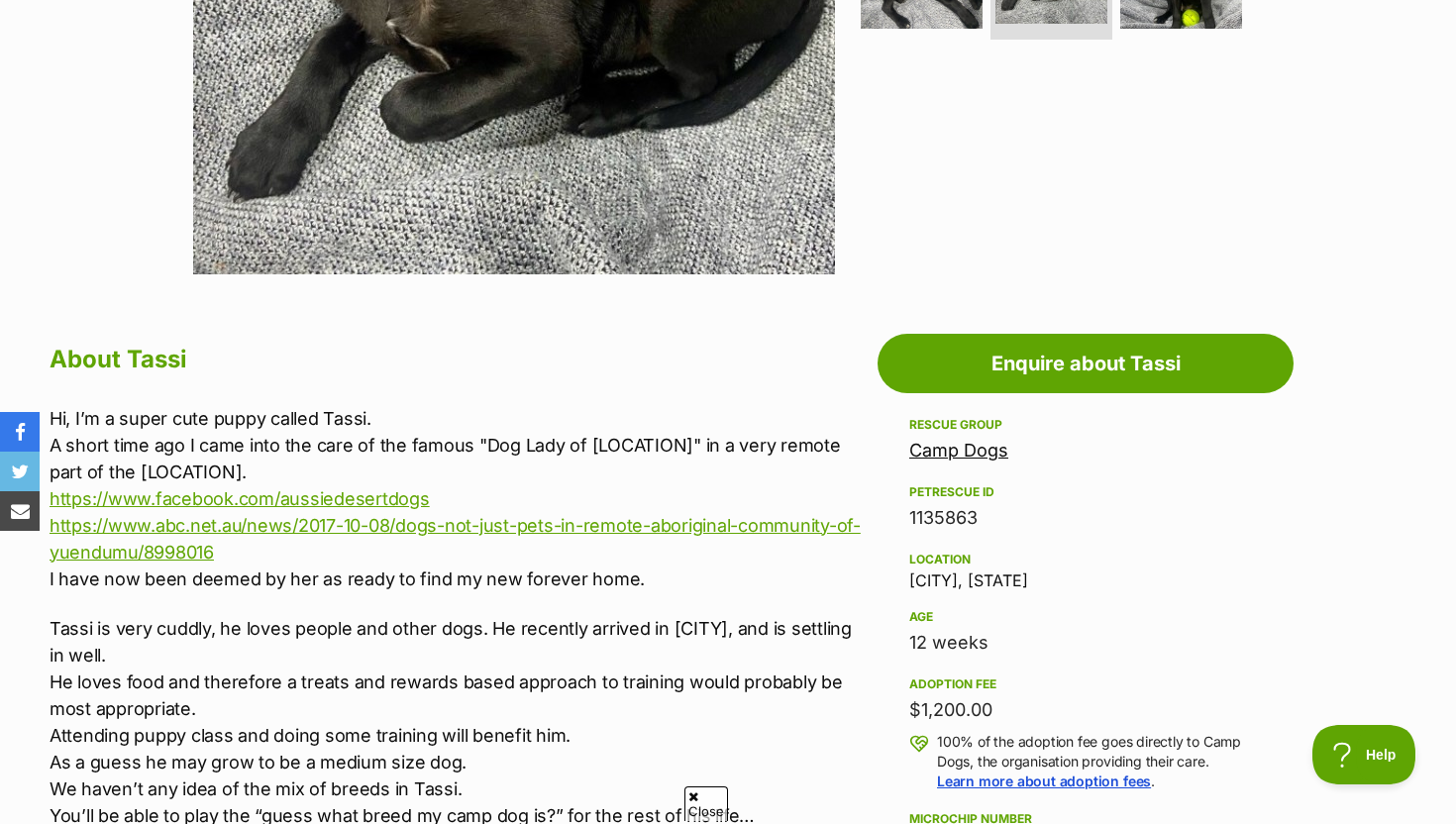 scroll, scrollTop: 812, scrollLeft: 0, axis: vertical 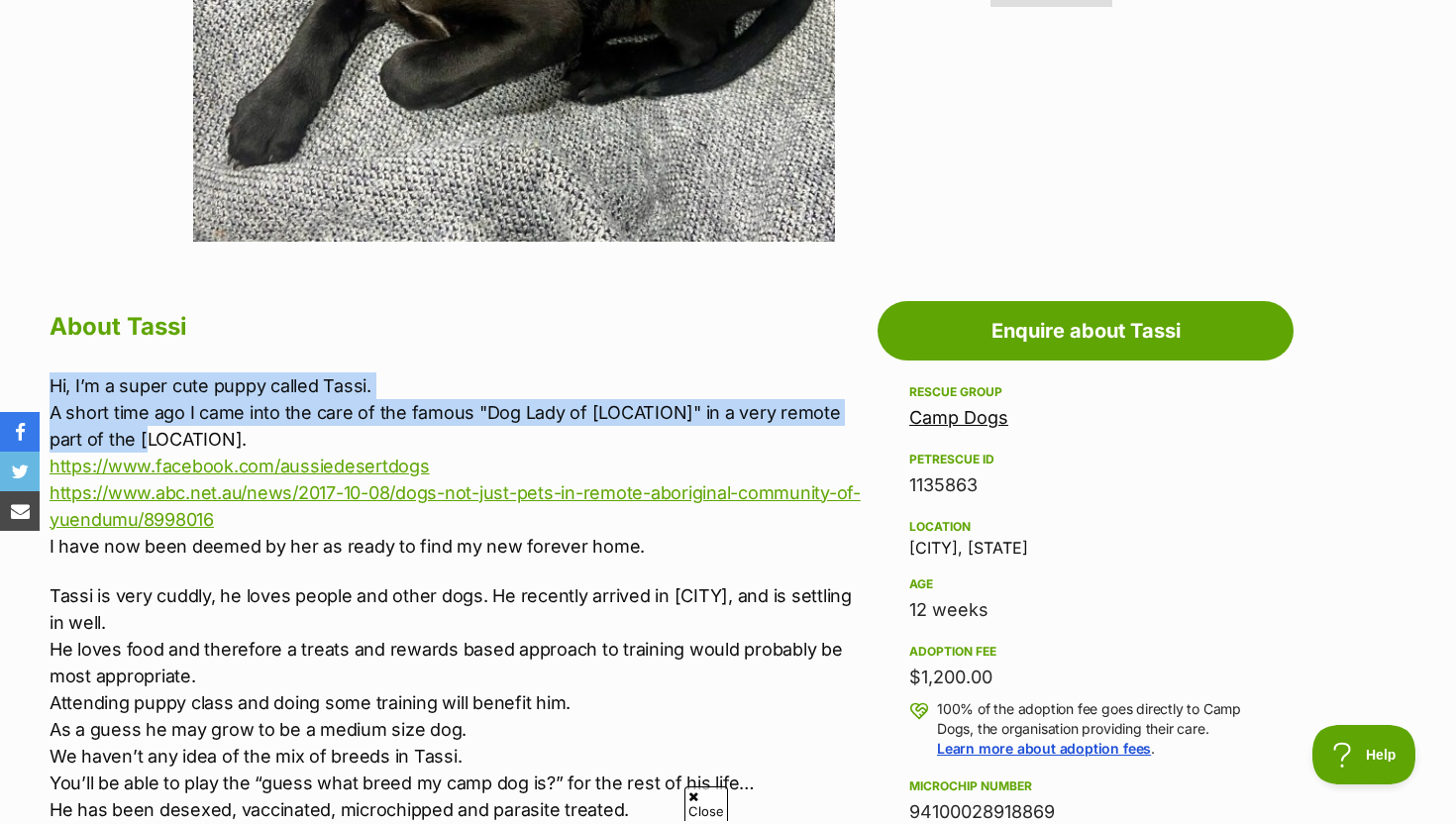 drag, startPoint x: 43, startPoint y: 378, endPoint x: 216, endPoint y: 433, distance: 181.53237 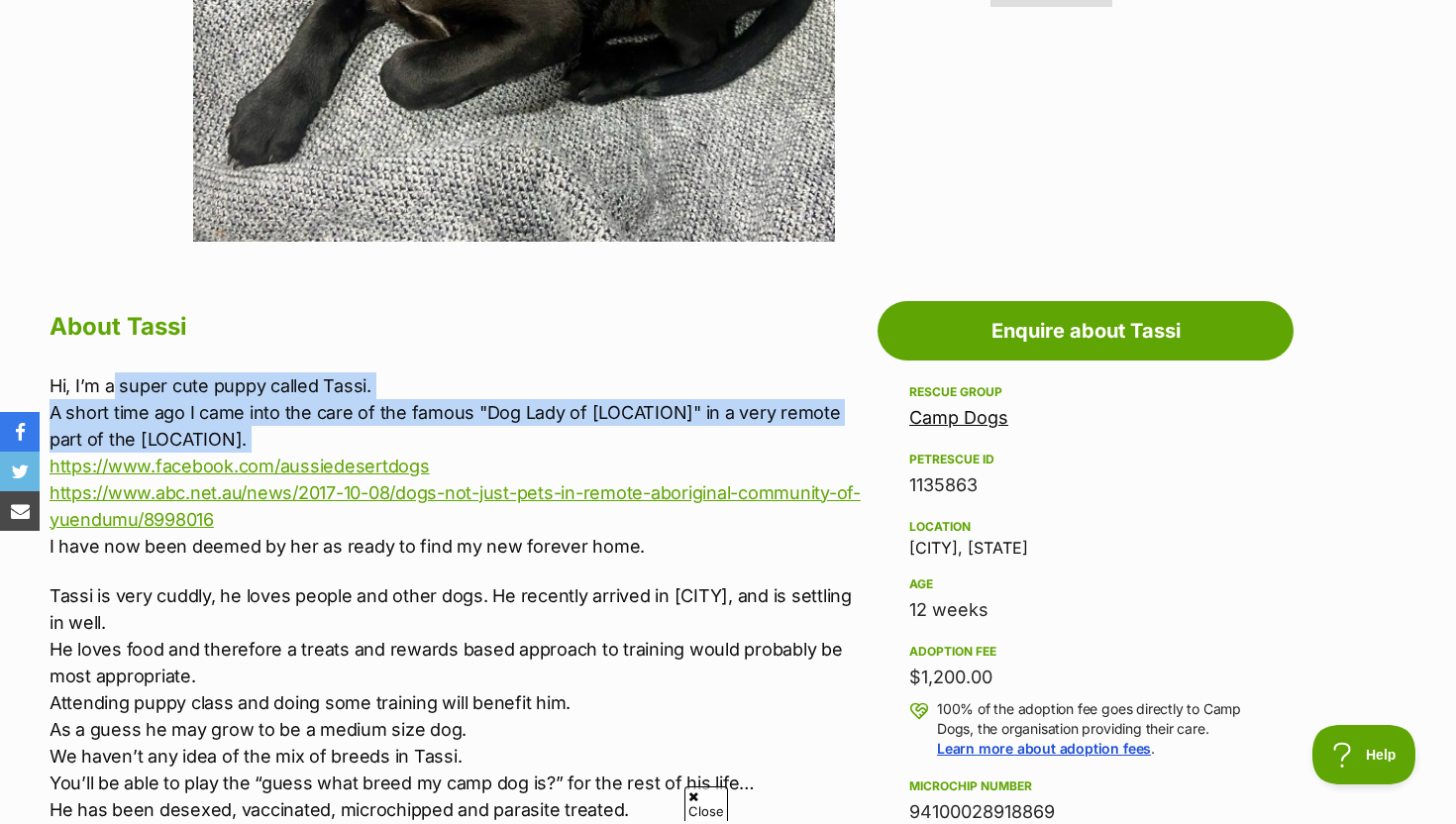 drag, startPoint x: 216, startPoint y: 433, endPoint x: 115, endPoint y: 385, distance: 111.82576 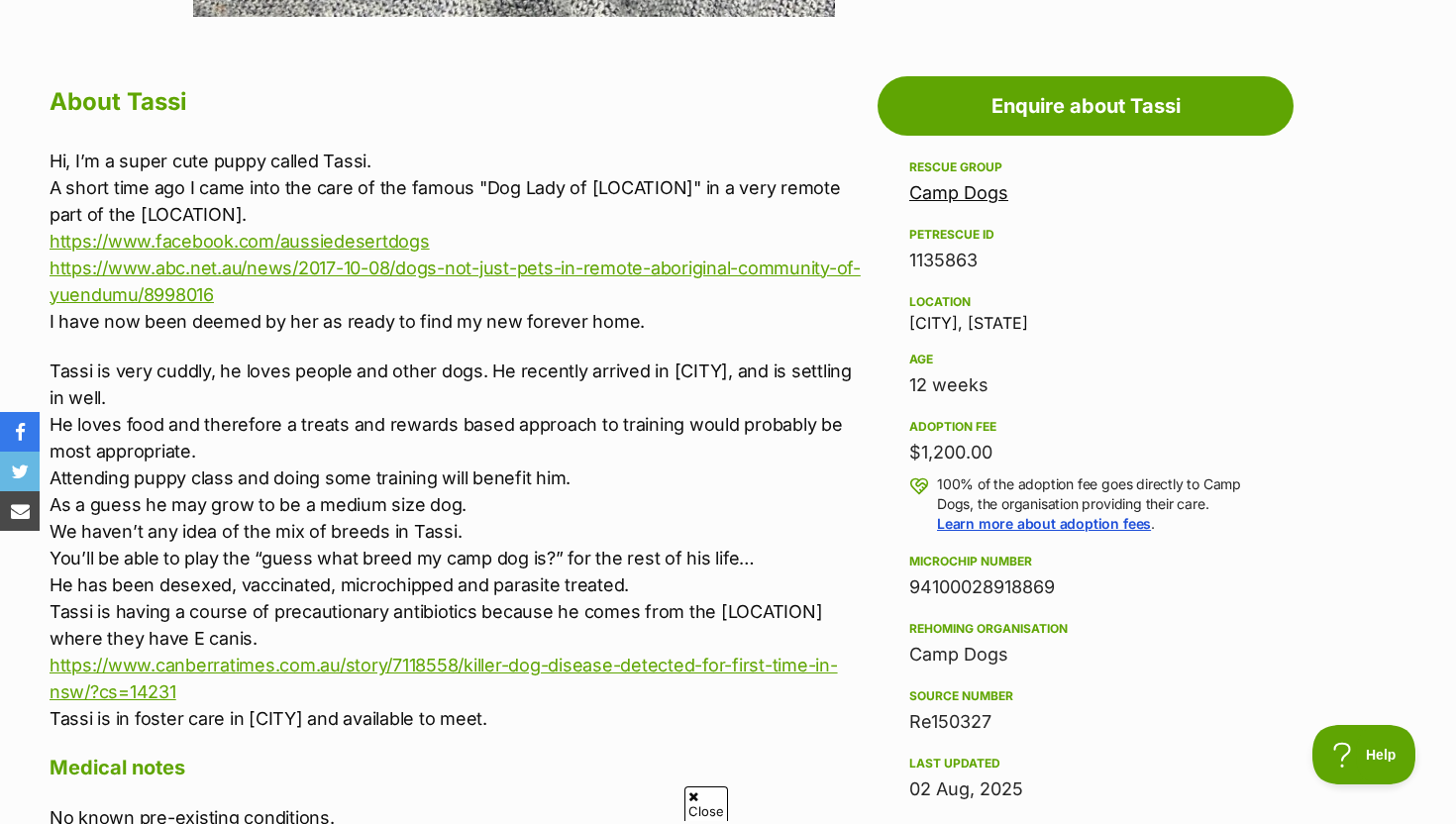 scroll, scrollTop: 1035, scrollLeft: 0, axis: vertical 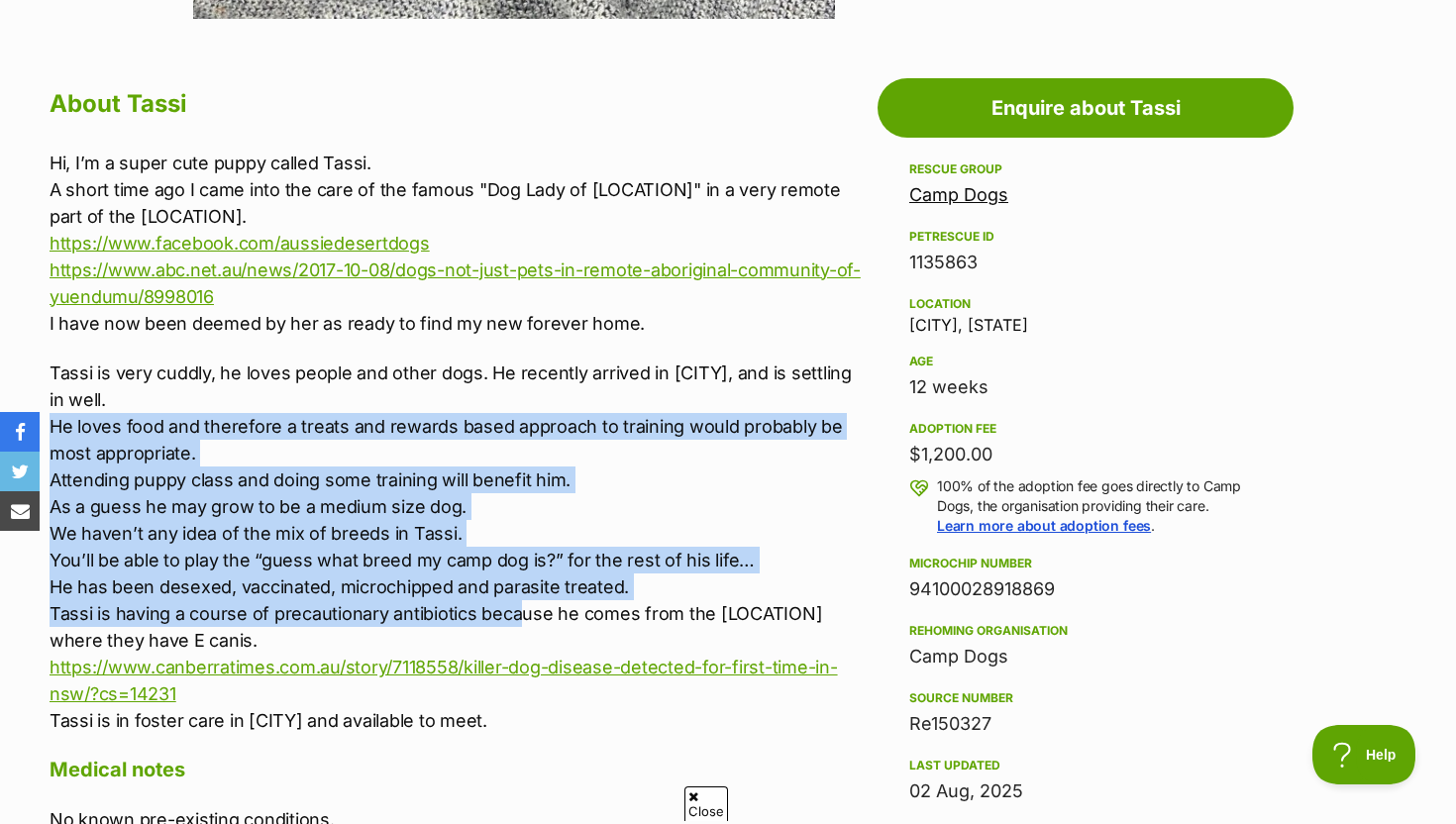 drag, startPoint x: 213, startPoint y: 452, endPoint x: 517, endPoint y: 612, distance: 343.535 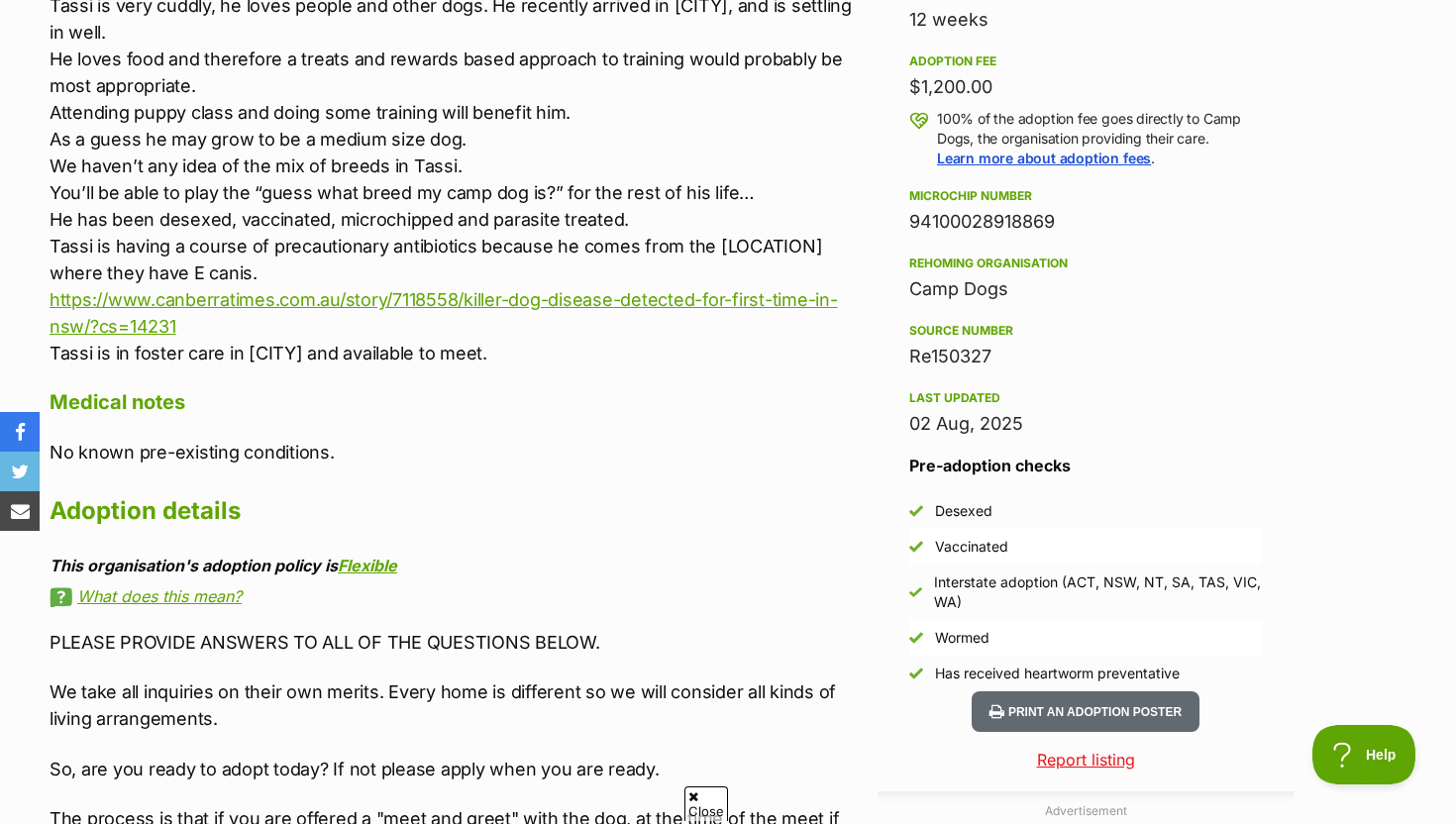 scroll, scrollTop: 1416, scrollLeft: 0, axis: vertical 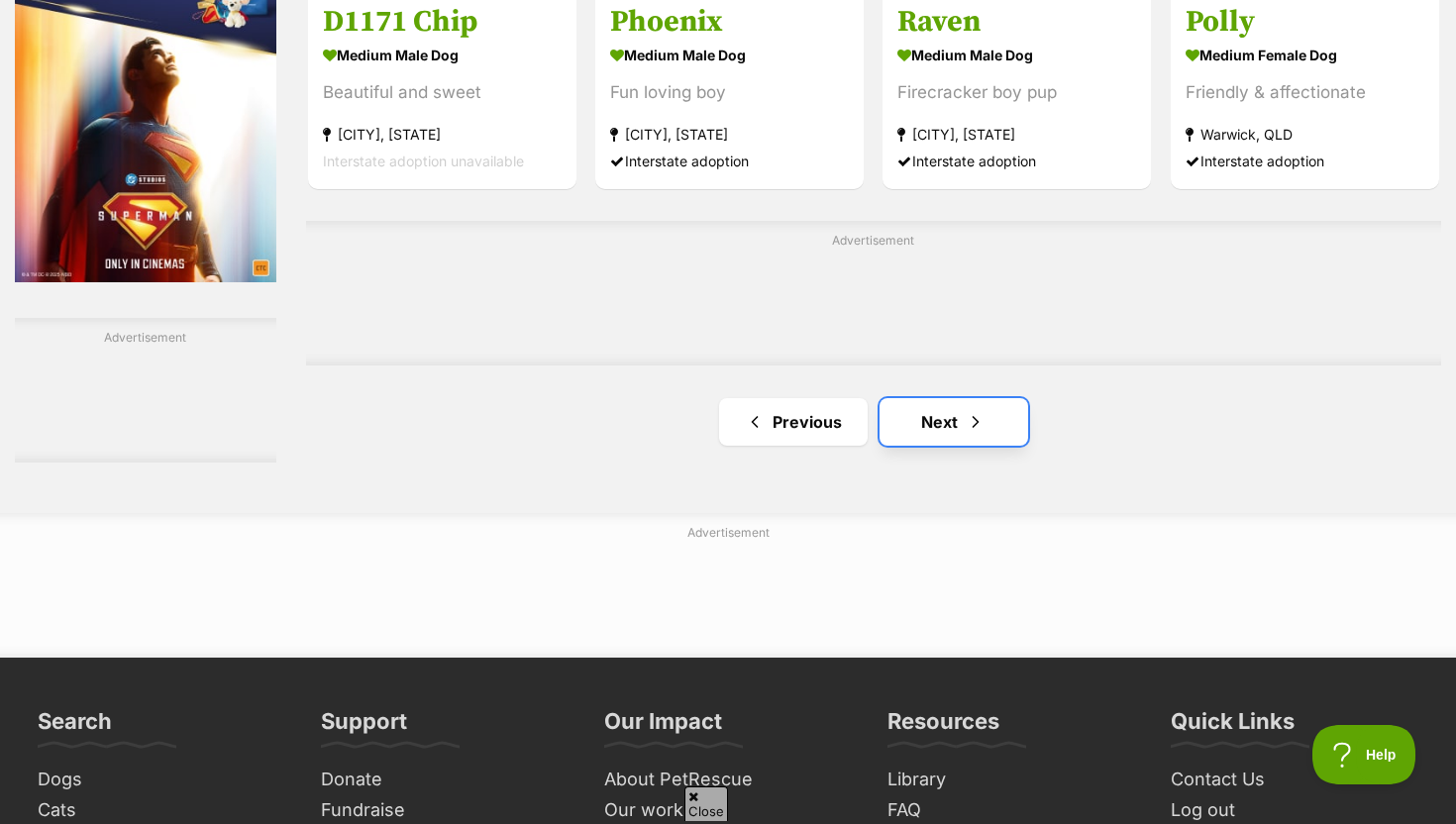 click on "Next" at bounding box center (954, 422) 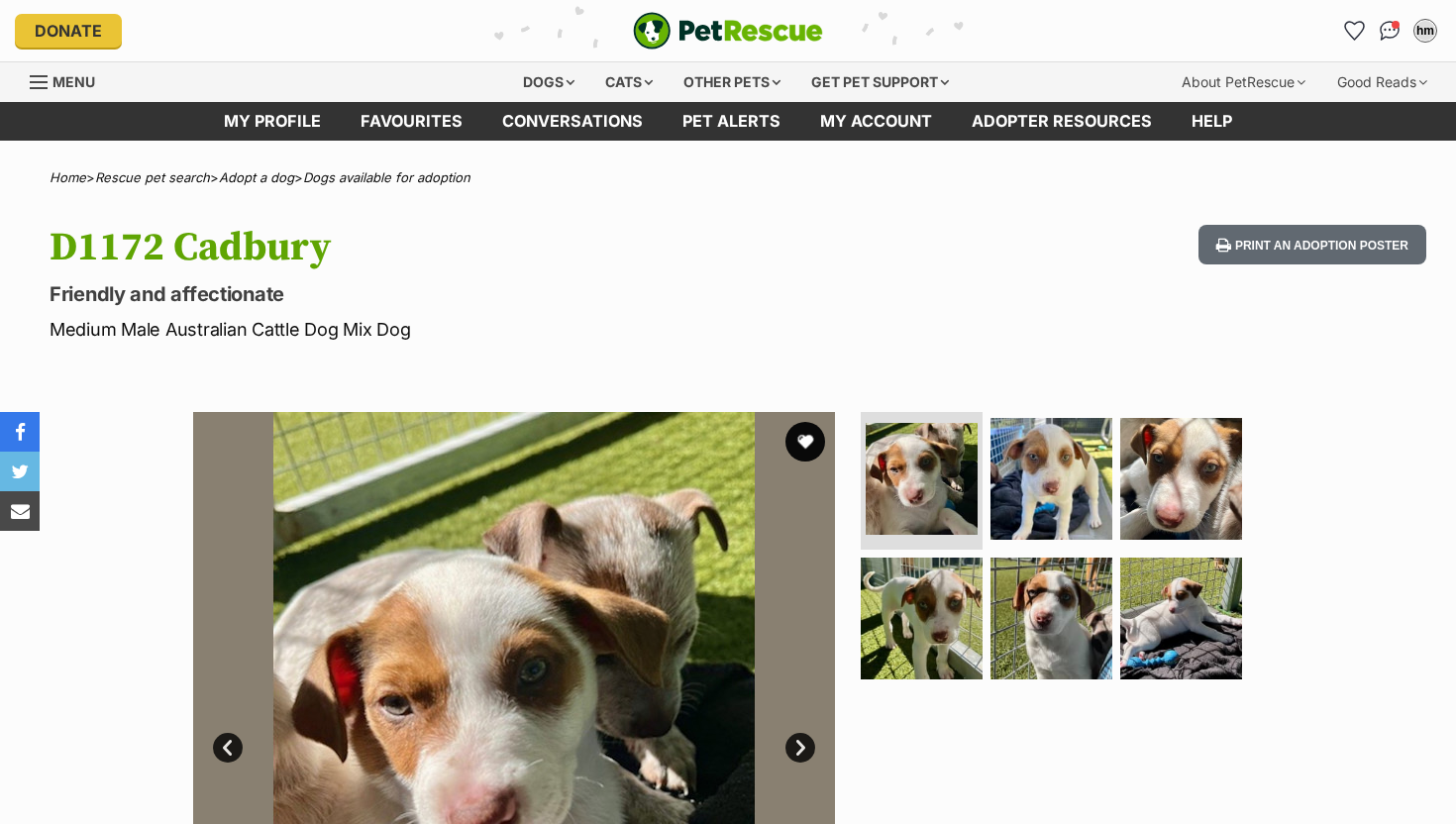 scroll, scrollTop: 0, scrollLeft: 0, axis: both 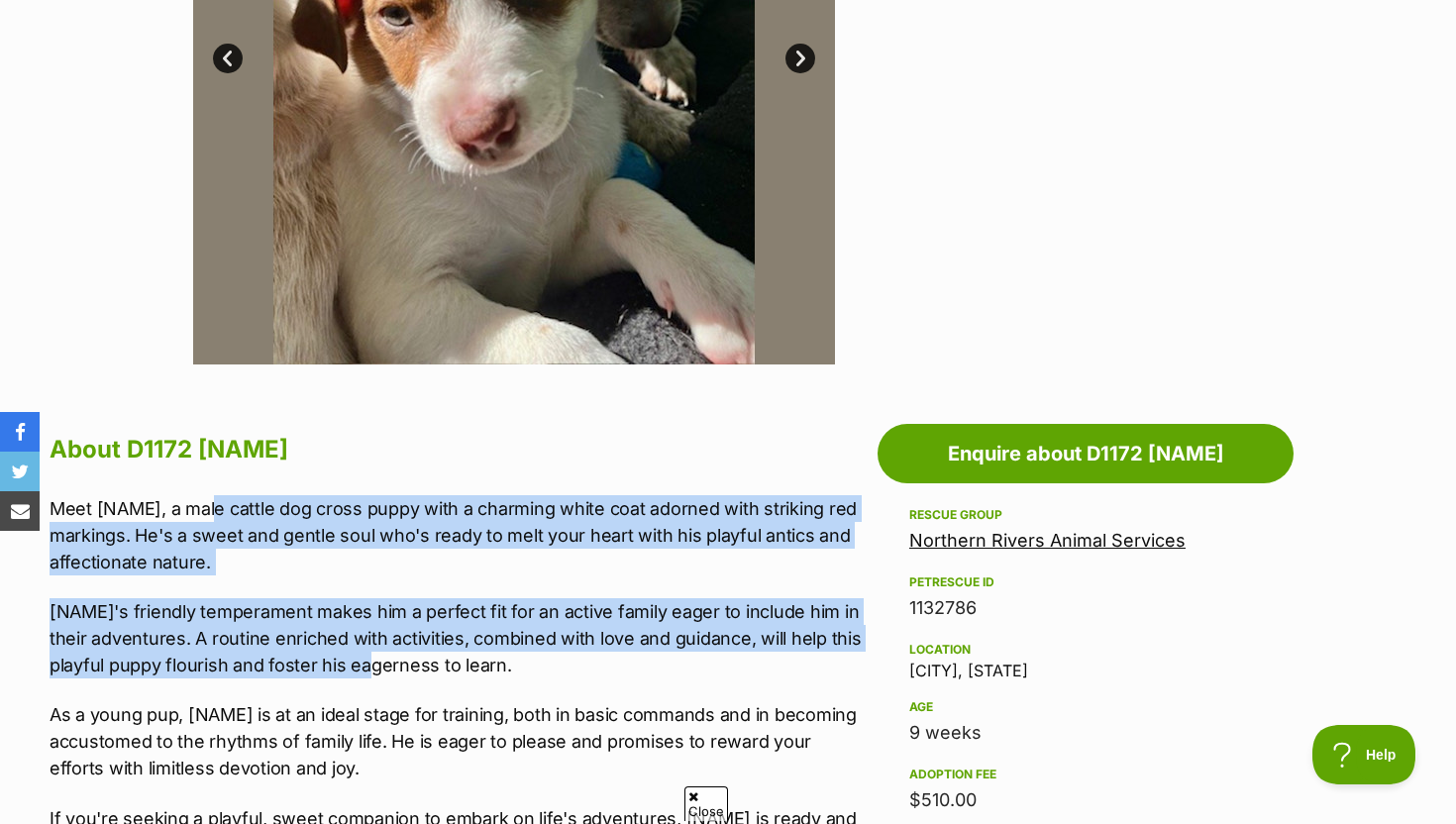 drag, startPoint x: 240, startPoint y: 532, endPoint x: 363, endPoint y: 679, distance: 191.67159 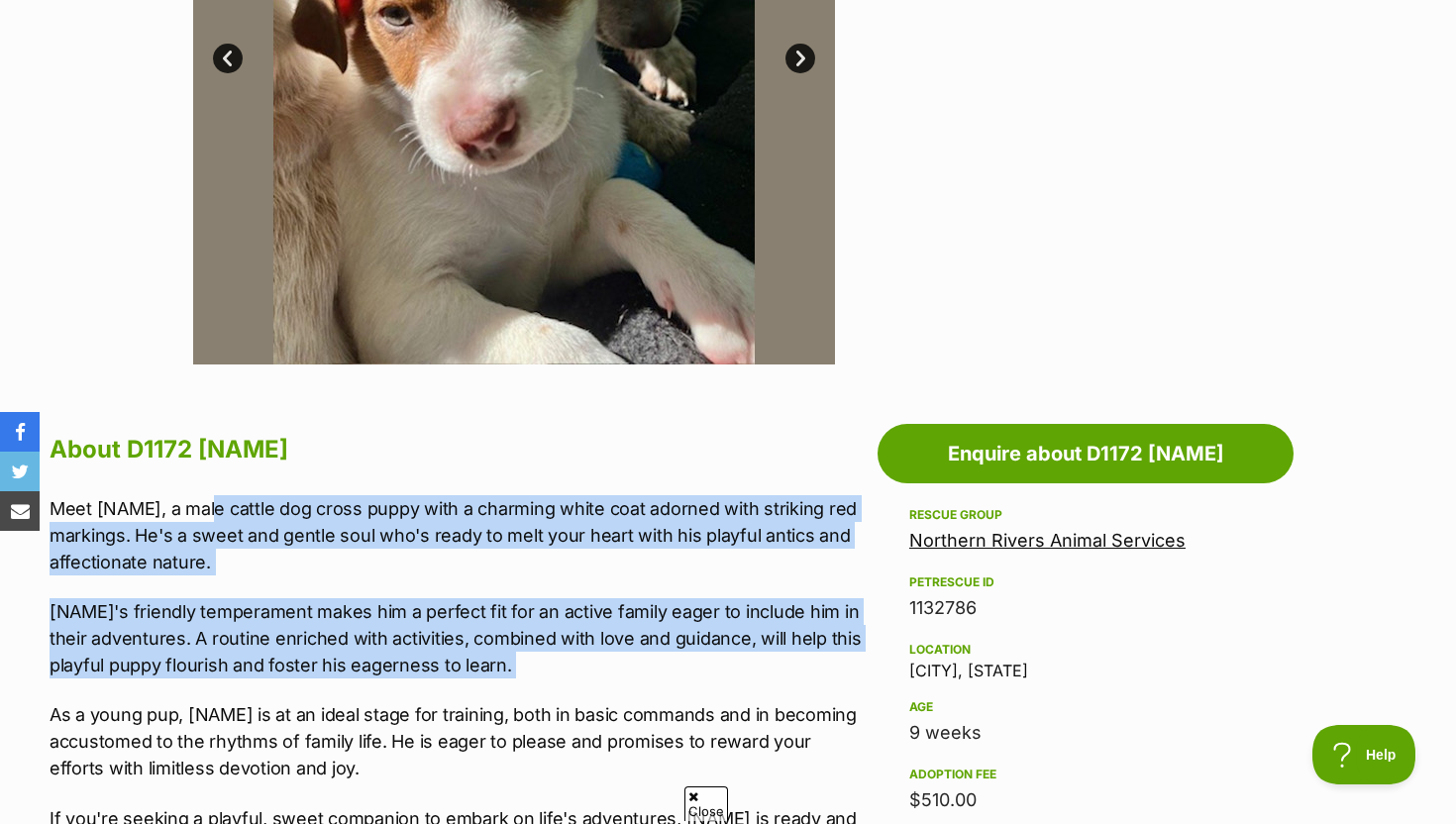 click on "Meet Cadbury, a male cattle dog cross puppy with a charming white coat adorned with striking red markings. He's a sweet and gentle soul who's ready to melt your heart with his playful antics and affectionate nature.
Cadbury's friendly temperament makes him a perfect fit for an active family eager to include him in their adventures. A routine enriched with activities, combined with love and guidance, will help this playful puppy flourish and foster his eagerness to learn.
As a young pup, Cadbury is at an ideal stage for training, both in basic commands and in becoming accustomed to the rhythms of family life. He is eager to please and promises to reward your efforts with limitless devotion and joy.
If you're seeking a playful, sweet companion to embark on life's adventures, Cadbury is ready and waiting to be a part of your home." at bounding box center [459, 676] 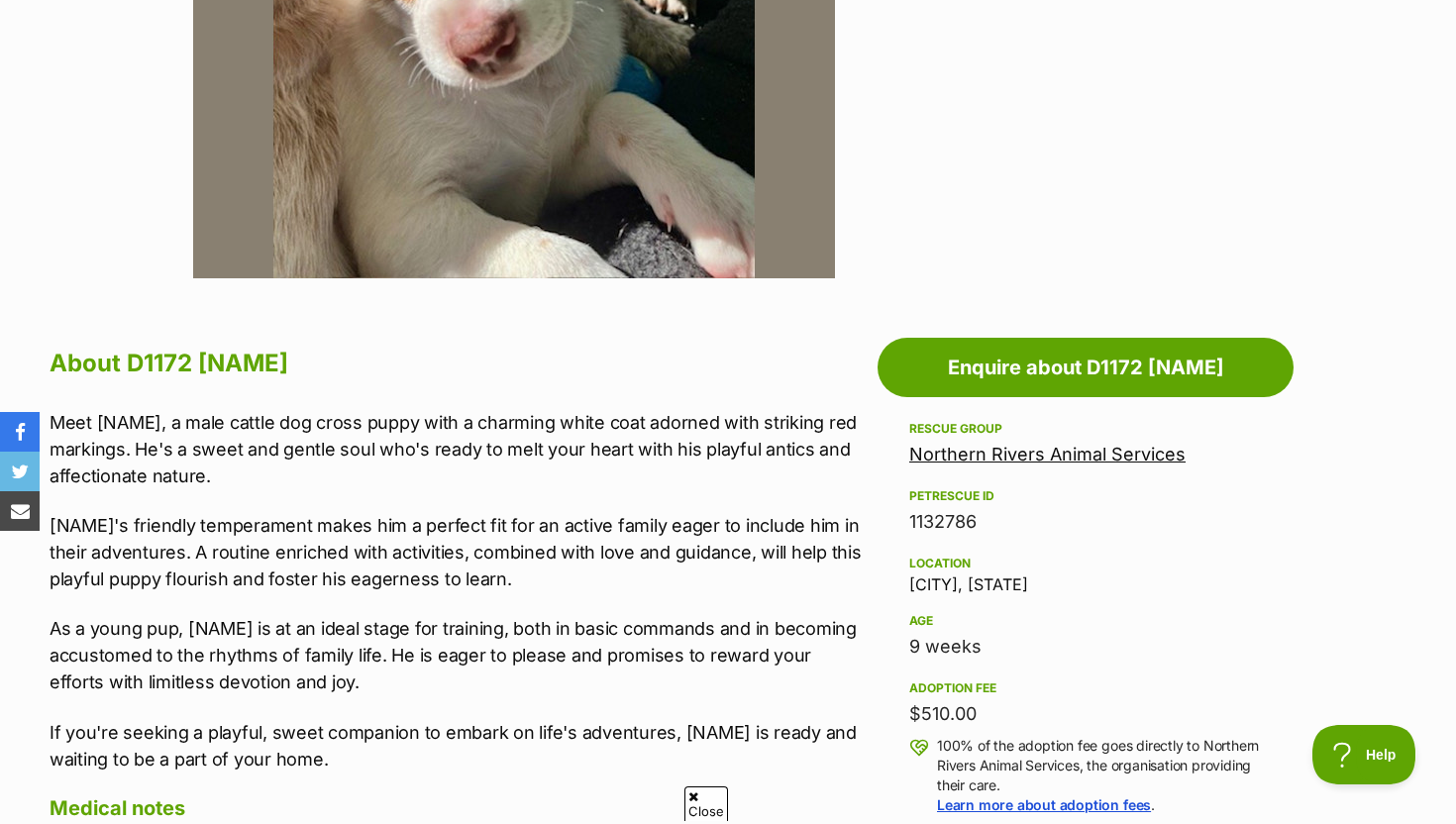 scroll, scrollTop: 776, scrollLeft: 0, axis: vertical 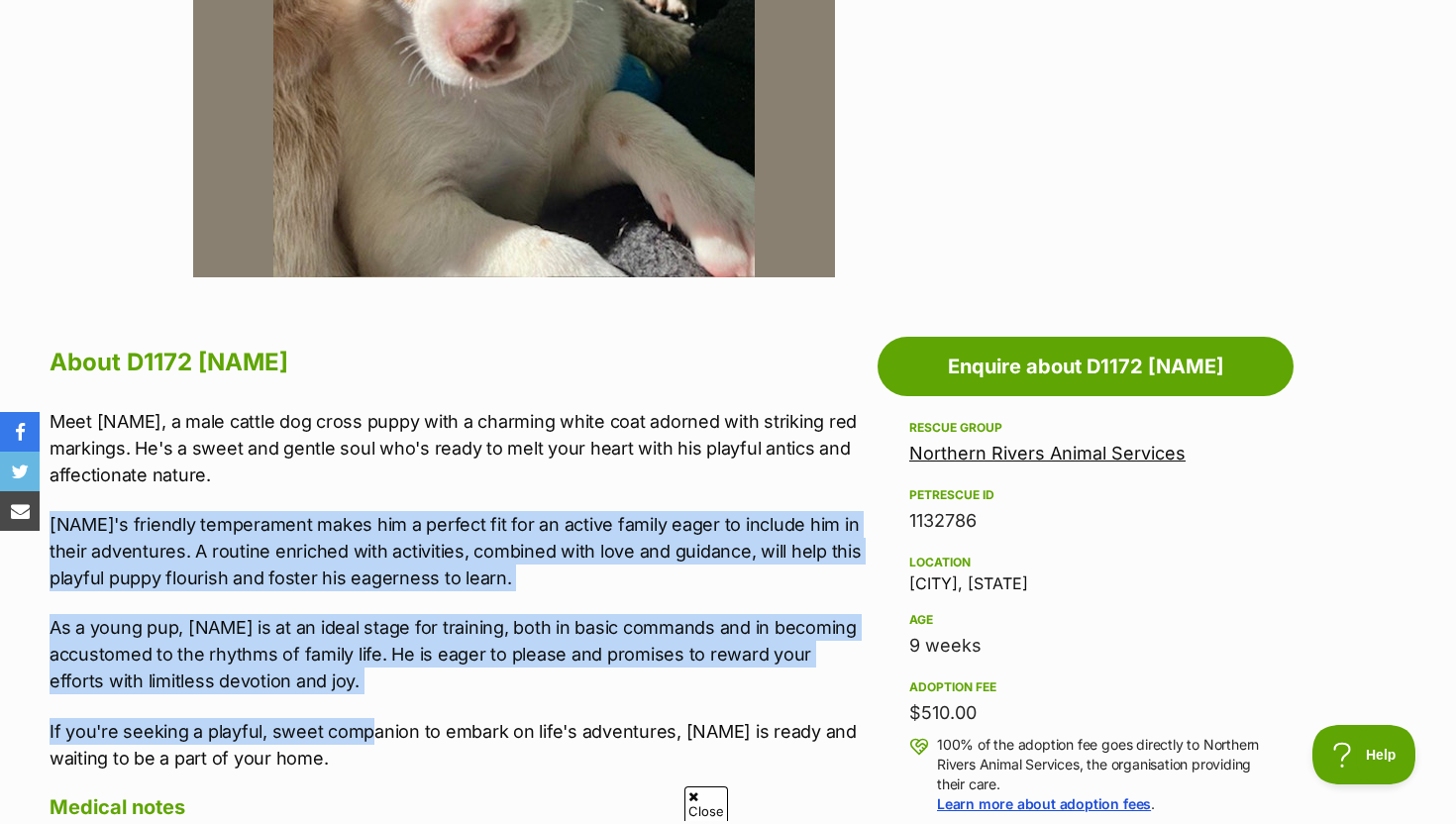 drag, startPoint x: 144, startPoint y: 493, endPoint x: 371, endPoint y: 727, distance: 326.0138 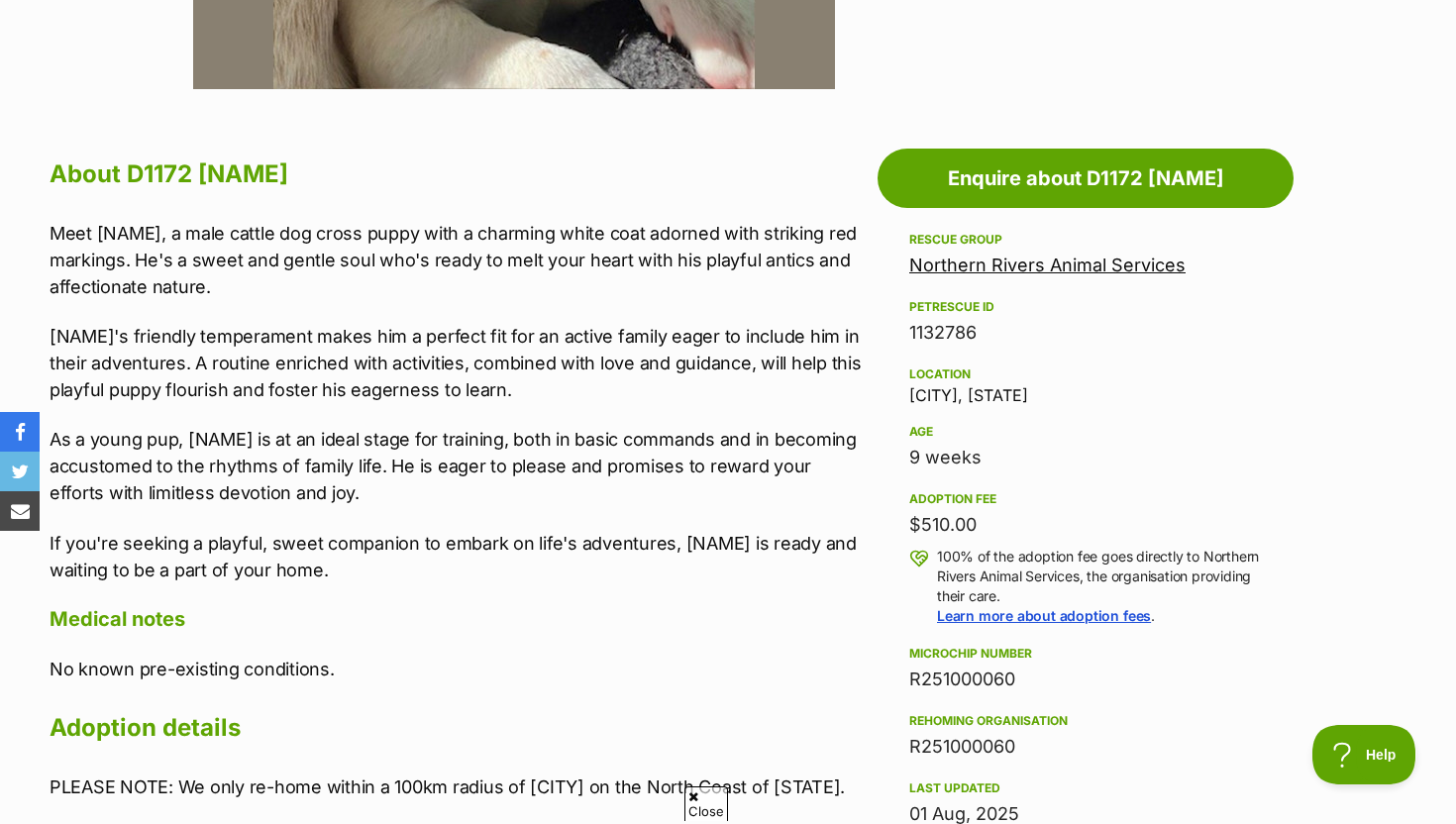 scroll, scrollTop: 1042, scrollLeft: 0, axis: vertical 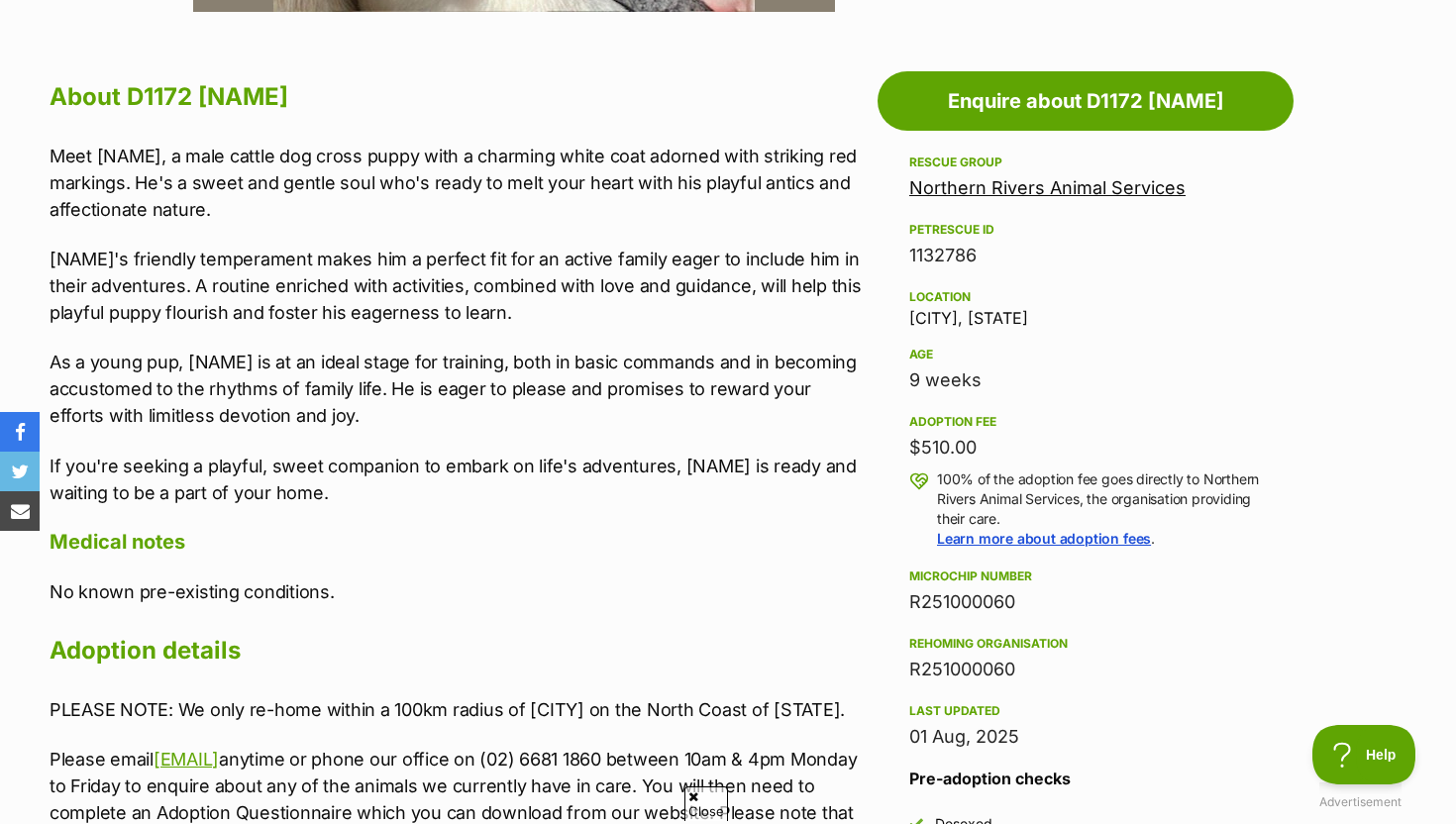 drag, startPoint x: 104, startPoint y: 361, endPoint x: 394, endPoint y: 477, distance: 312.33956 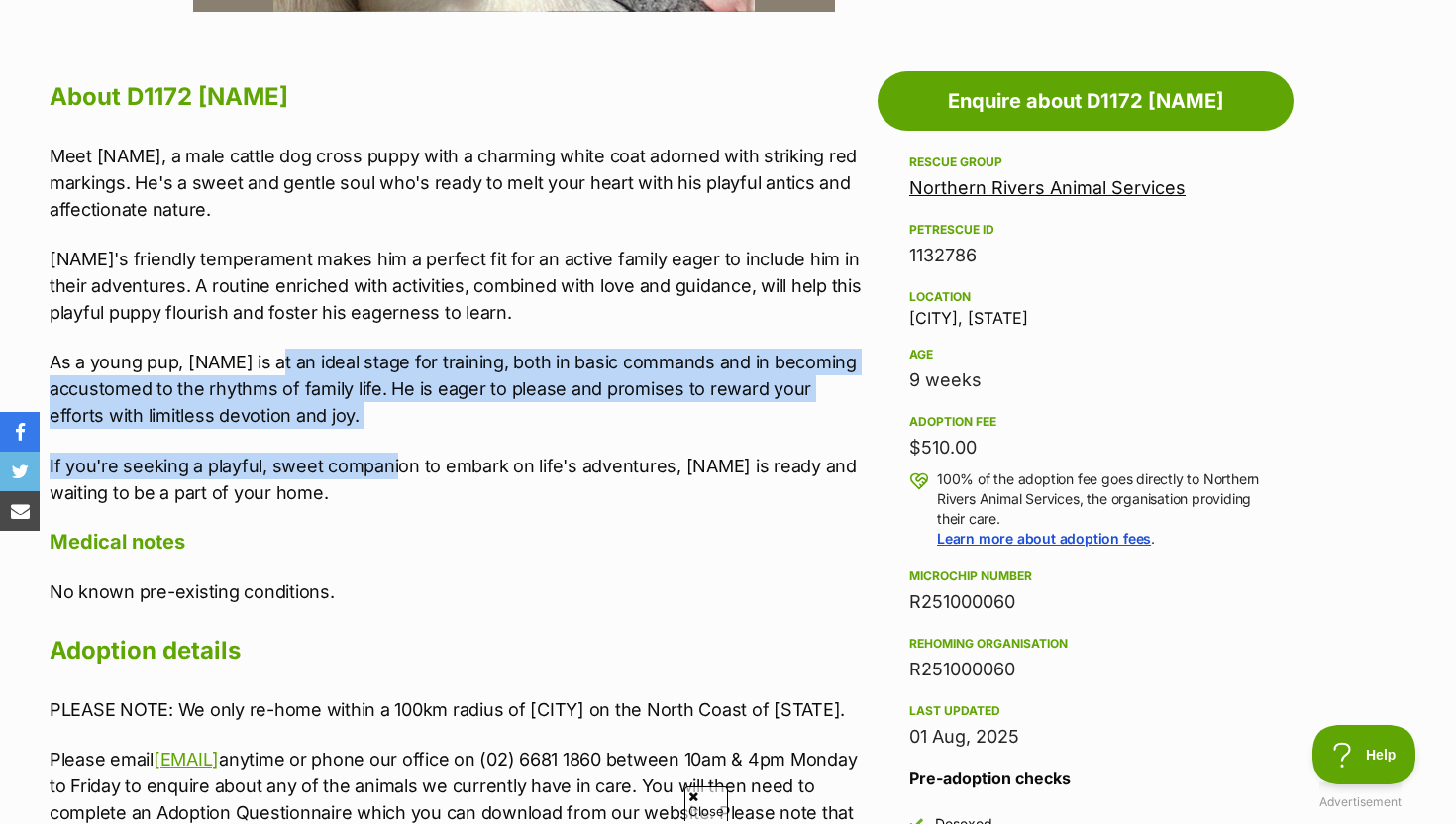 drag, startPoint x: 394, startPoint y: 477, endPoint x: 279, endPoint y: 359, distance: 164.76954 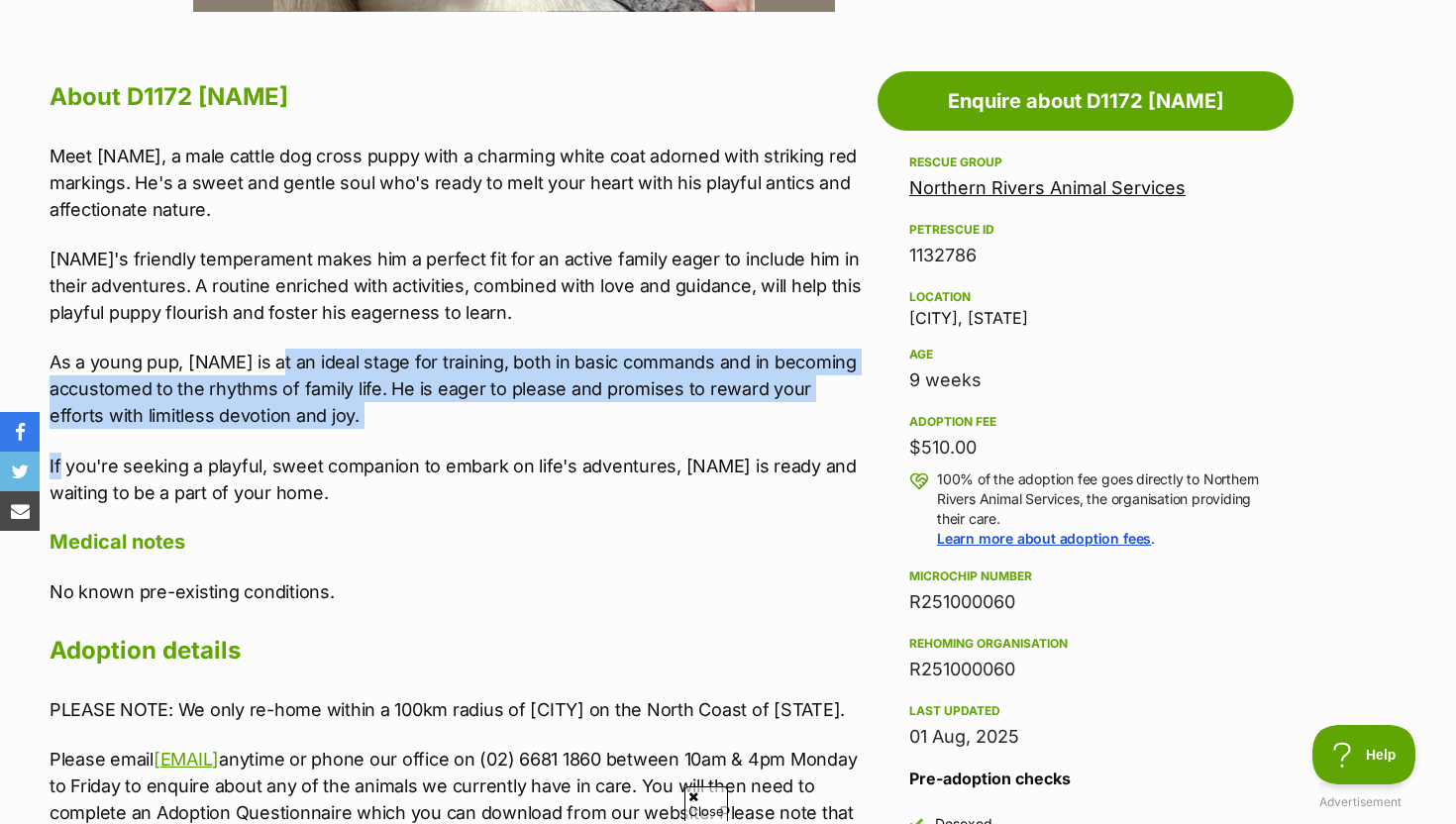 drag, startPoint x: 279, startPoint y: 359, endPoint x: 358, endPoint y: 449, distance: 119.75391 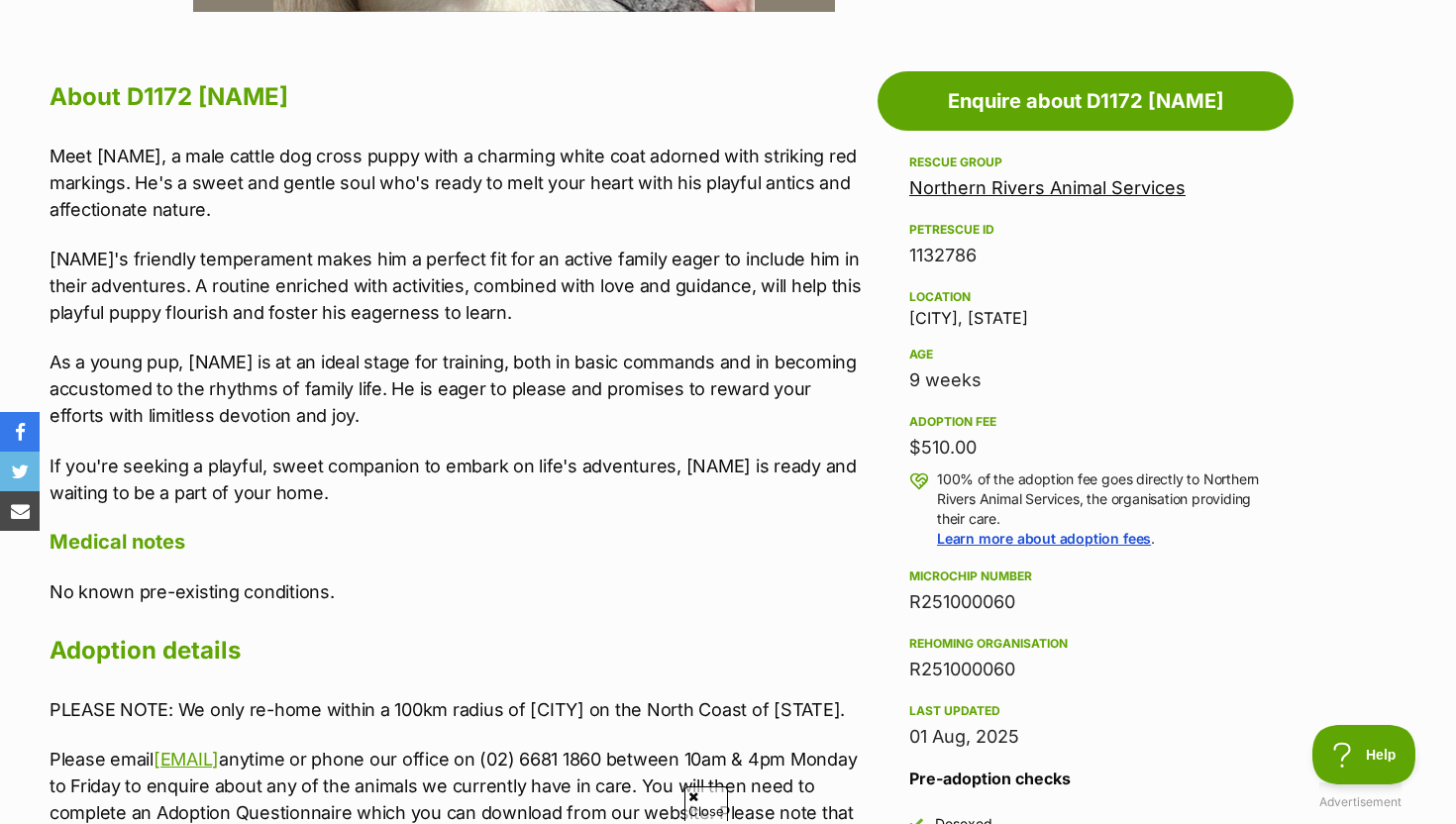 drag, startPoint x: 363, startPoint y: 487, endPoint x: 276, endPoint y: 413, distance: 114.21471 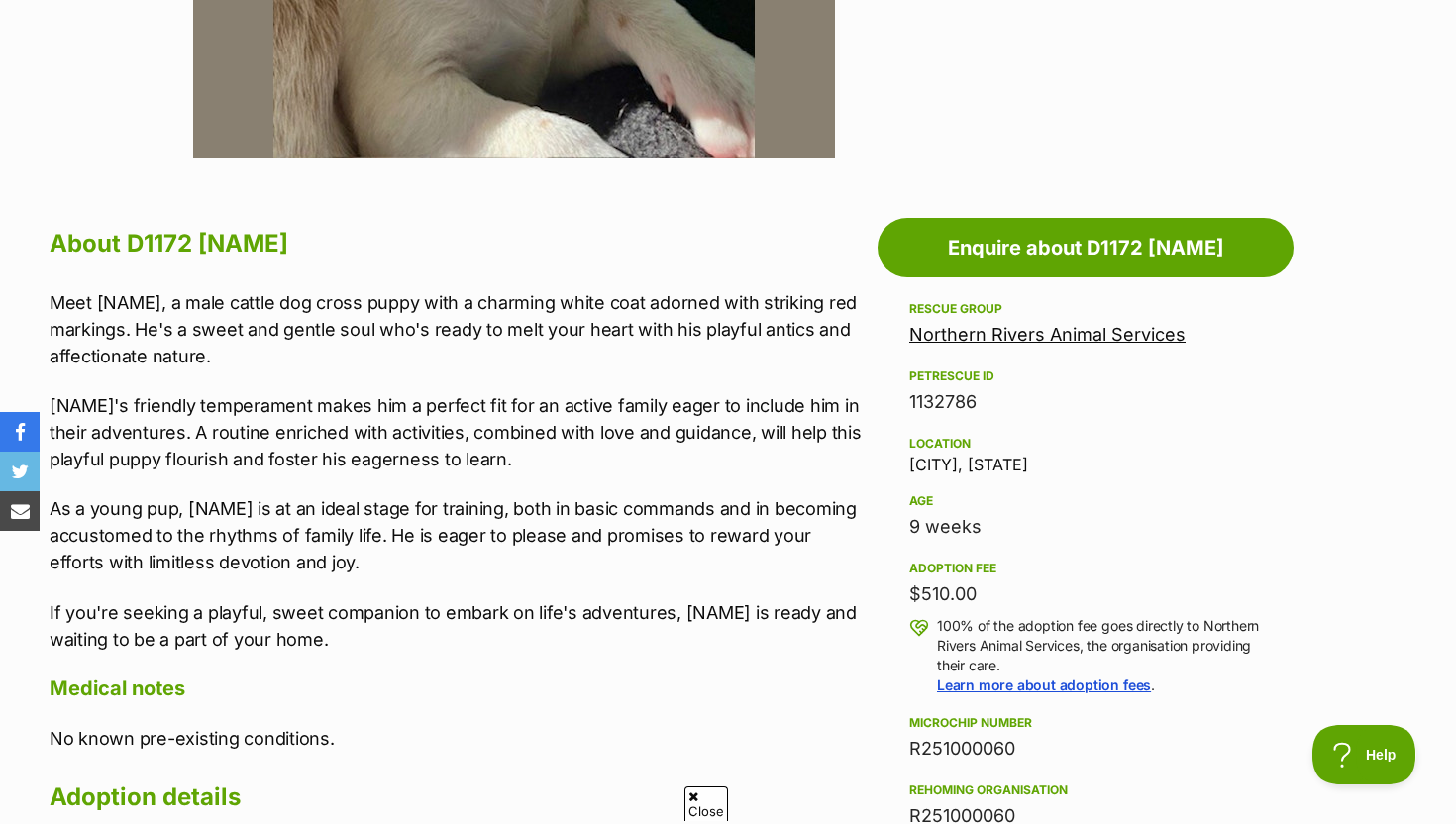 scroll, scrollTop: 875, scrollLeft: 0, axis: vertical 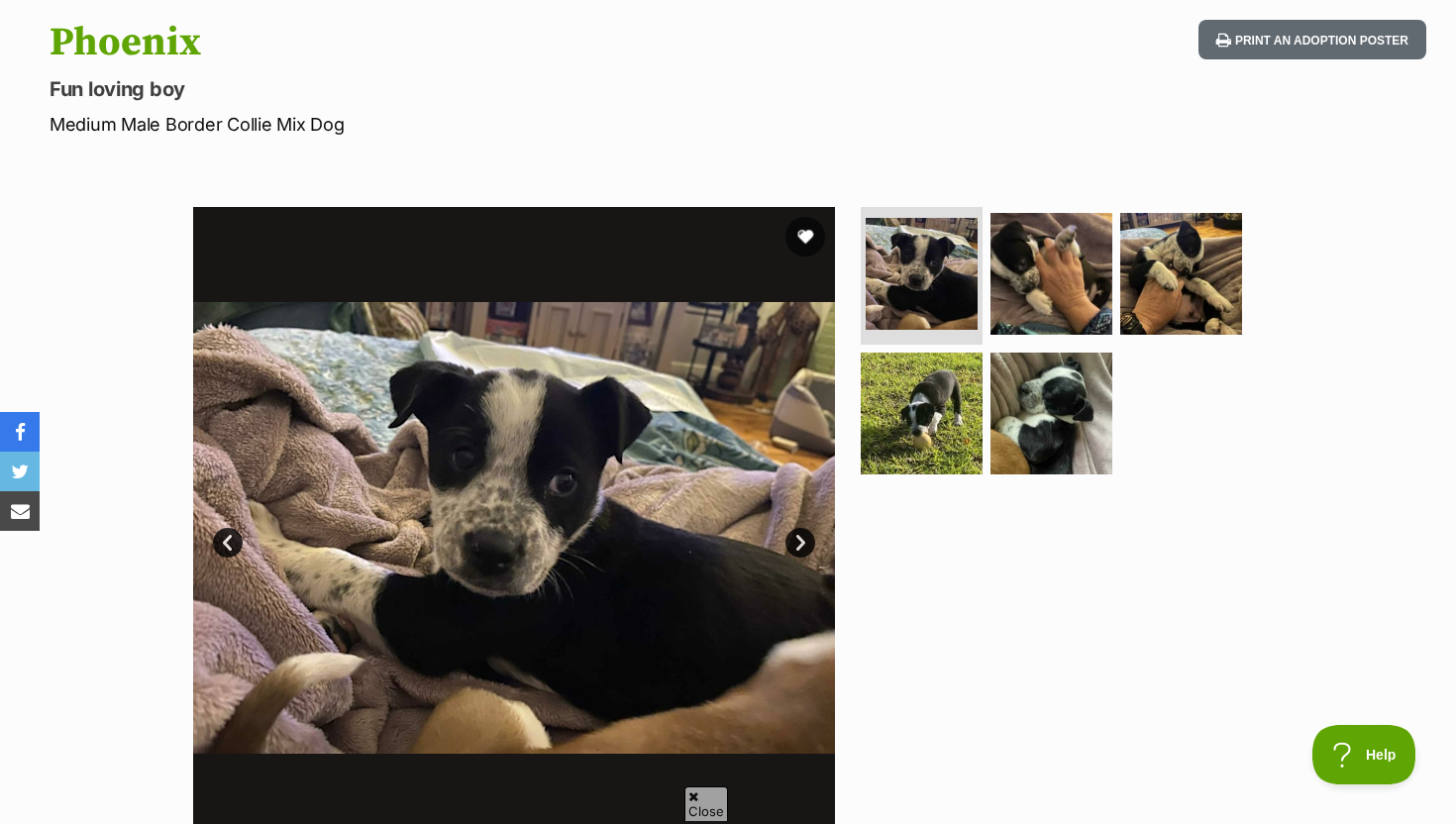 click on "Next" at bounding box center (800, 543) 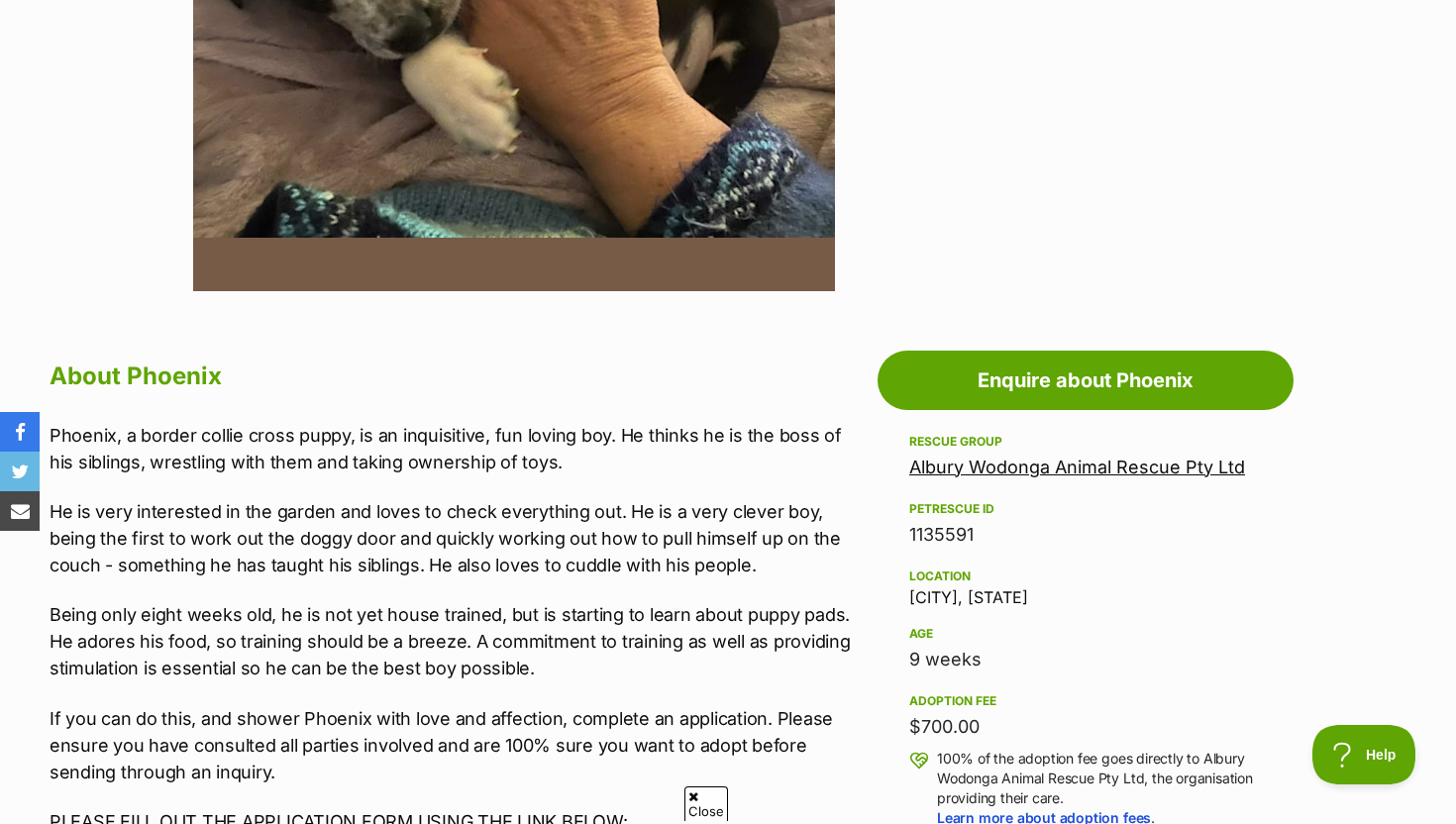 scroll, scrollTop: 774, scrollLeft: 0, axis: vertical 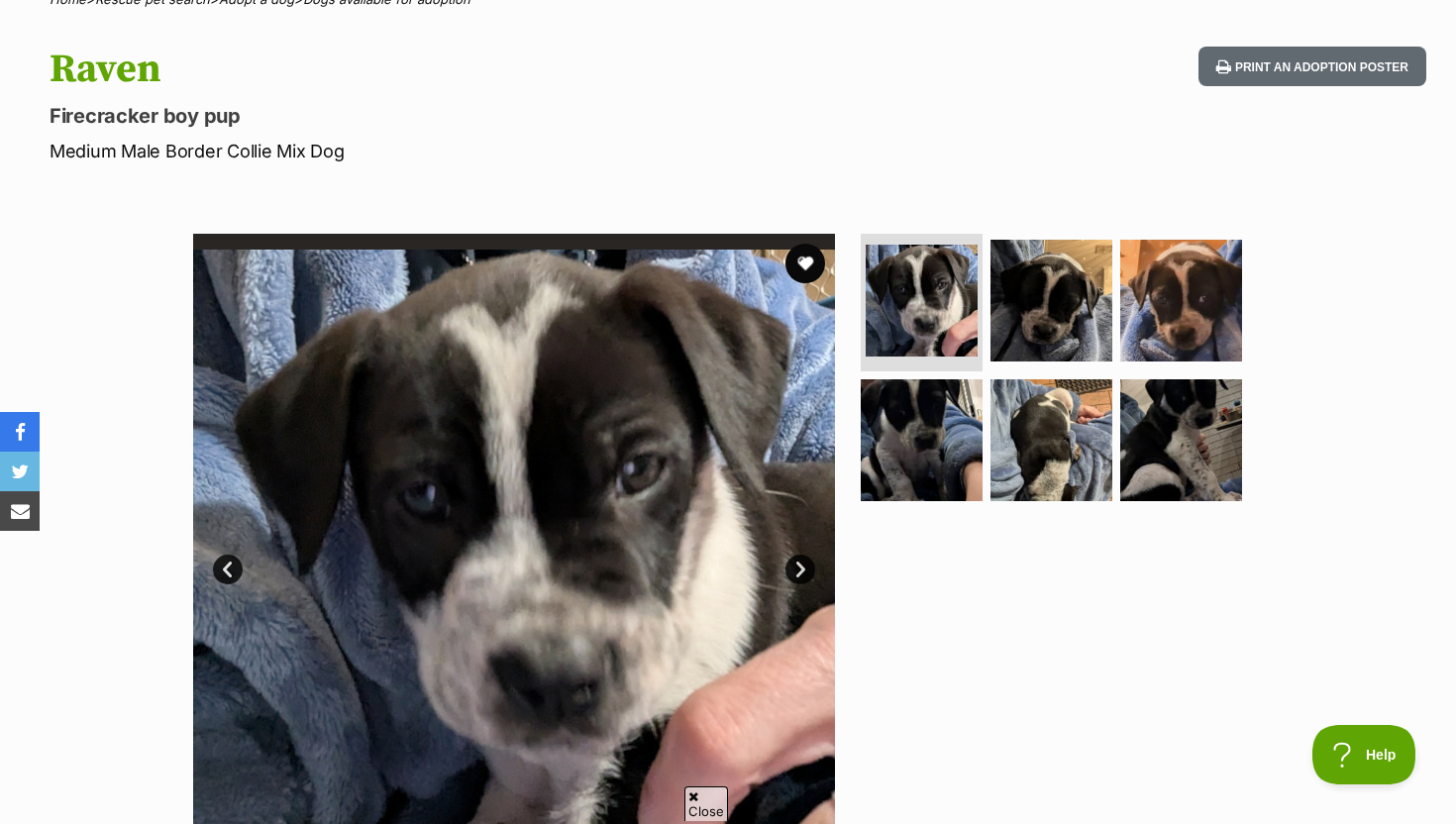 click on "Next" at bounding box center (800, 569) 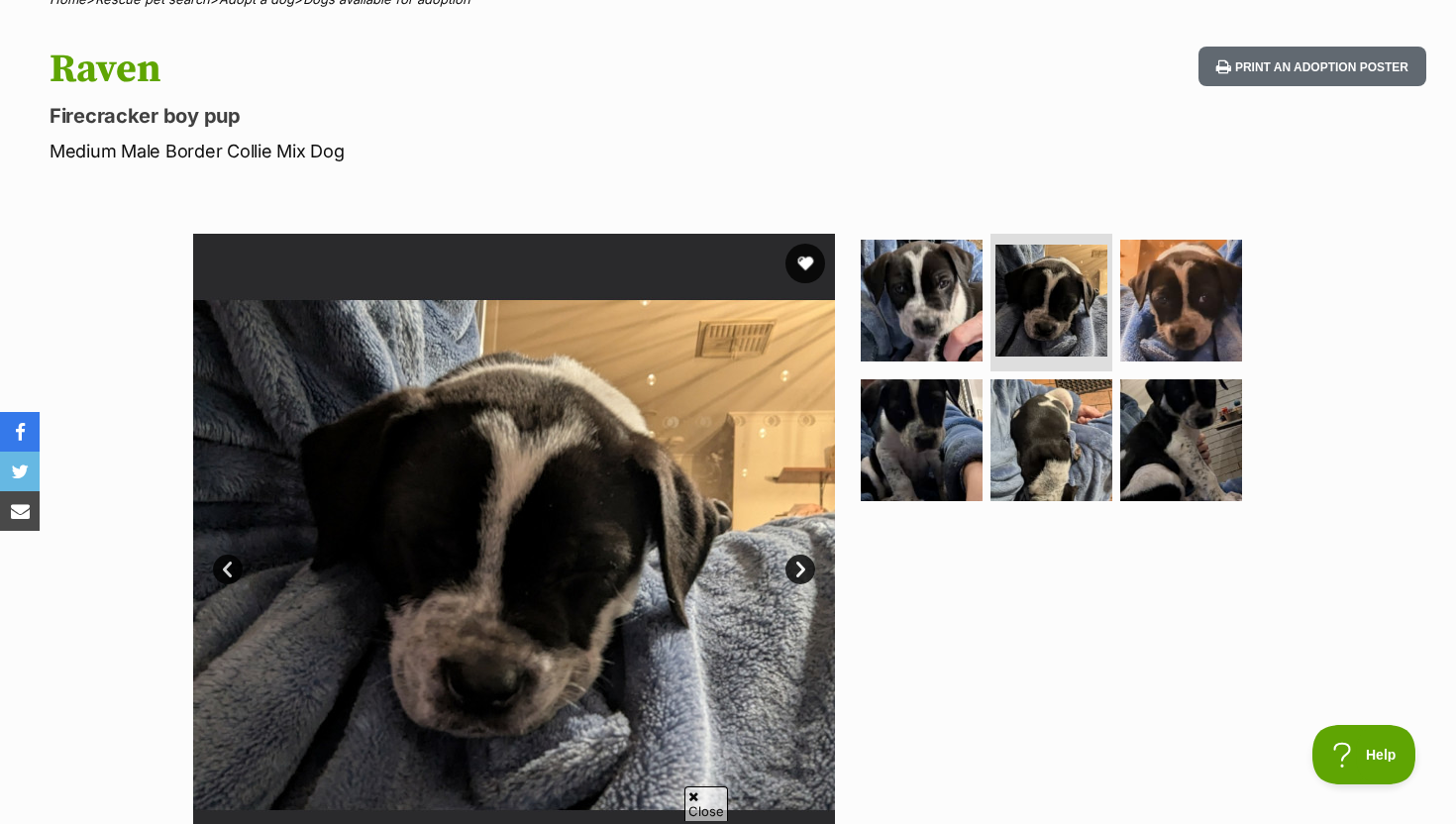 click on "Next" at bounding box center [800, 569] 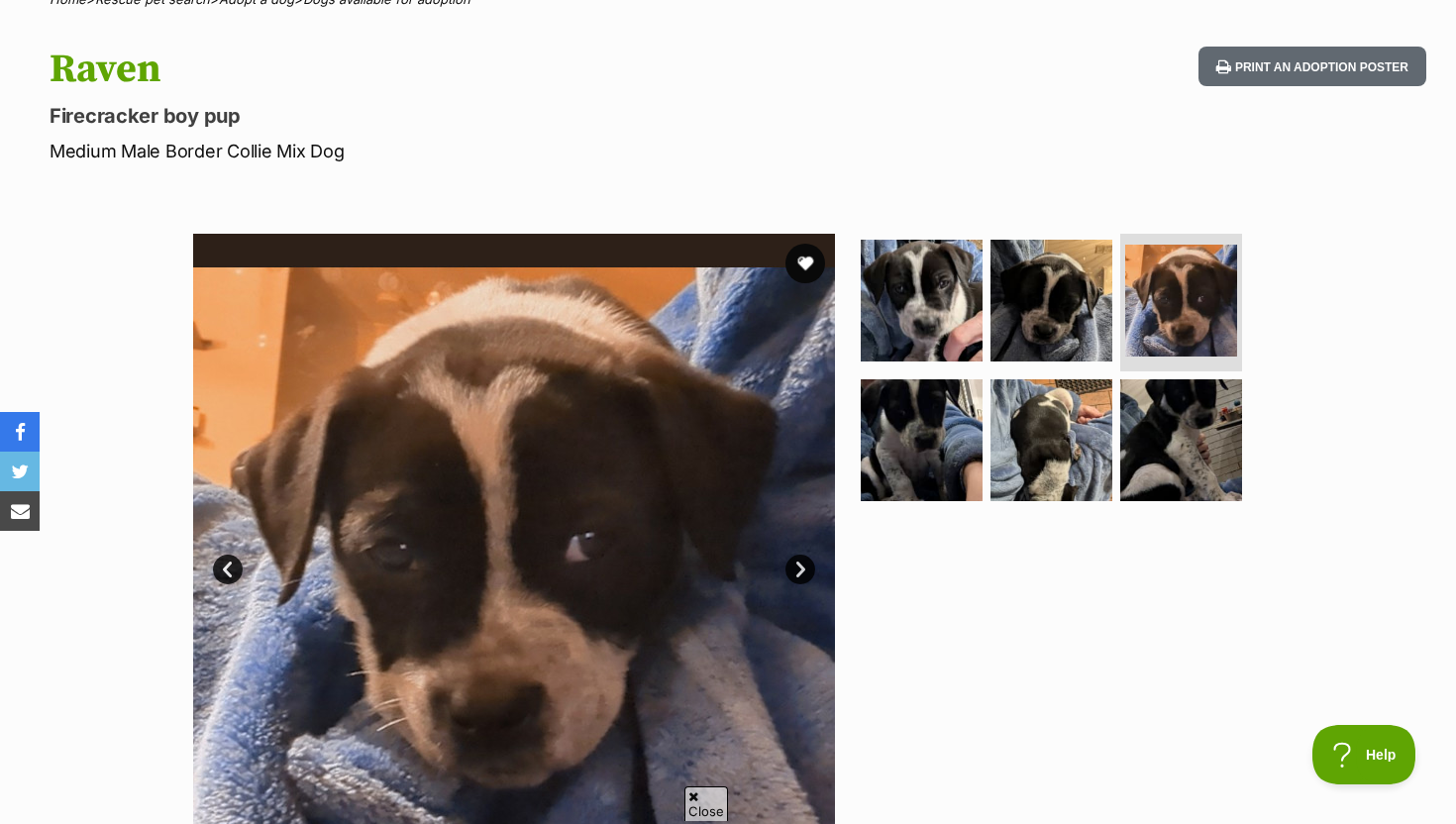 click on "Next" at bounding box center (800, 569) 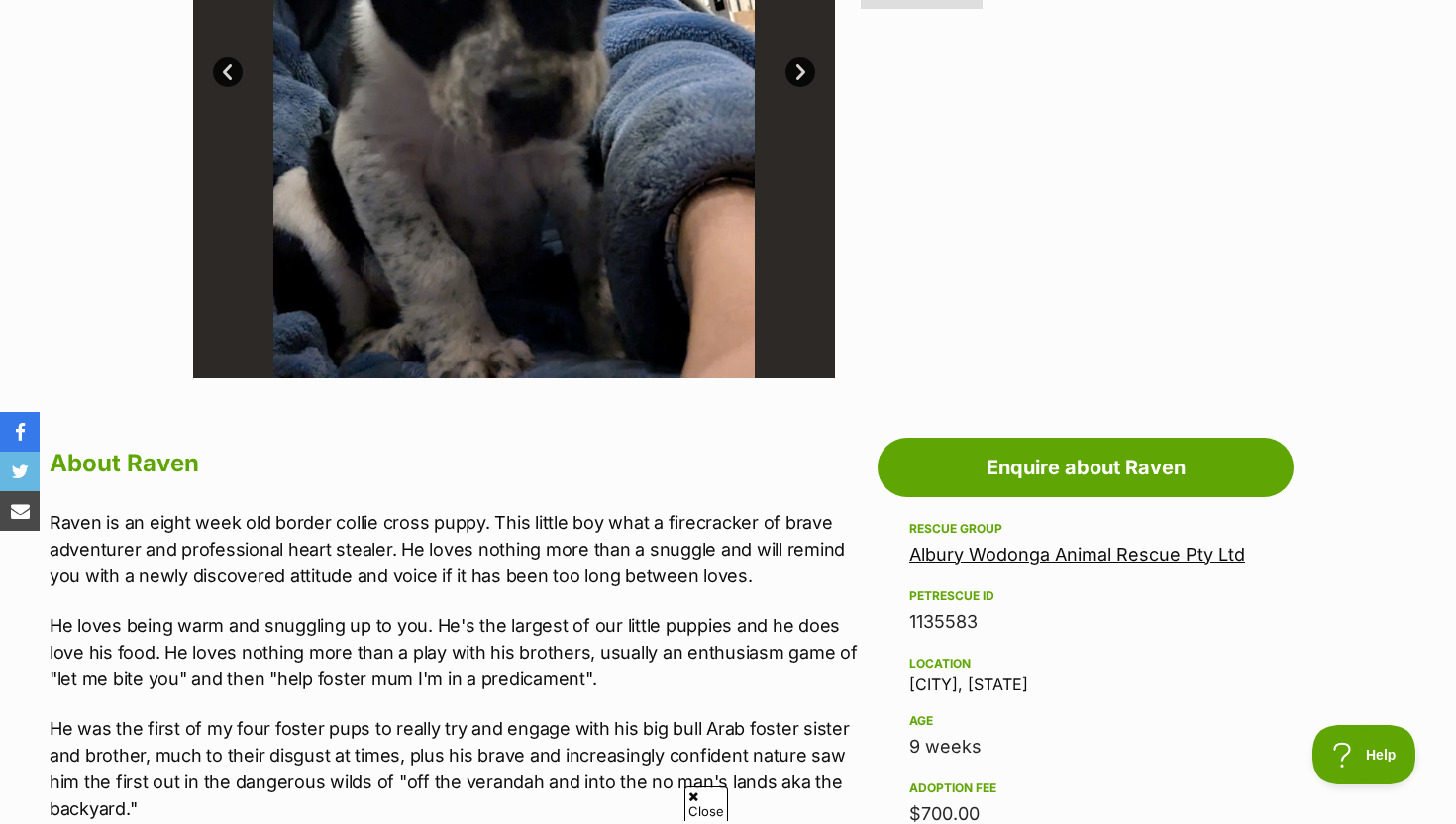 scroll, scrollTop: 883, scrollLeft: 0, axis: vertical 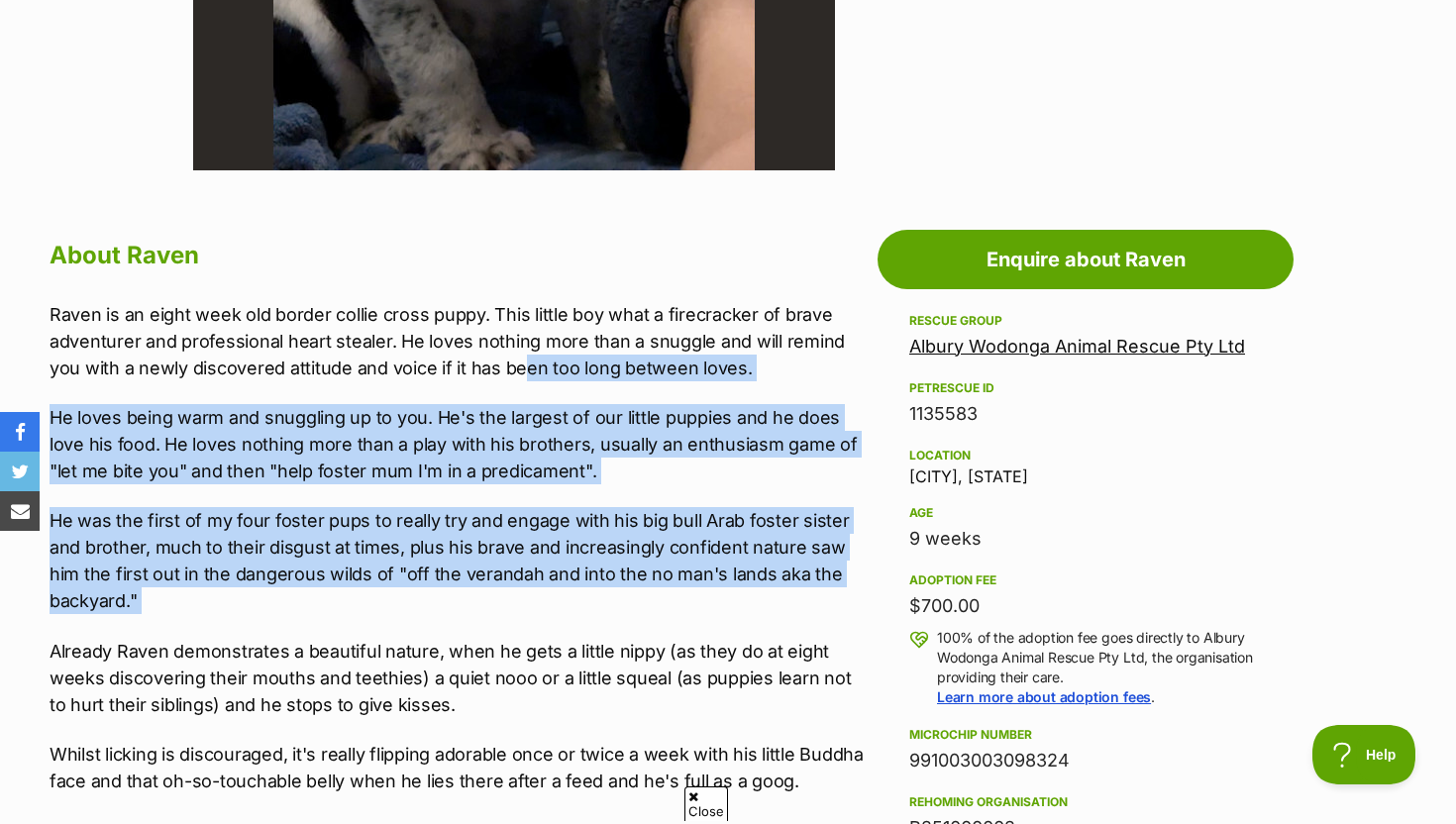 drag, startPoint x: 483, startPoint y: 380, endPoint x: 715, endPoint y: 616, distance: 330.9381 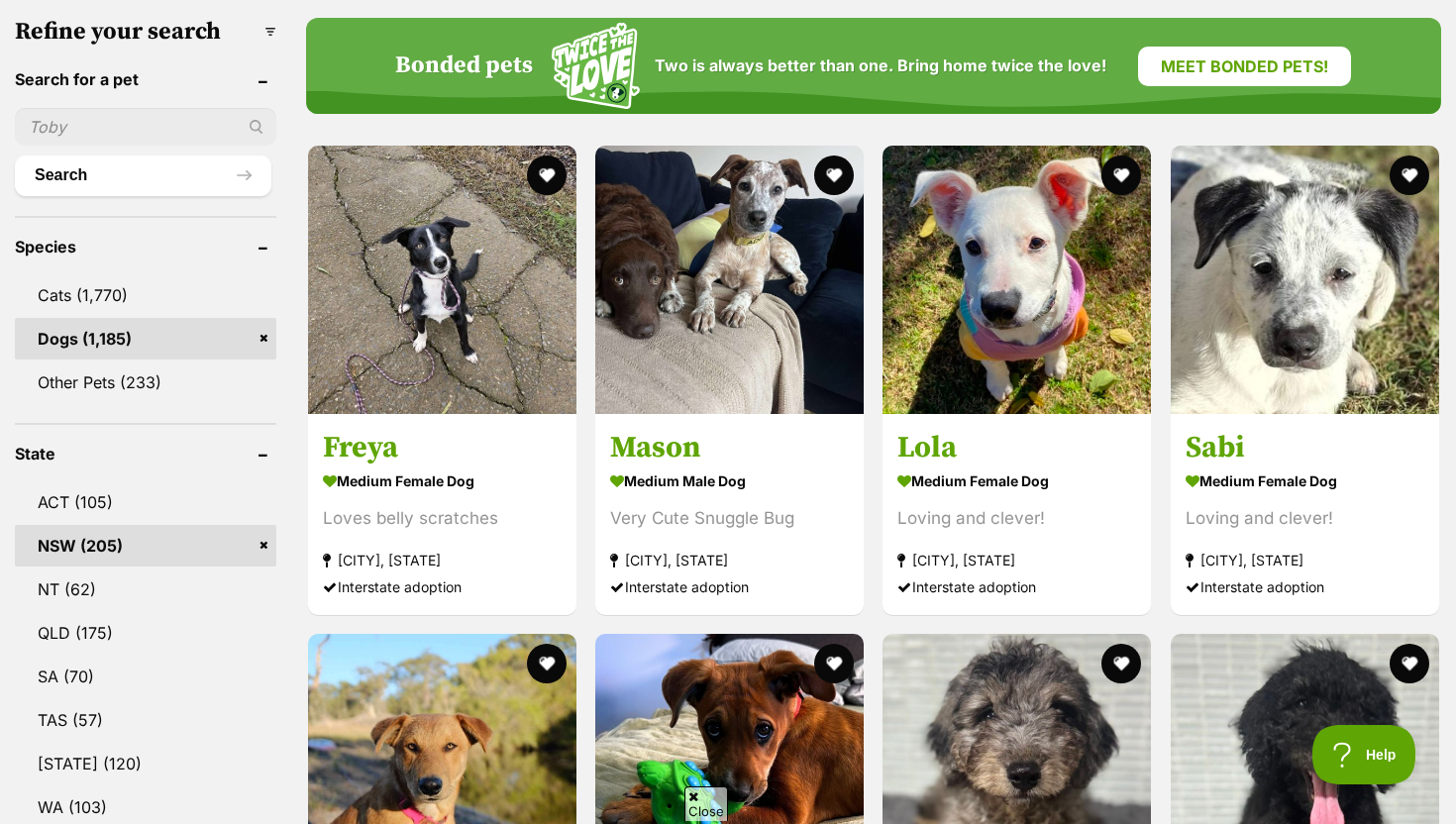 scroll, scrollTop: 0, scrollLeft: 0, axis: both 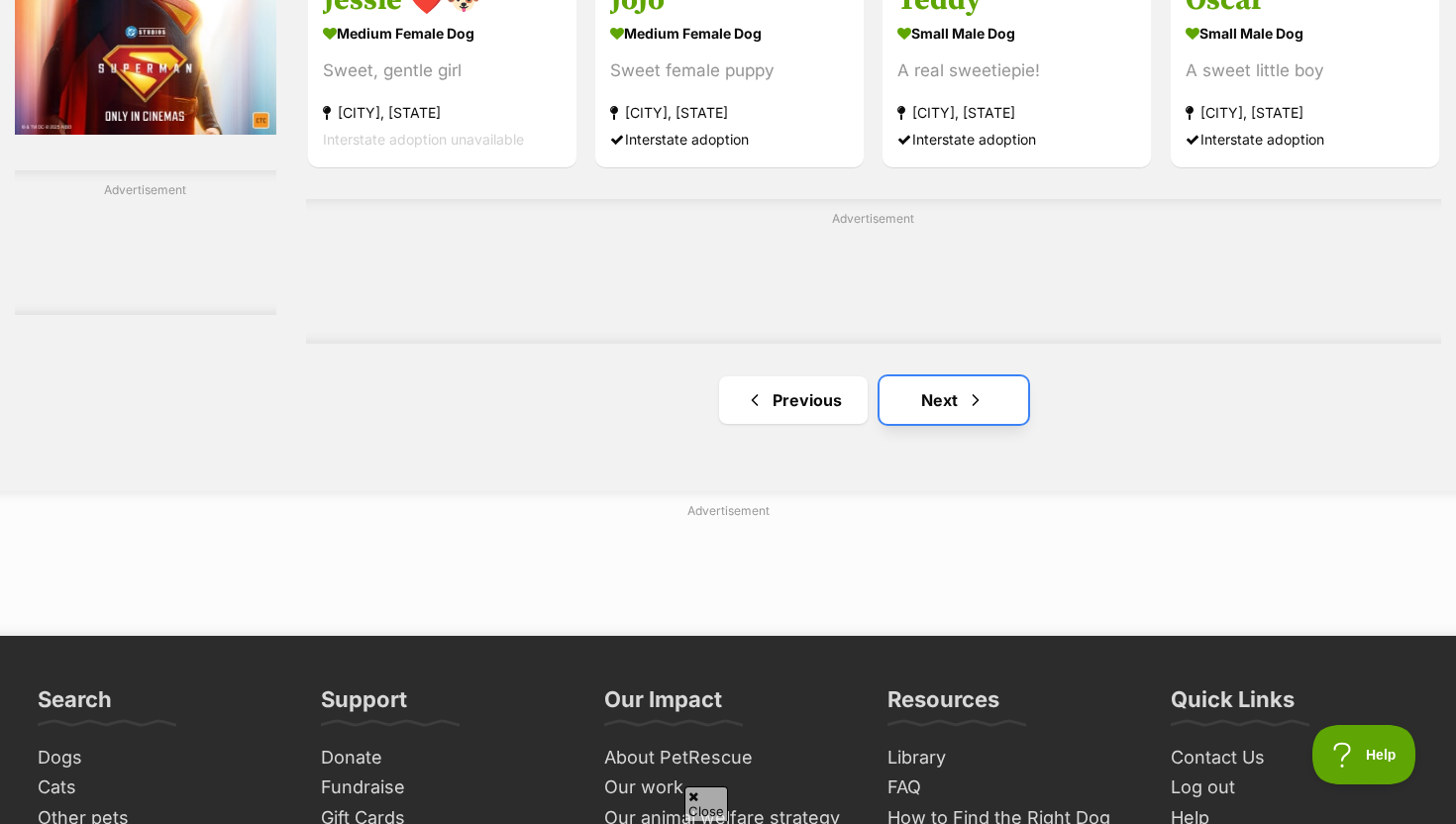 click on "Next" at bounding box center (954, 400) 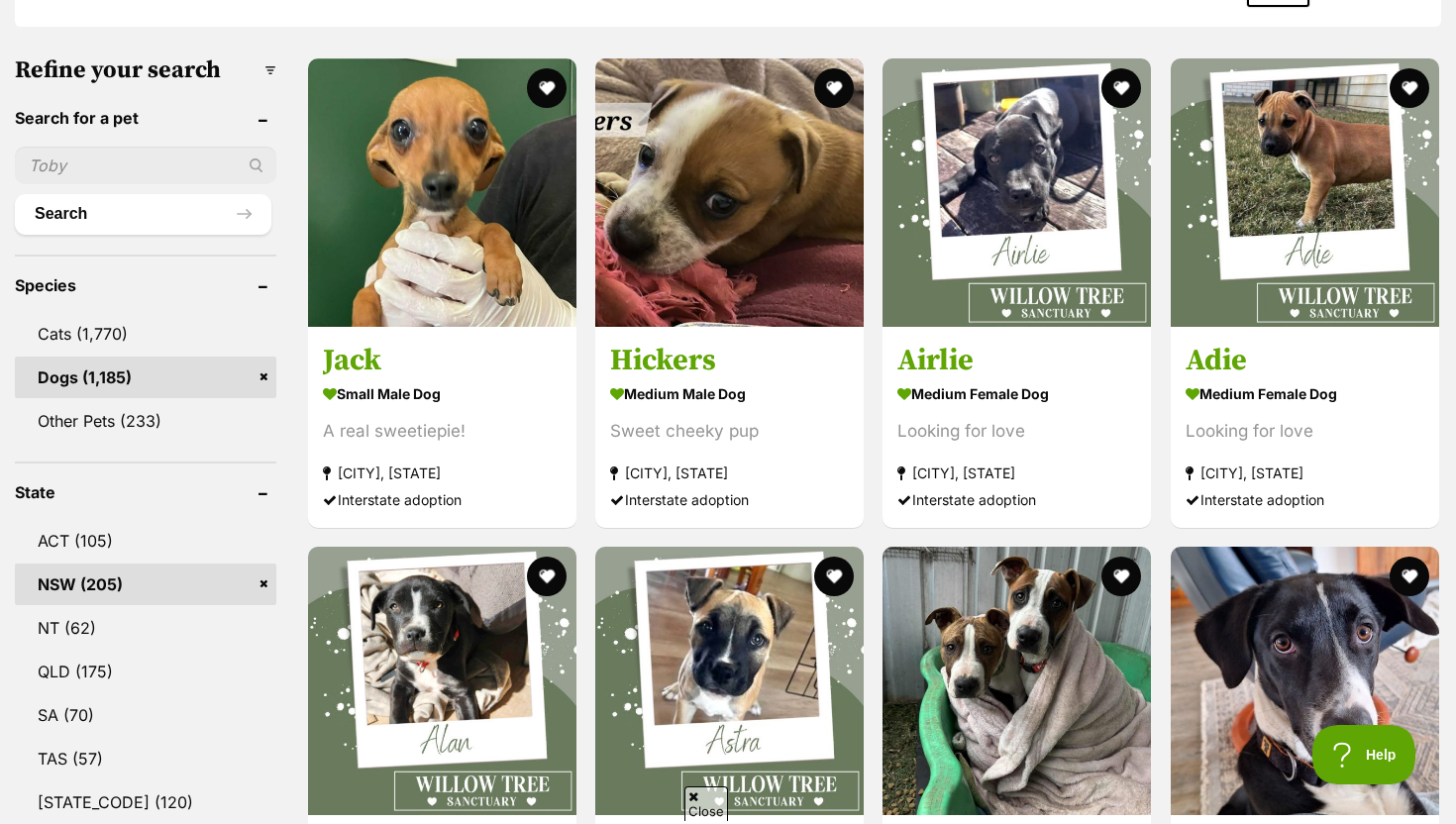 scroll, scrollTop: 0, scrollLeft: 0, axis: both 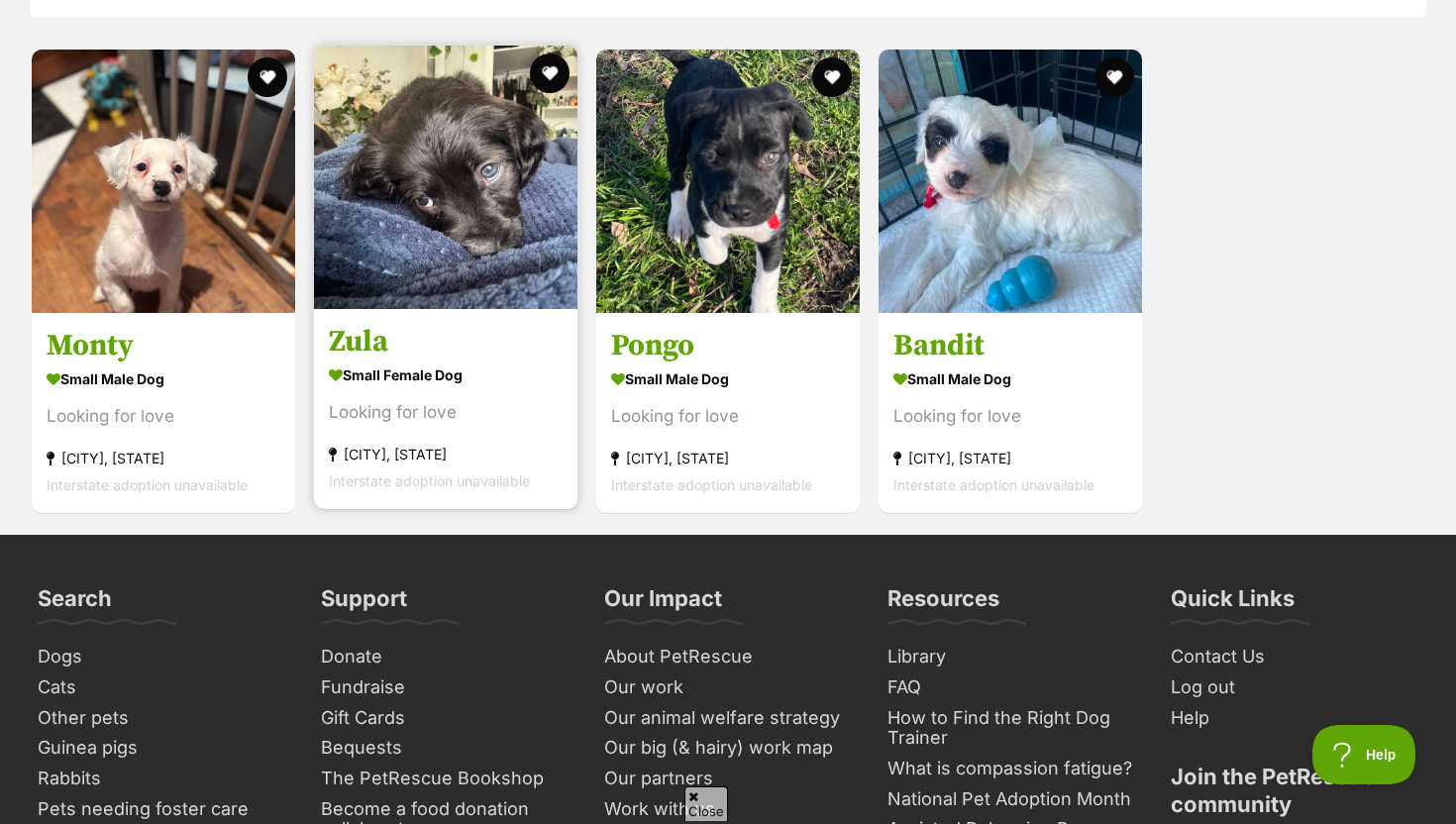 click at bounding box center [446, 177] 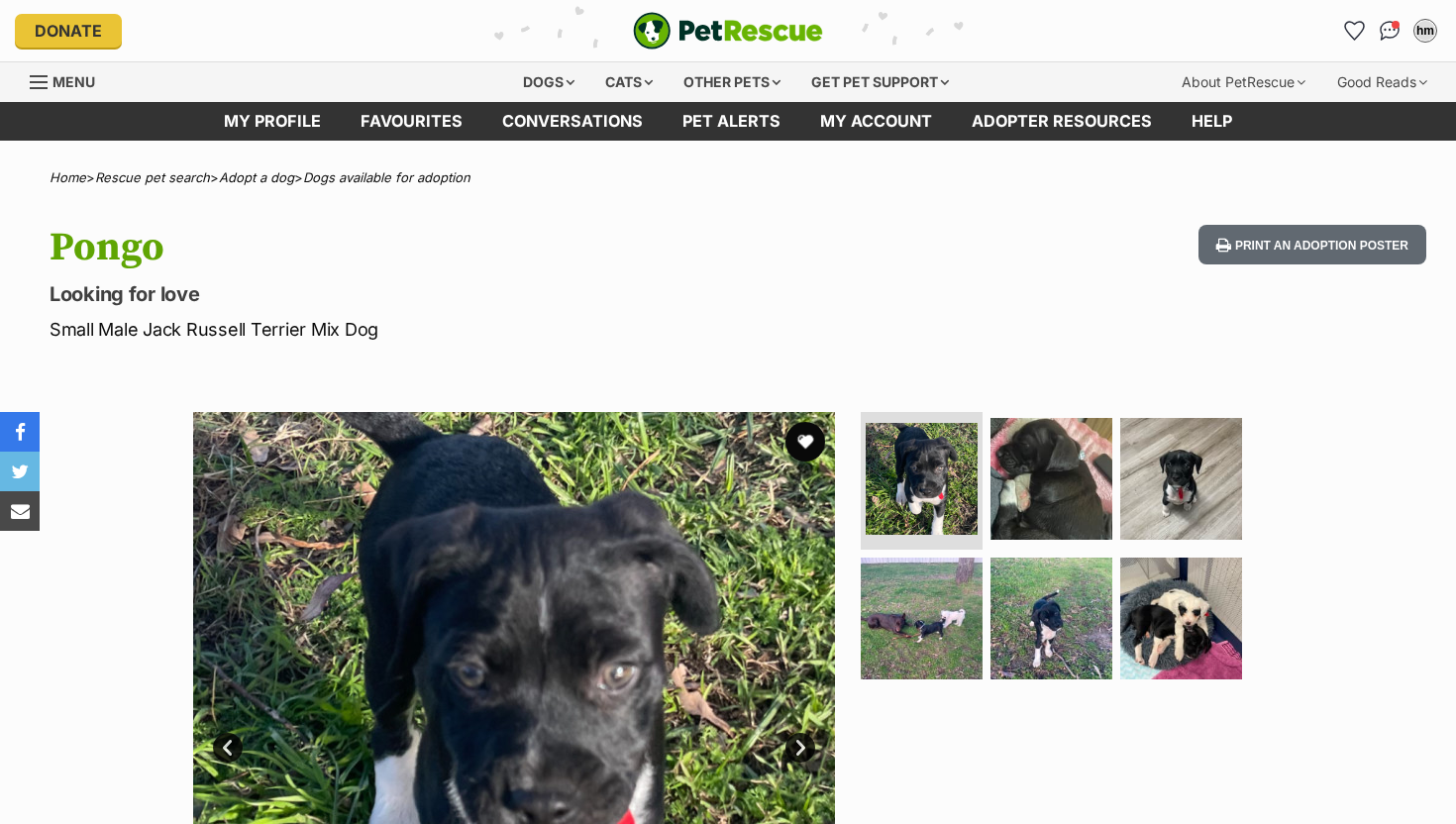 scroll, scrollTop: 0, scrollLeft: 0, axis: both 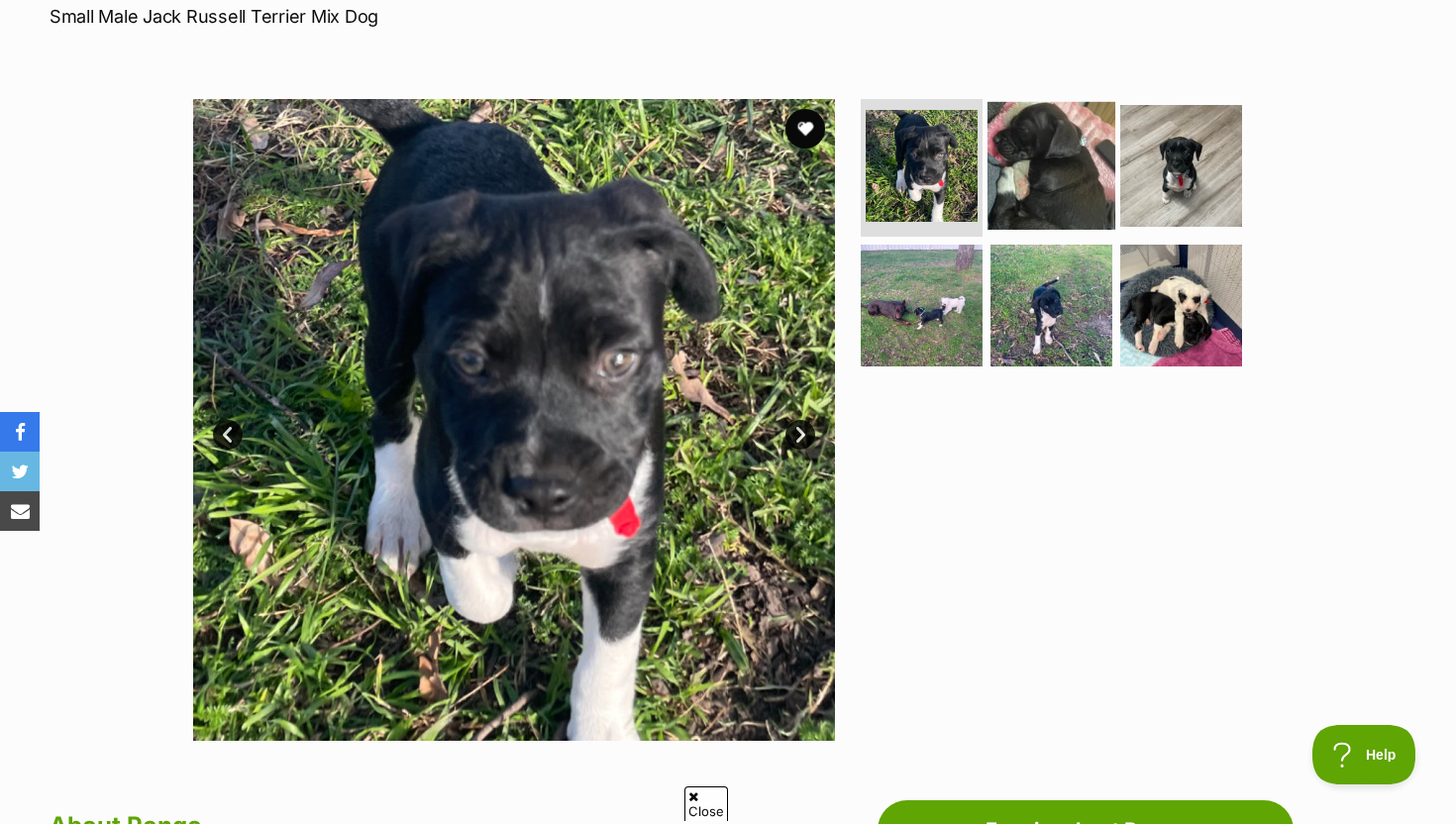 click at bounding box center [1051, 164] 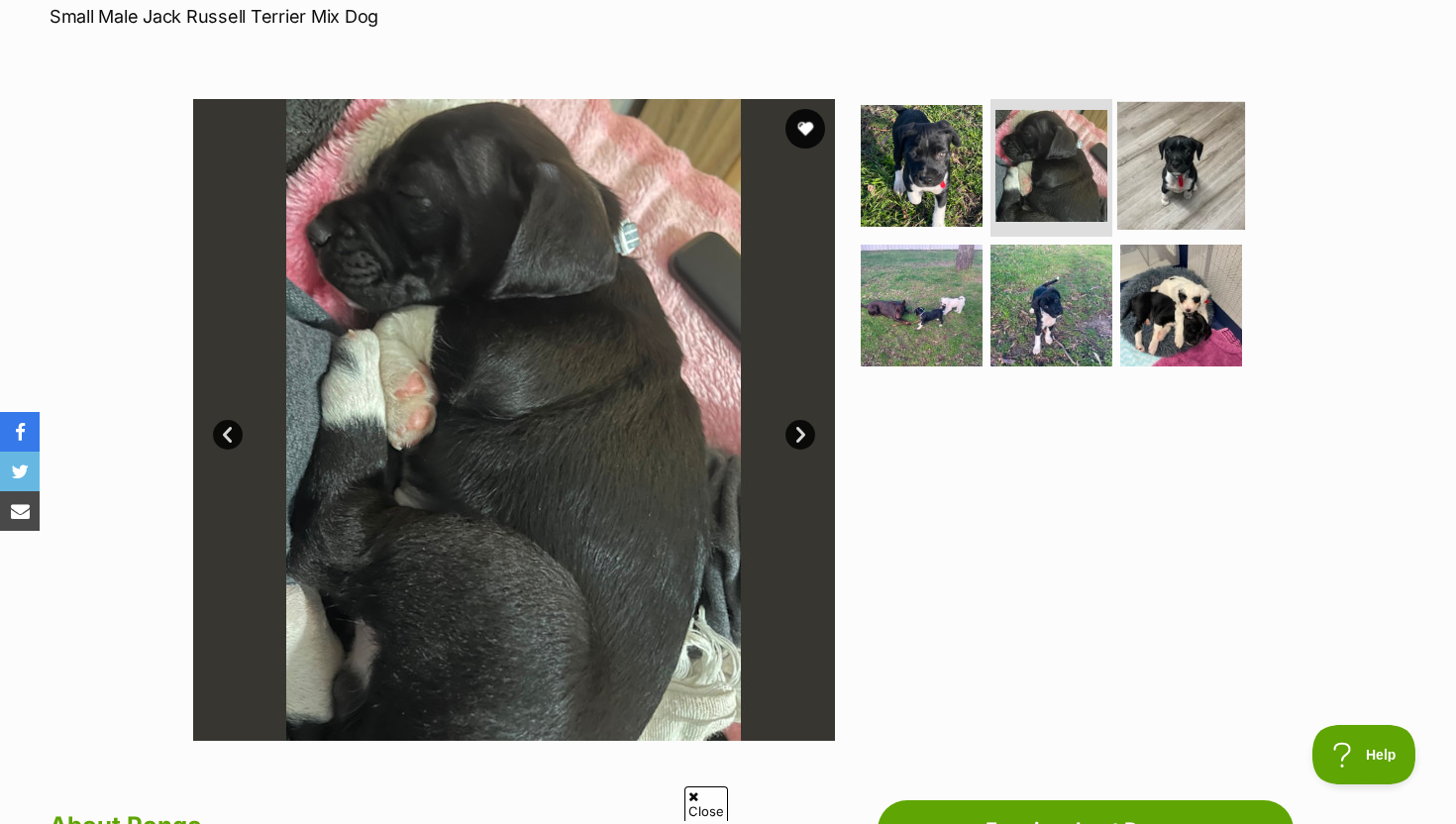 click at bounding box center (1181, 164) 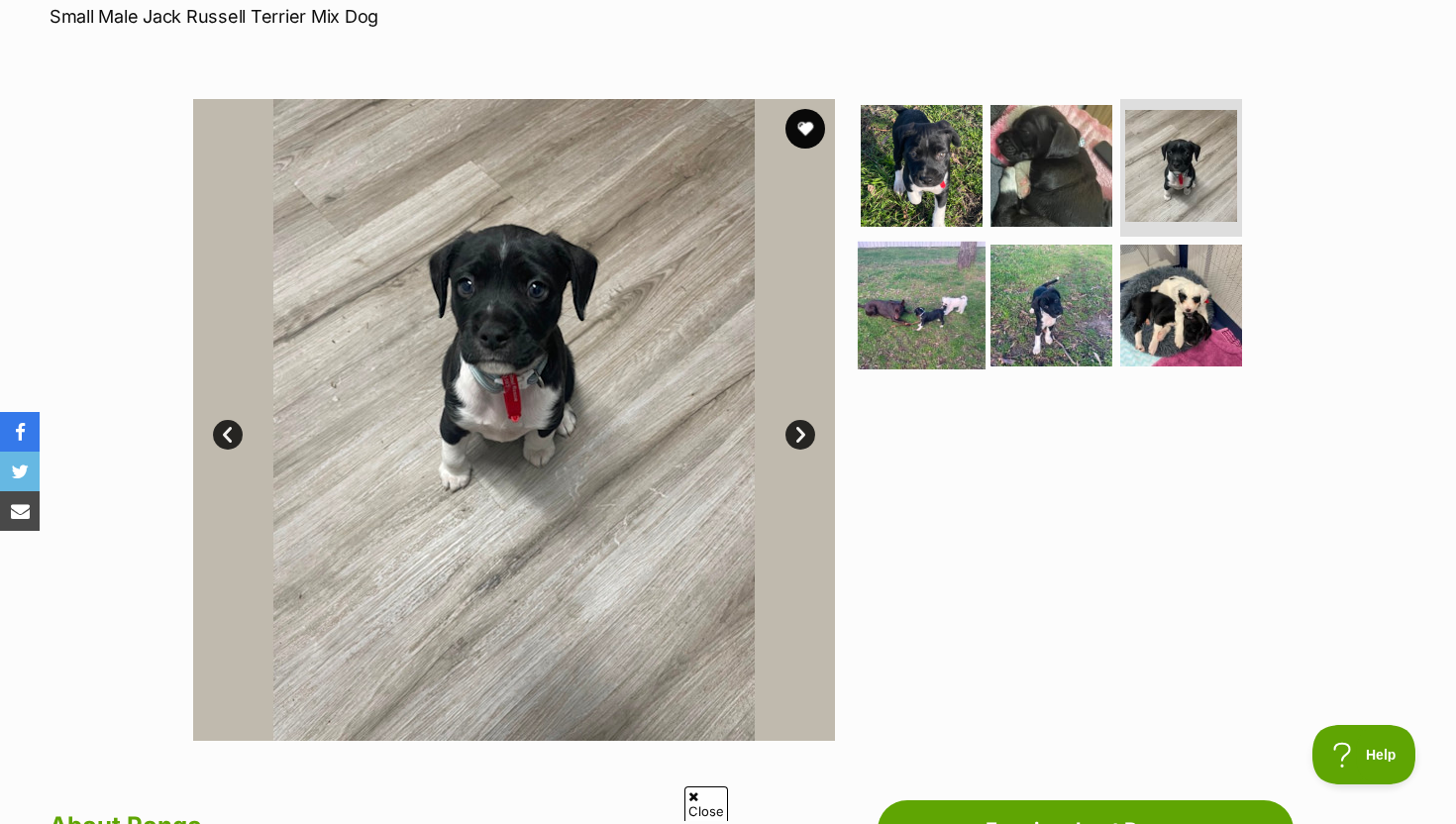 click at bounding box center [921, 305] 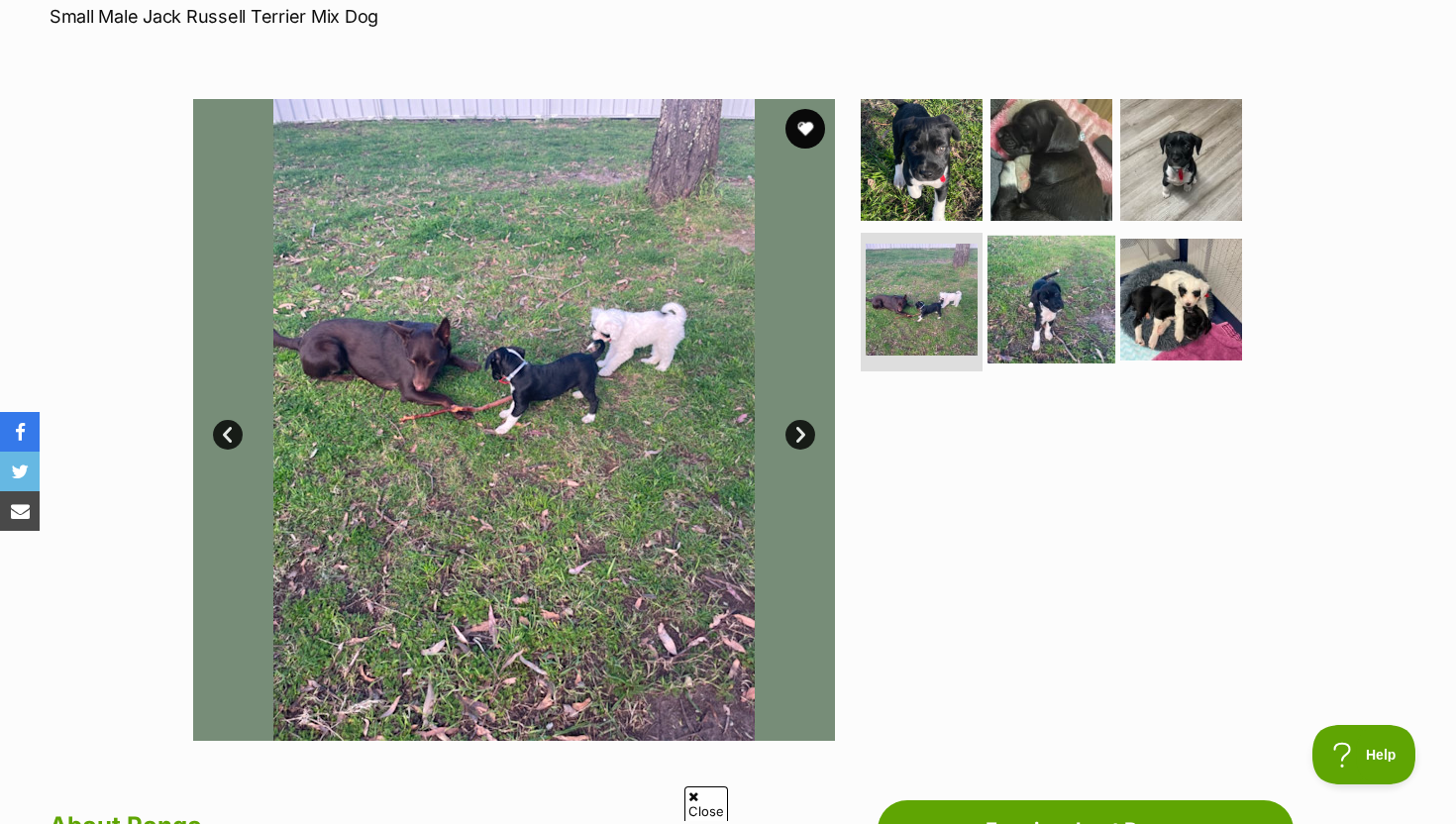 click at bounding box center [1051, 299] 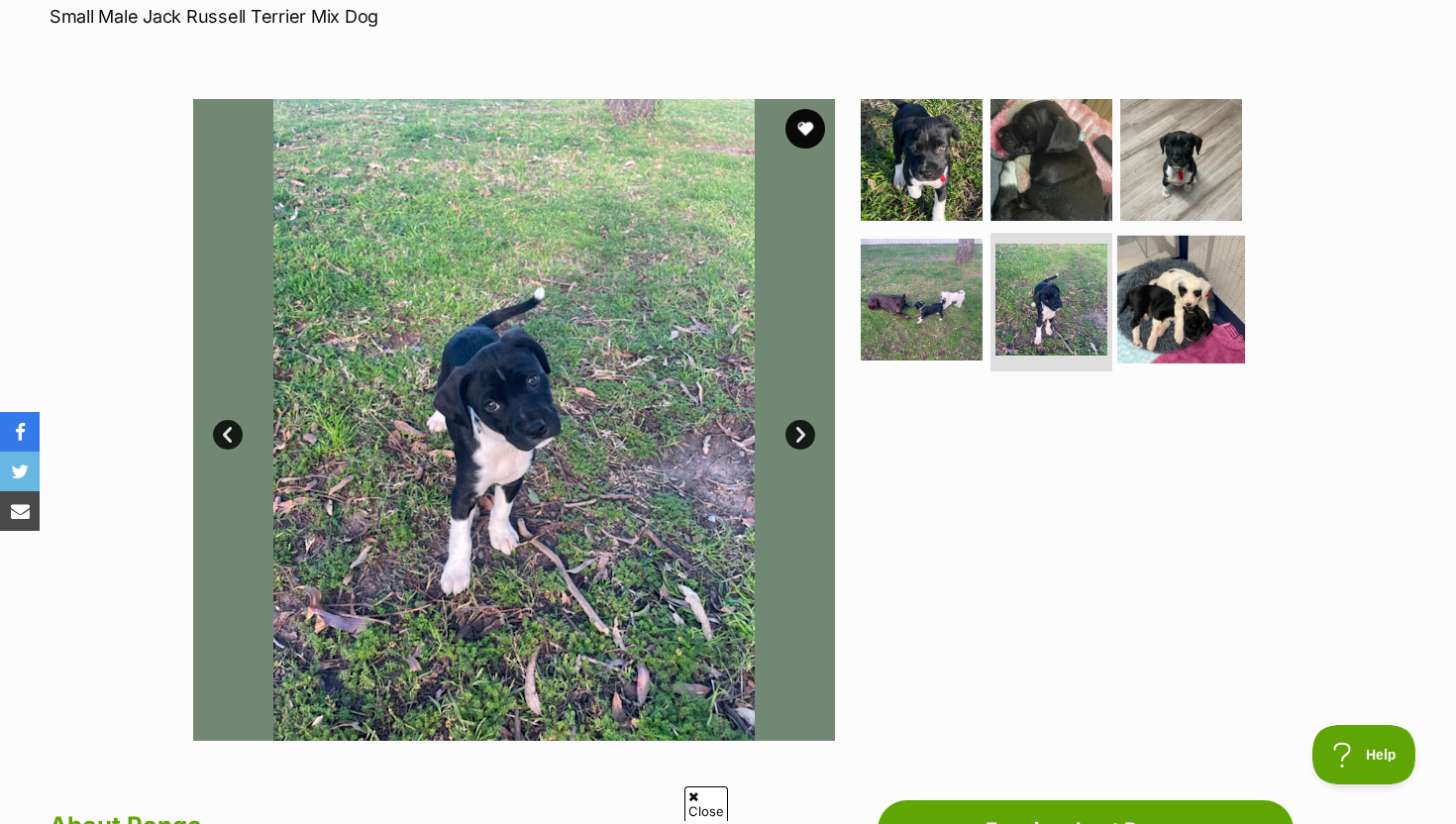 click at bounding box center (1181, 299) 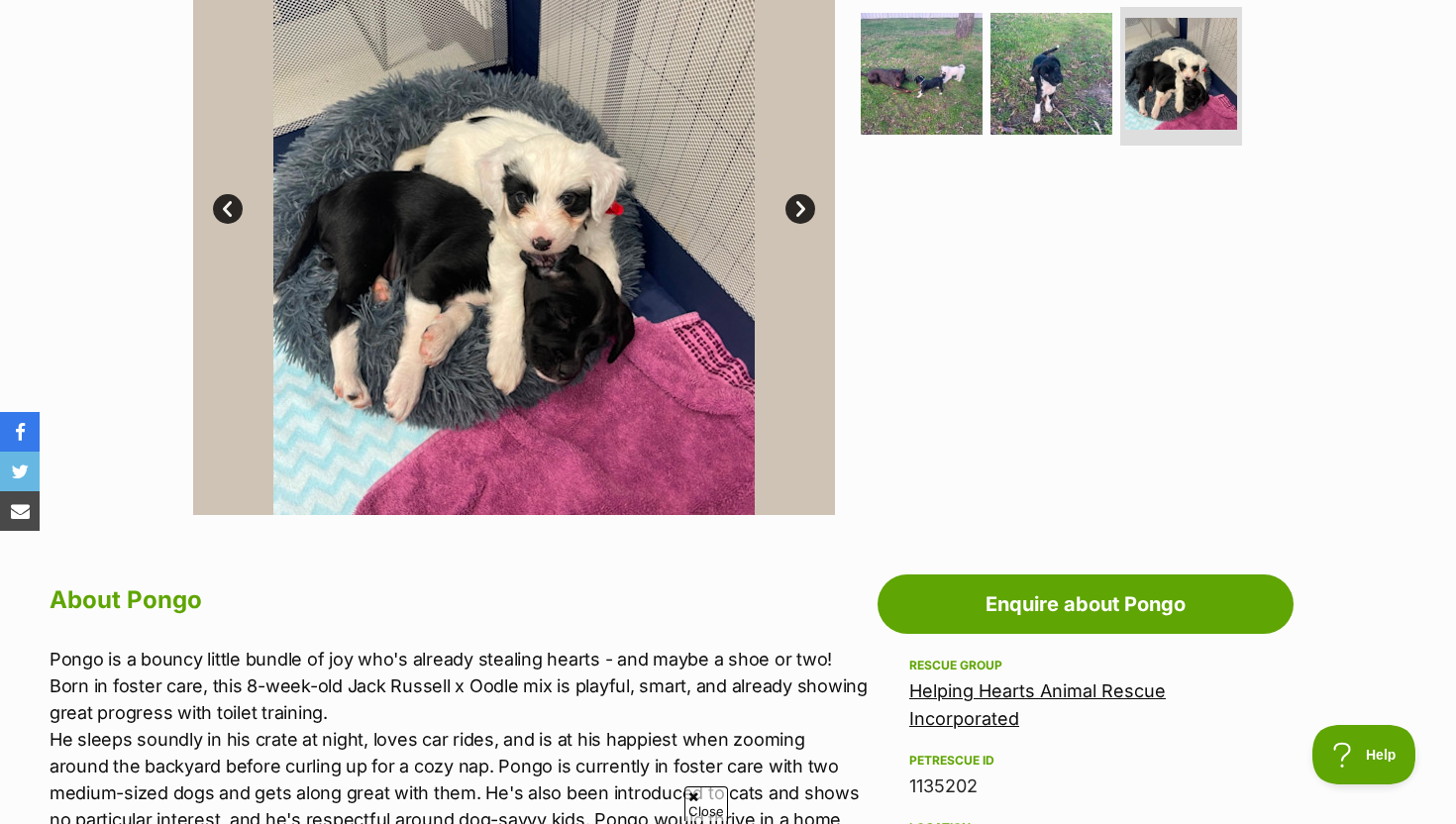 scroll, scrollTop: 949, scrollLeft: 0, axis: vertical 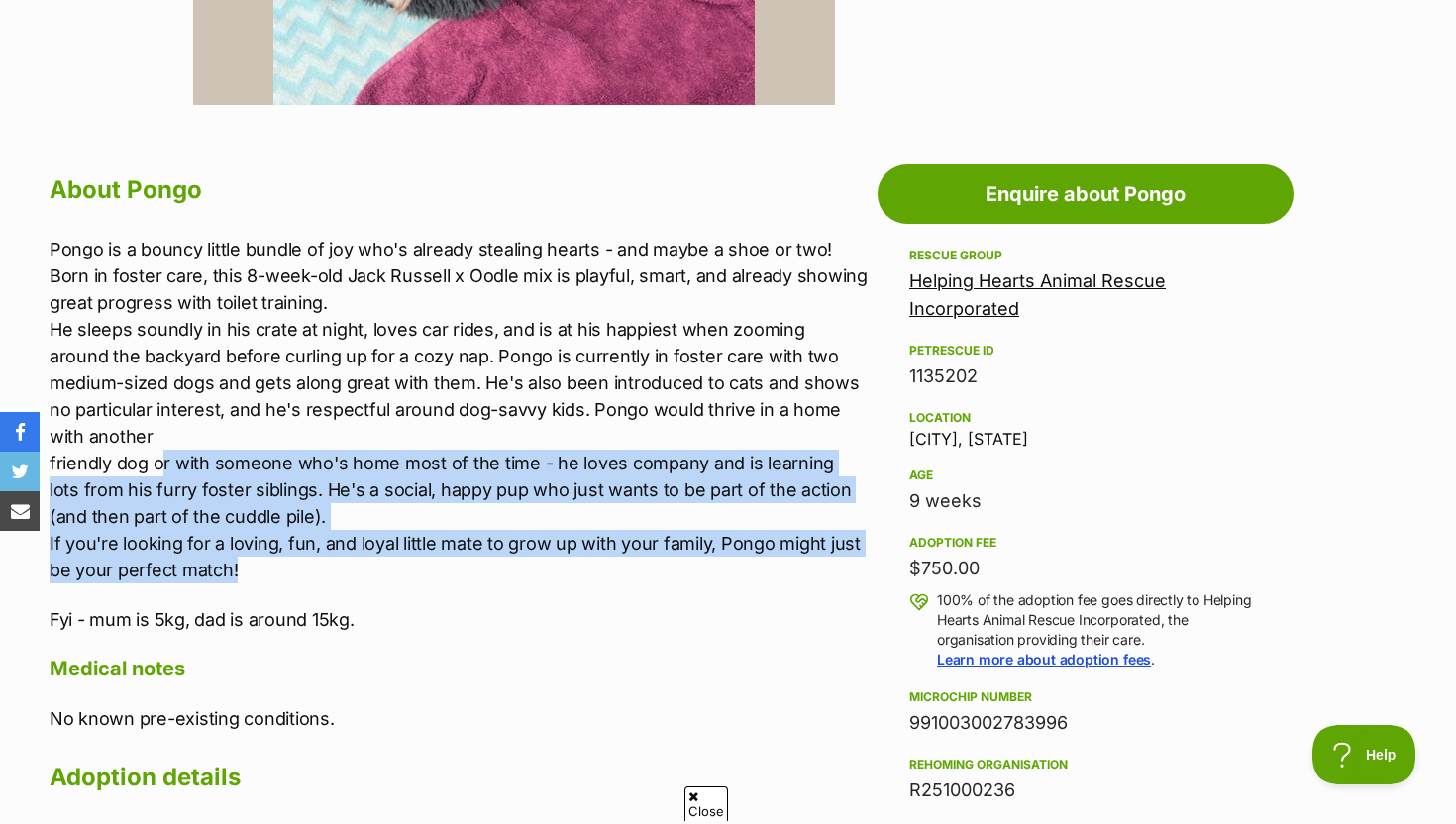 drag, startPoint x: 159, startPoint y: 459, endPoint x: 296, endPoint y: 569, distance: 175.69576 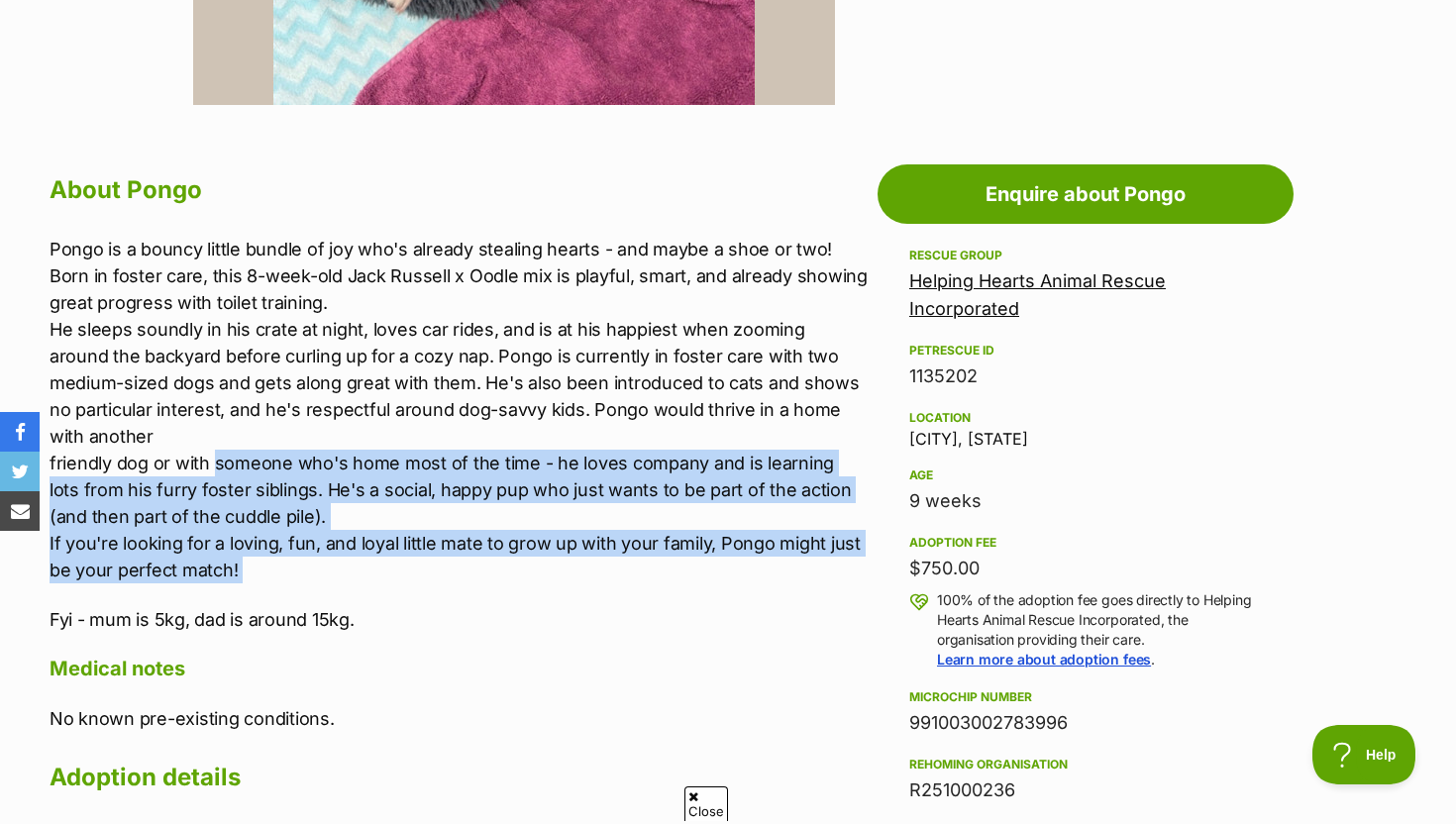 drag, startPoint x: 296, startPoint y: 569, endPoint x: 245, endPoint y: 468, distance: 113.14592 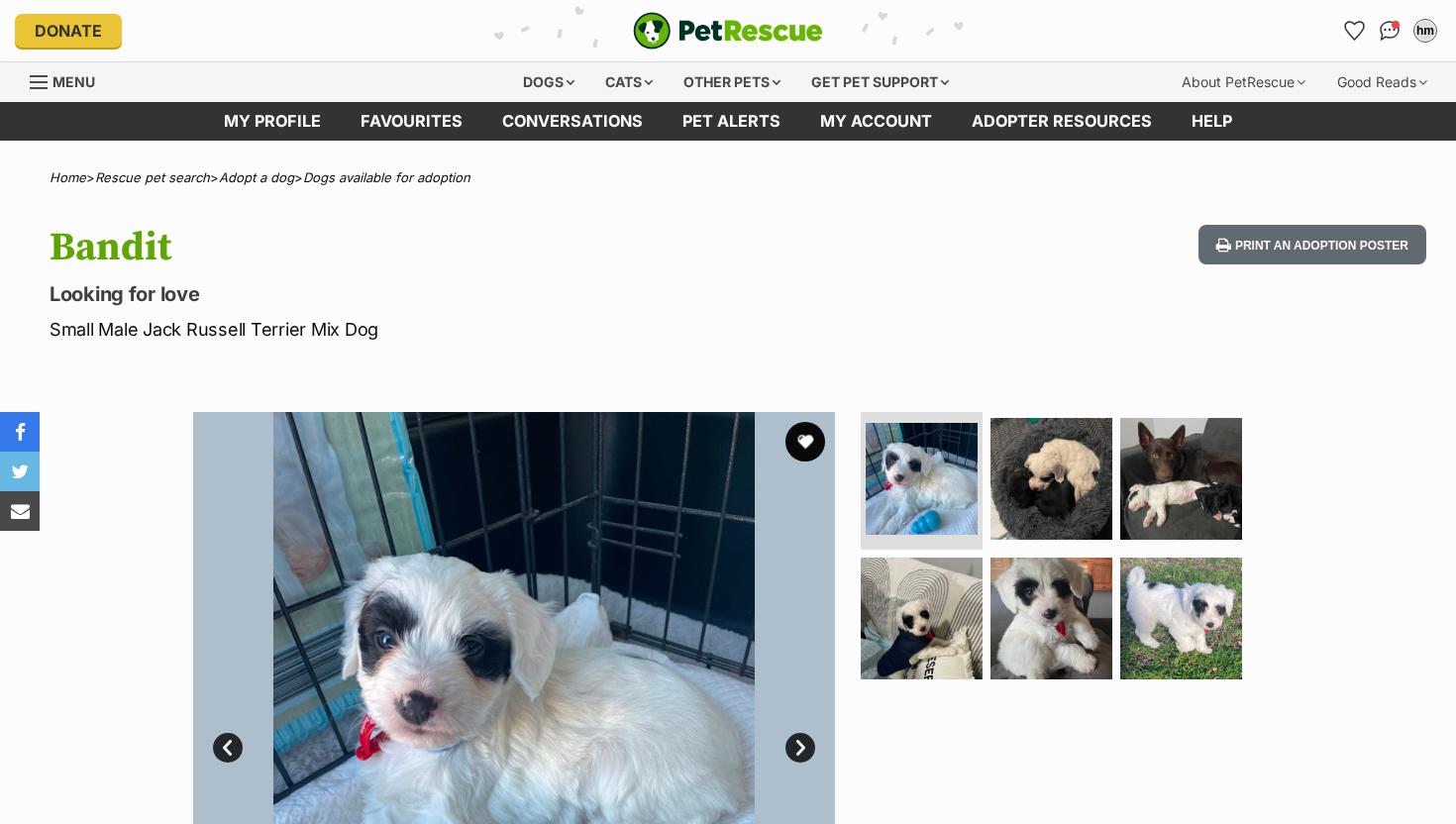 scroll, scrollTop: 0, scrollLeft: 0, axis: both 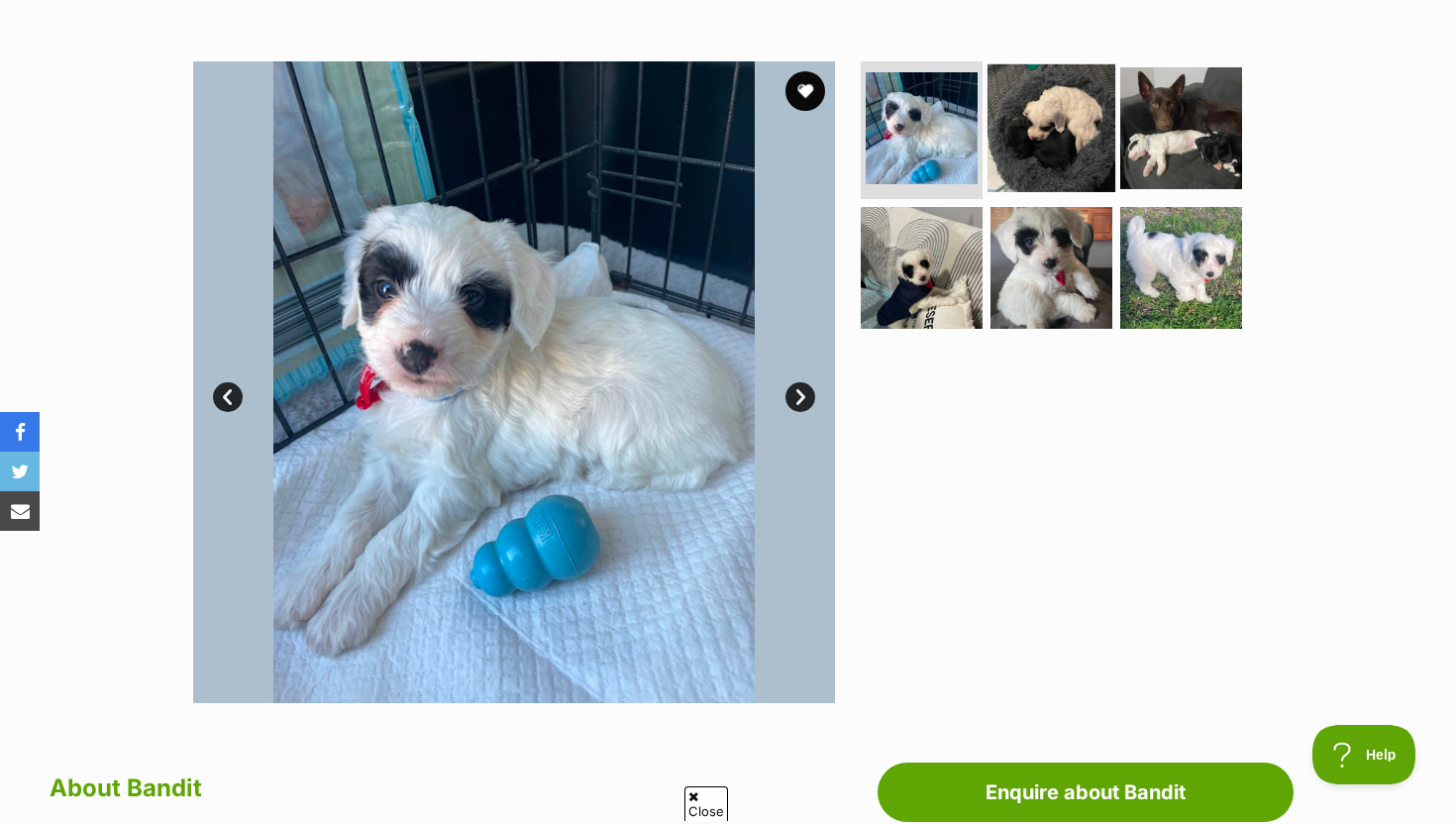 click at bounding box center [1051, 127] 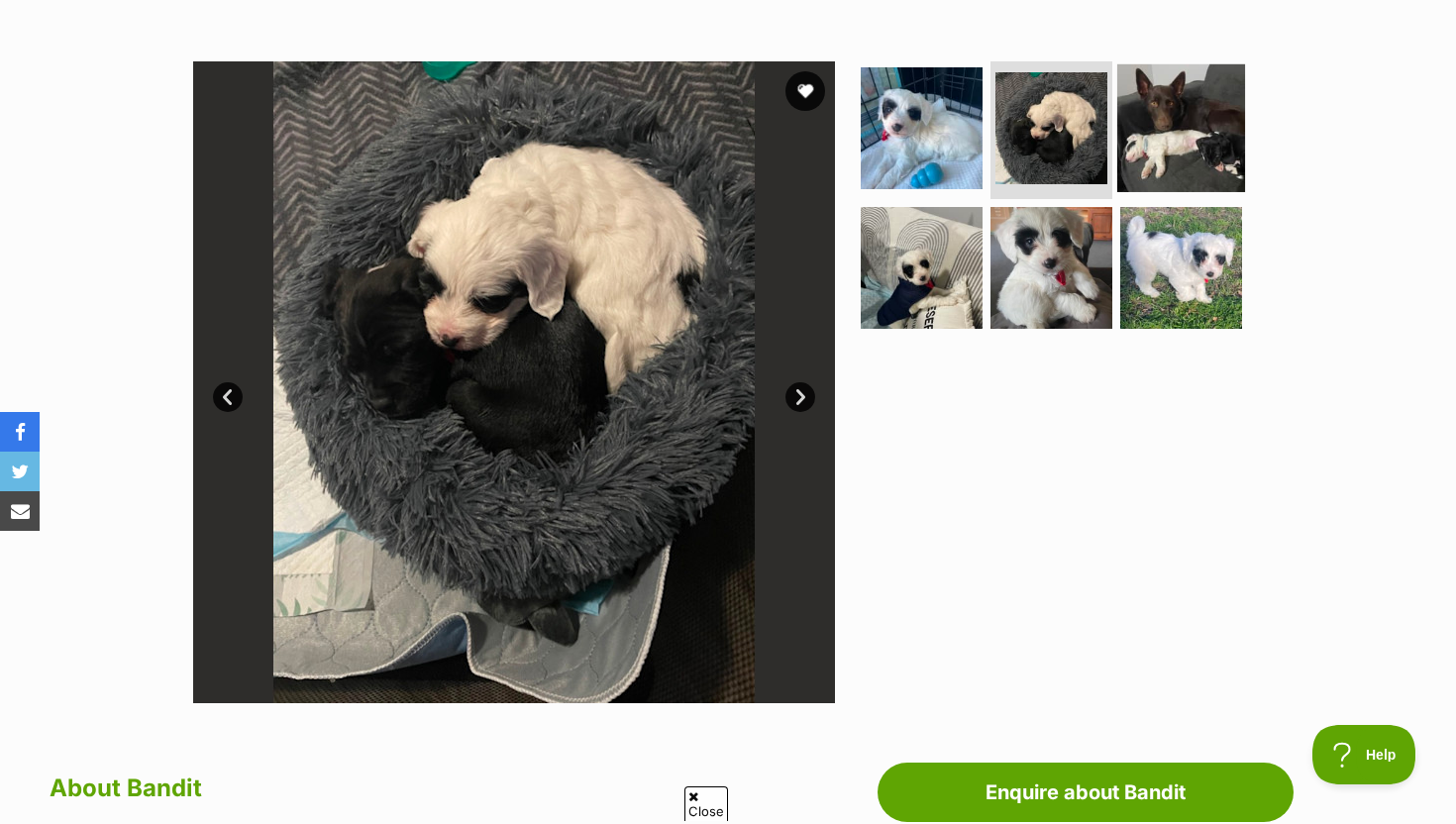 click at bounding box center (1181, 127) 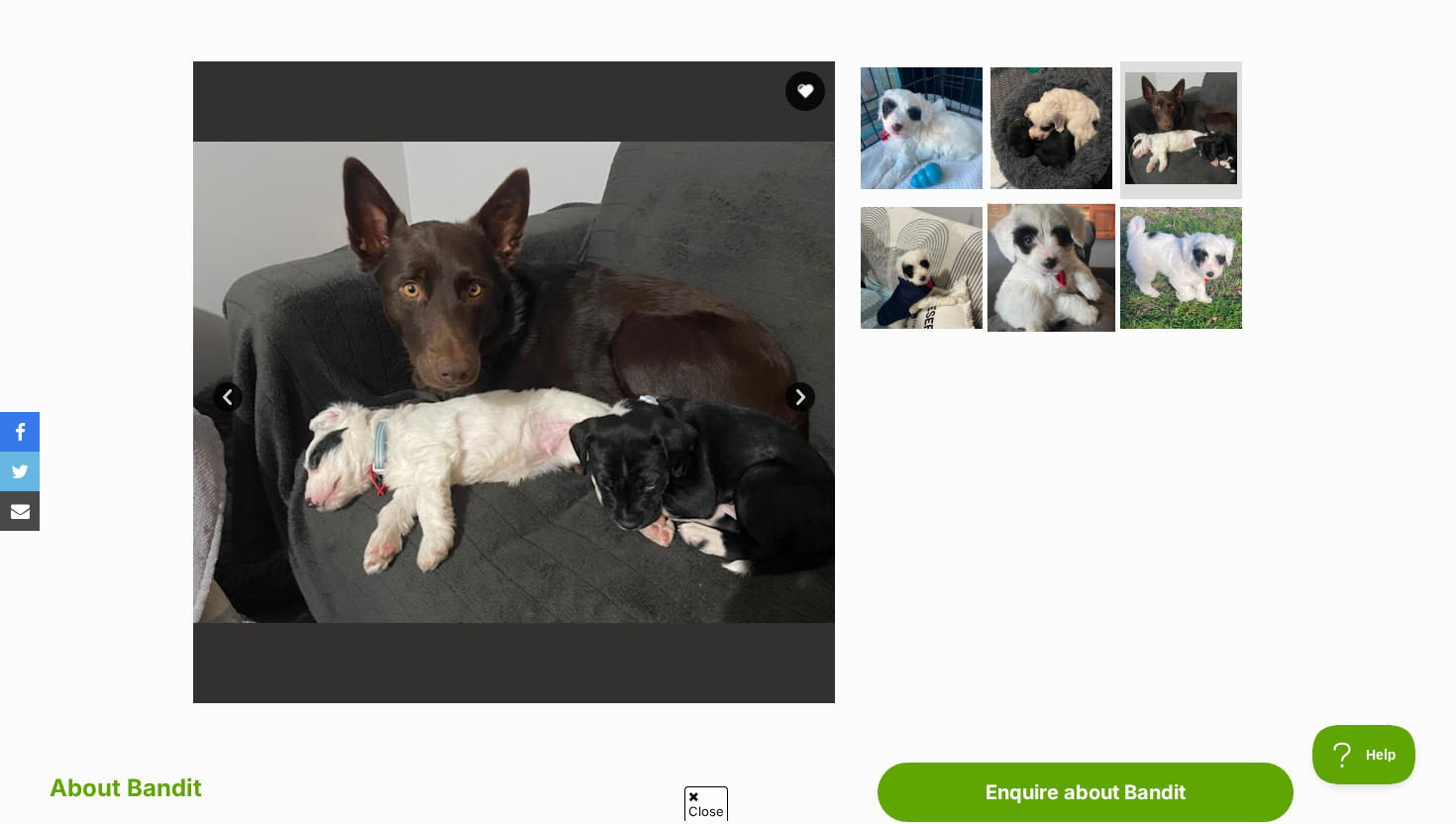 click at bounding box center [1051, 267] 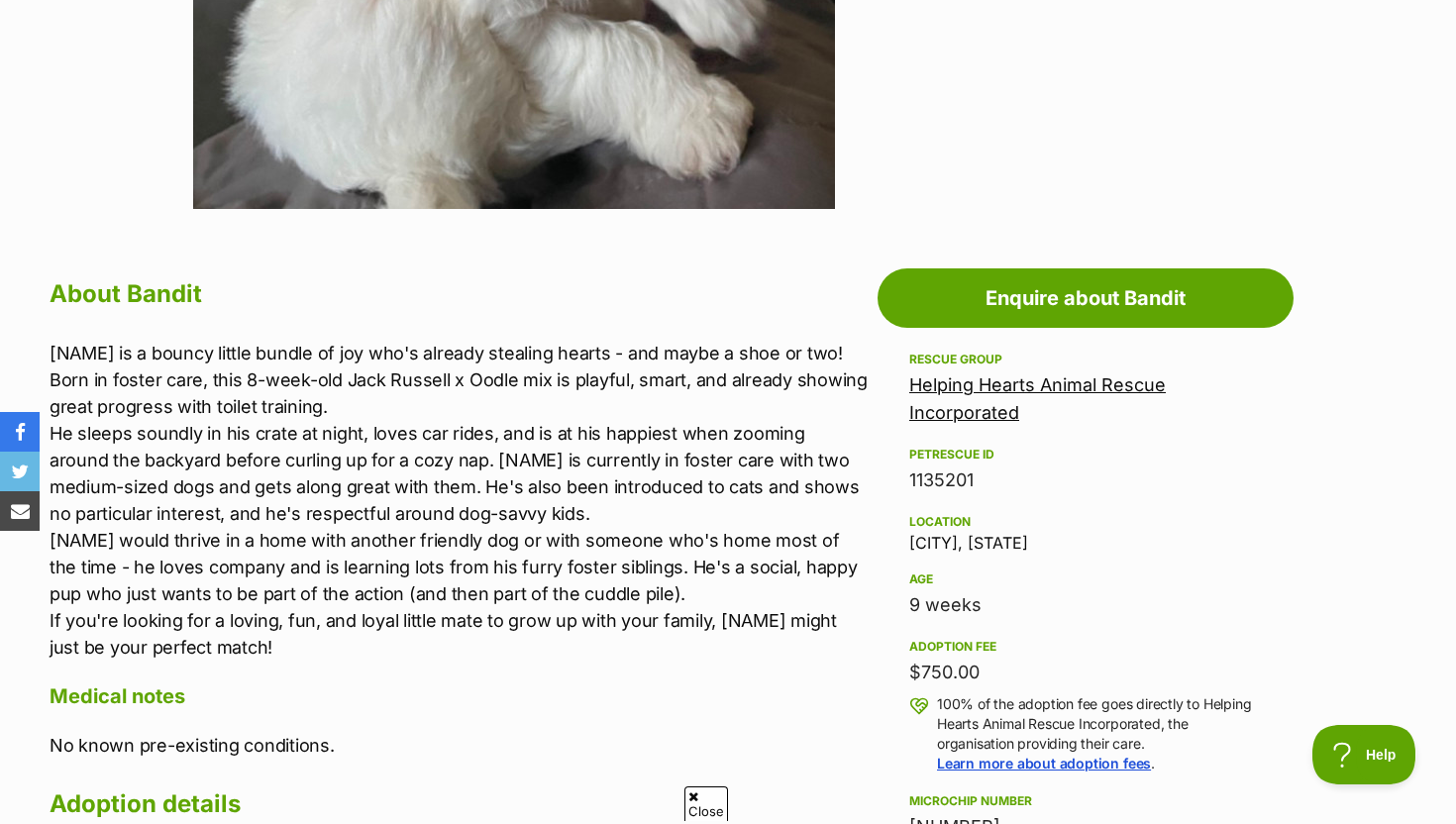 scroll, scrollTop: 846, scrollLeft: 0, axis: vertical 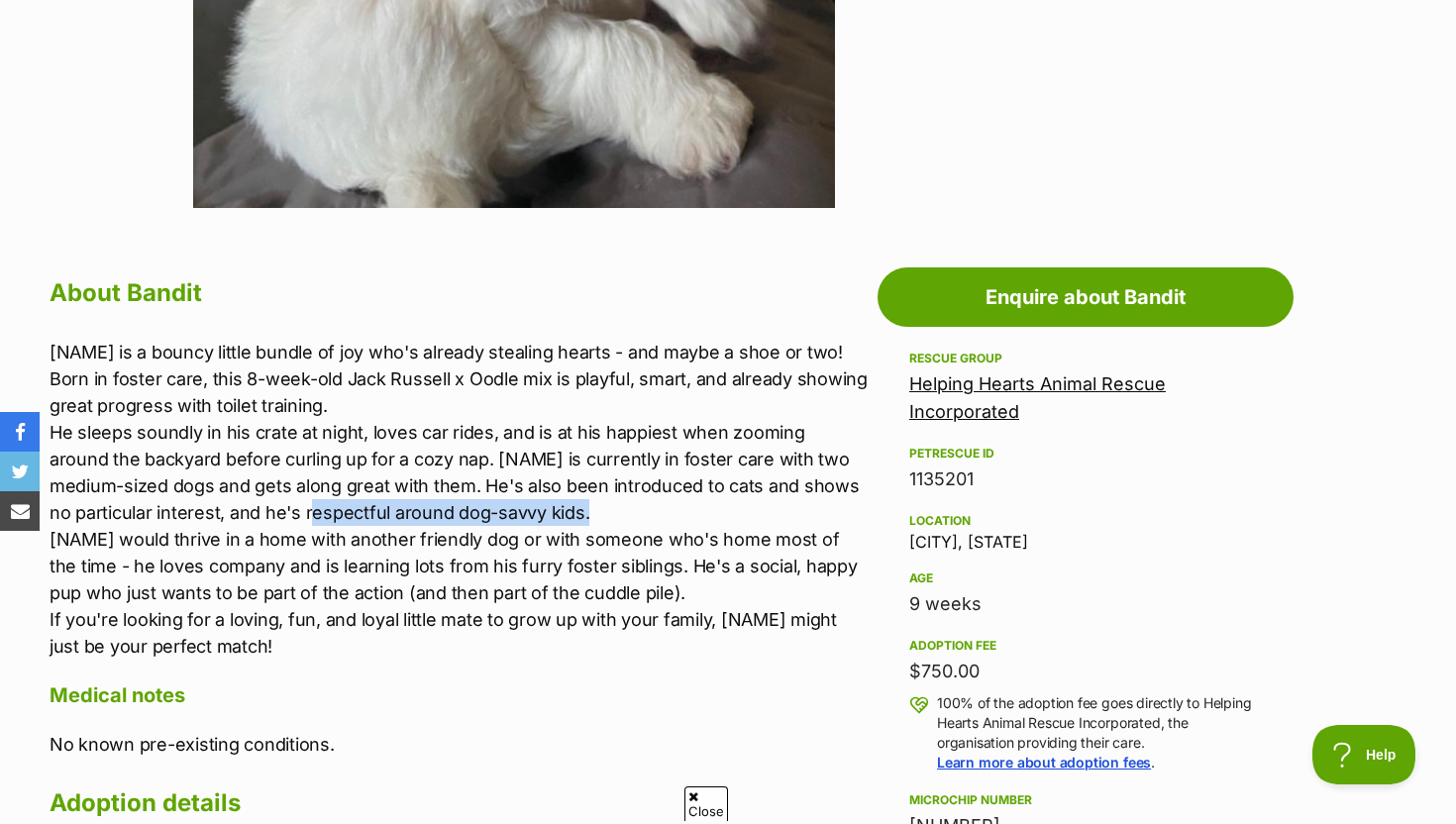 drag, startPoint x: 282, startPoint y: 515, endPoint x: 599, endPoint y: 519, distance: 317.025 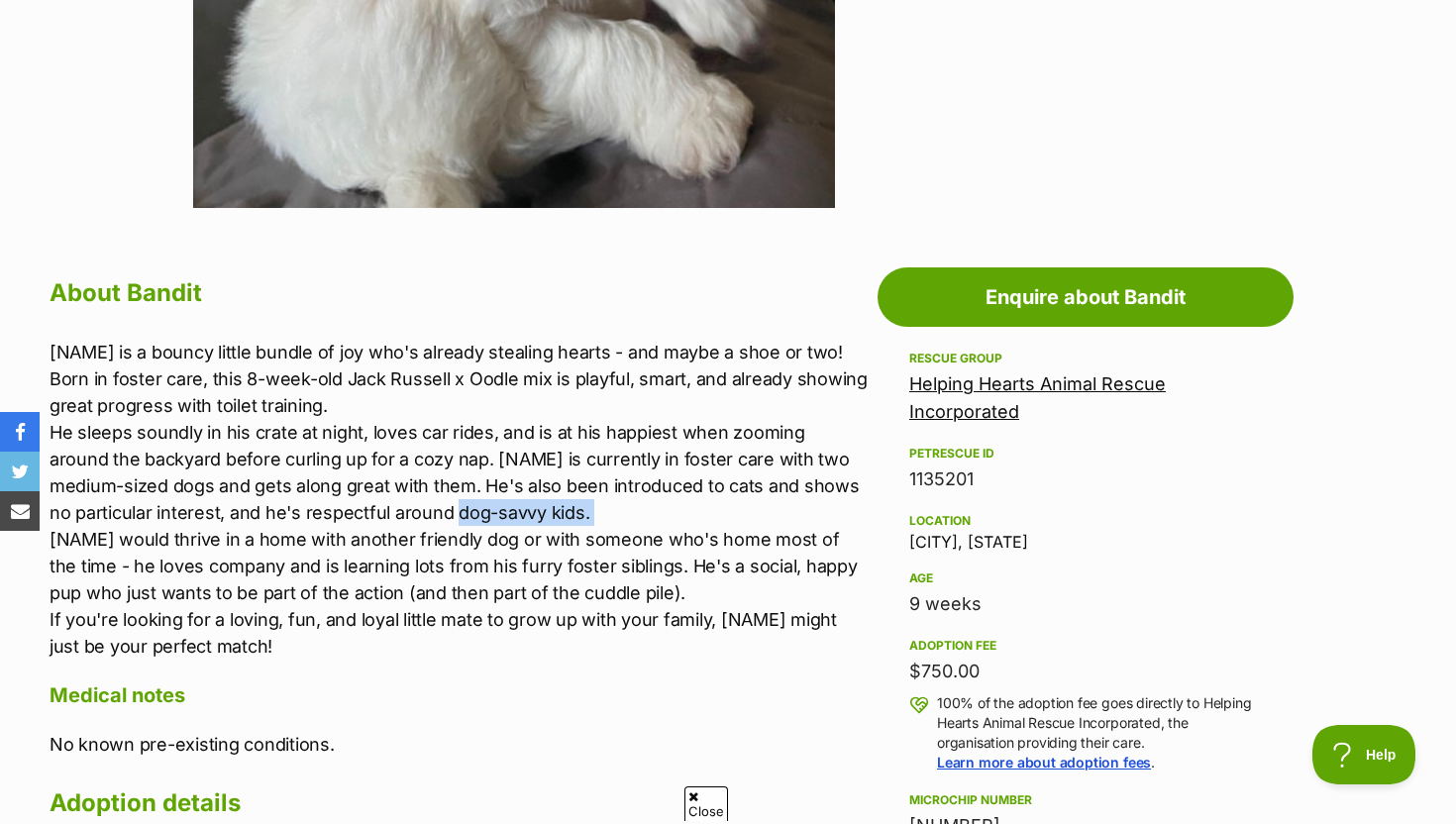 drag, startPoint x: 599, startPoint y: 519, endPoint x: 442, endPoint y: 519, distance: 157 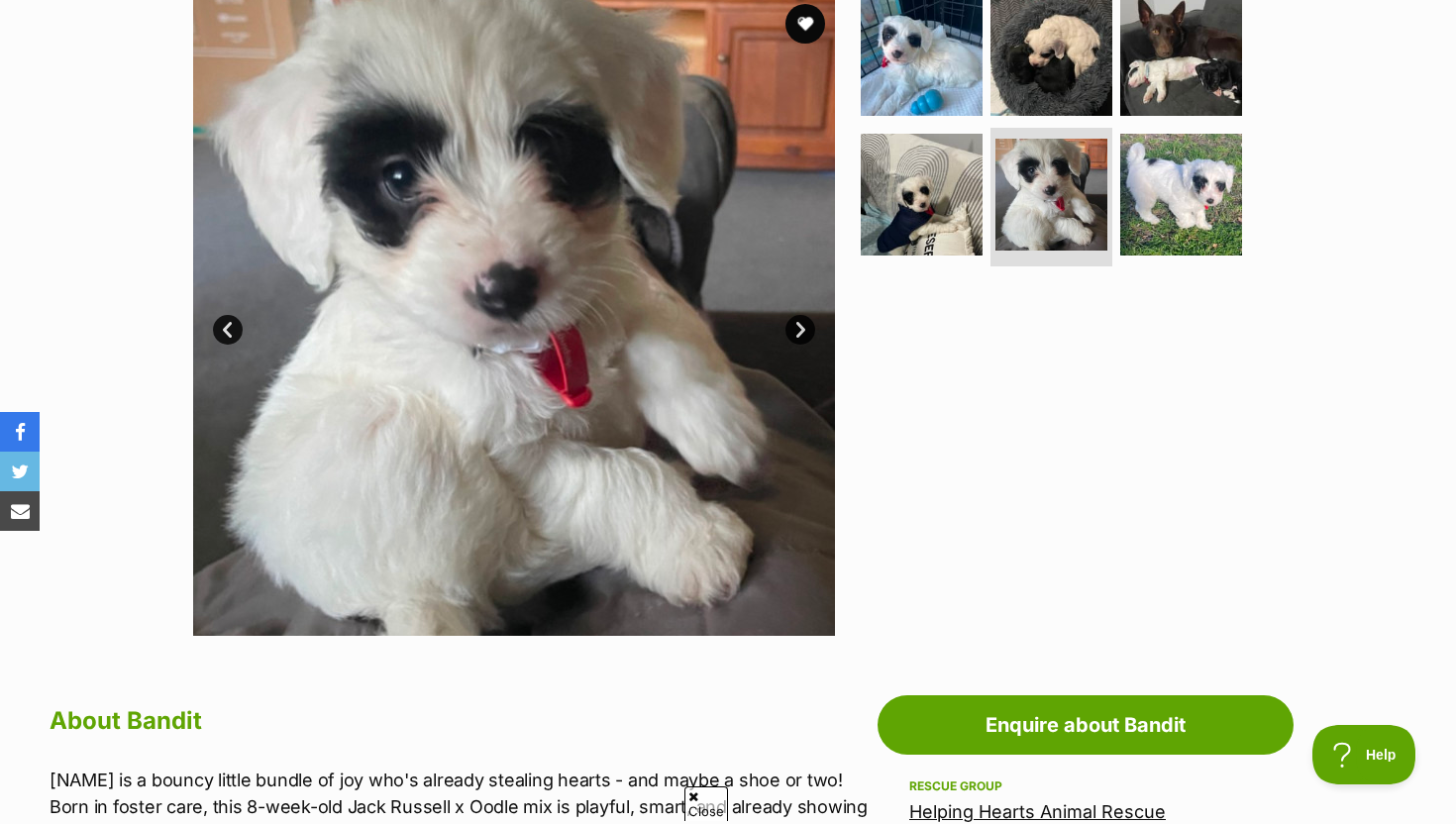 scroll, scrollTop: 311, scrollLeft: 0, axis: vertical 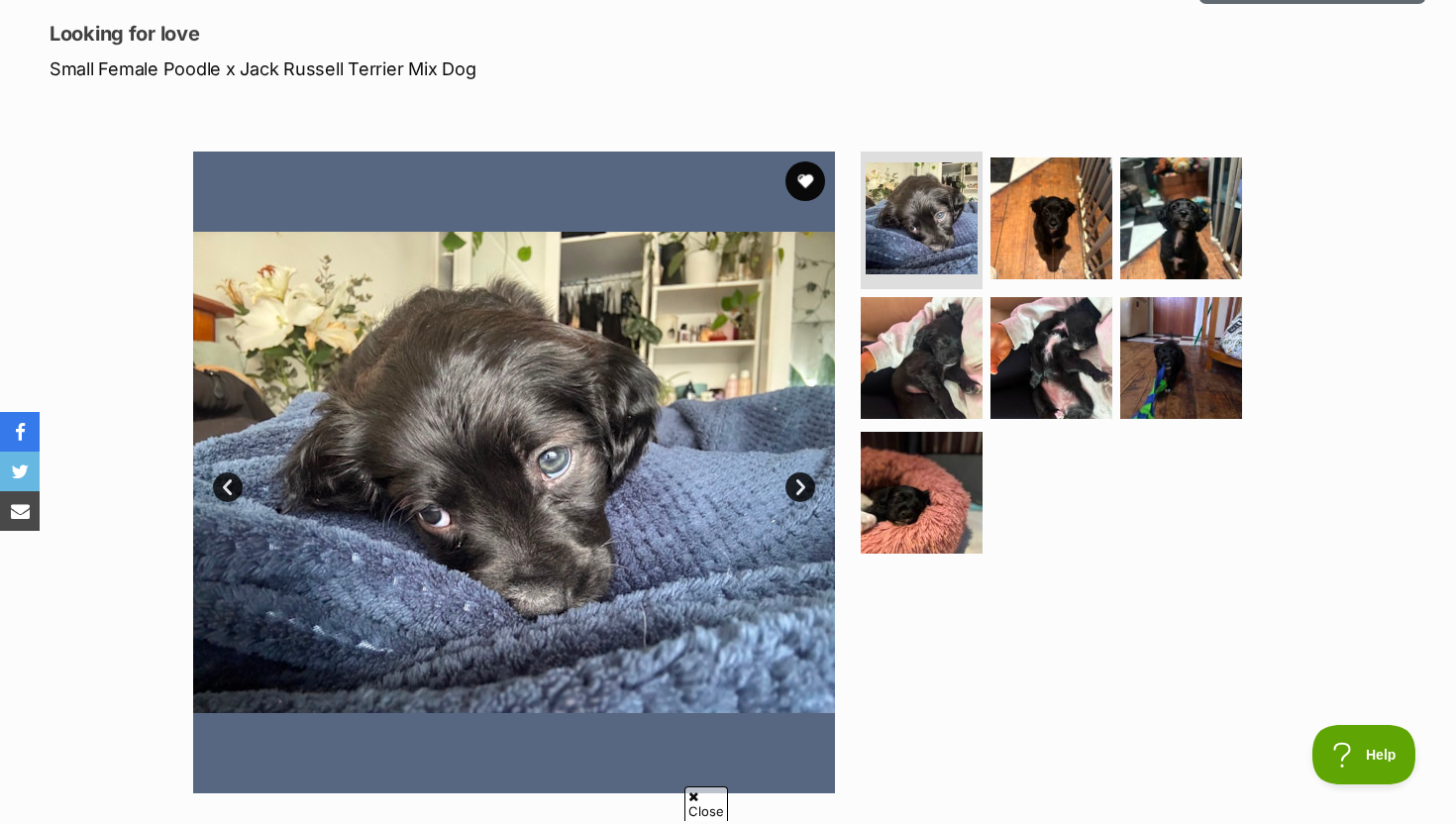 click on "Next" at bounding box center [800, 487] 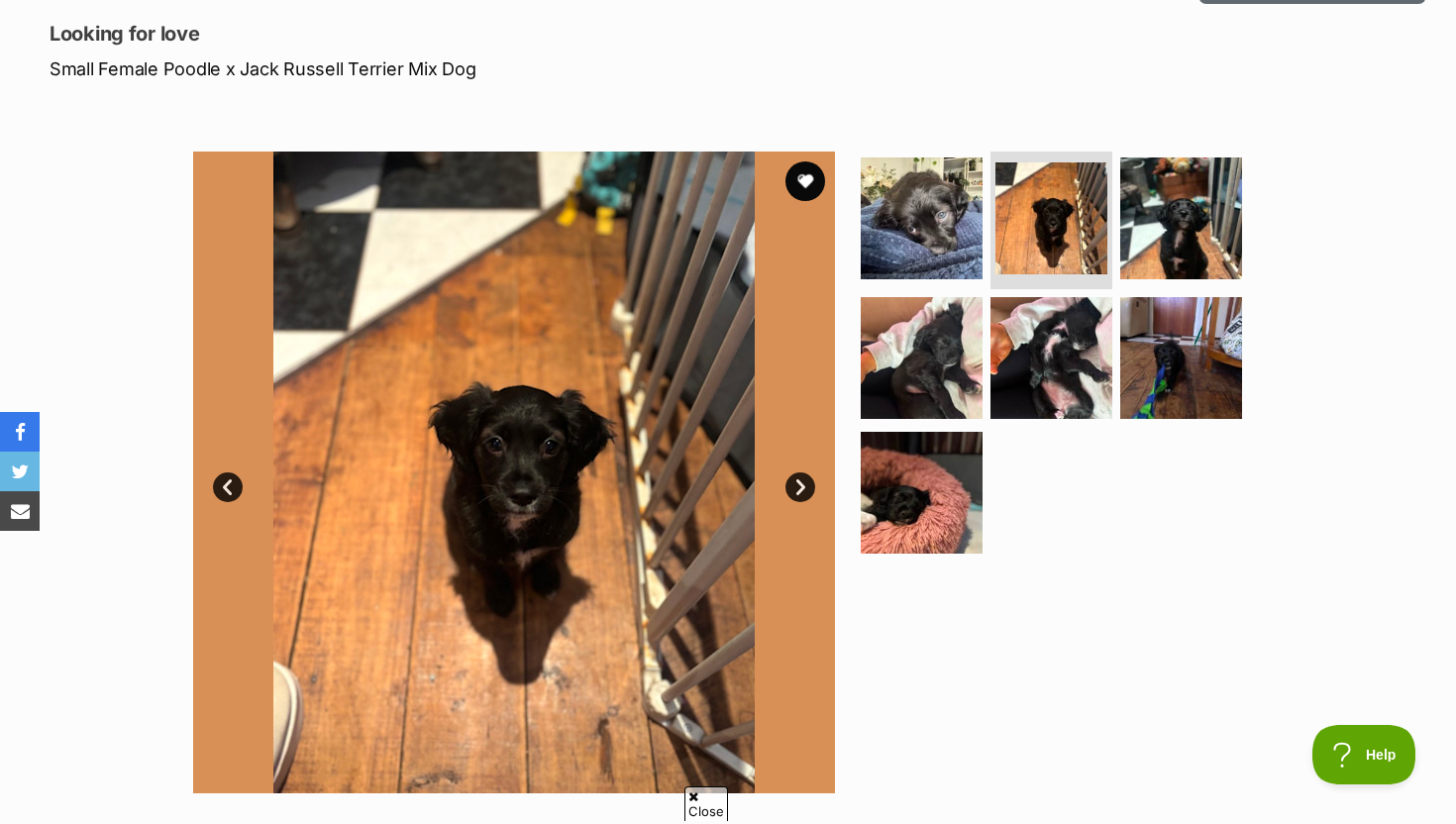 click on "Next" at bounding box center (800, 487) 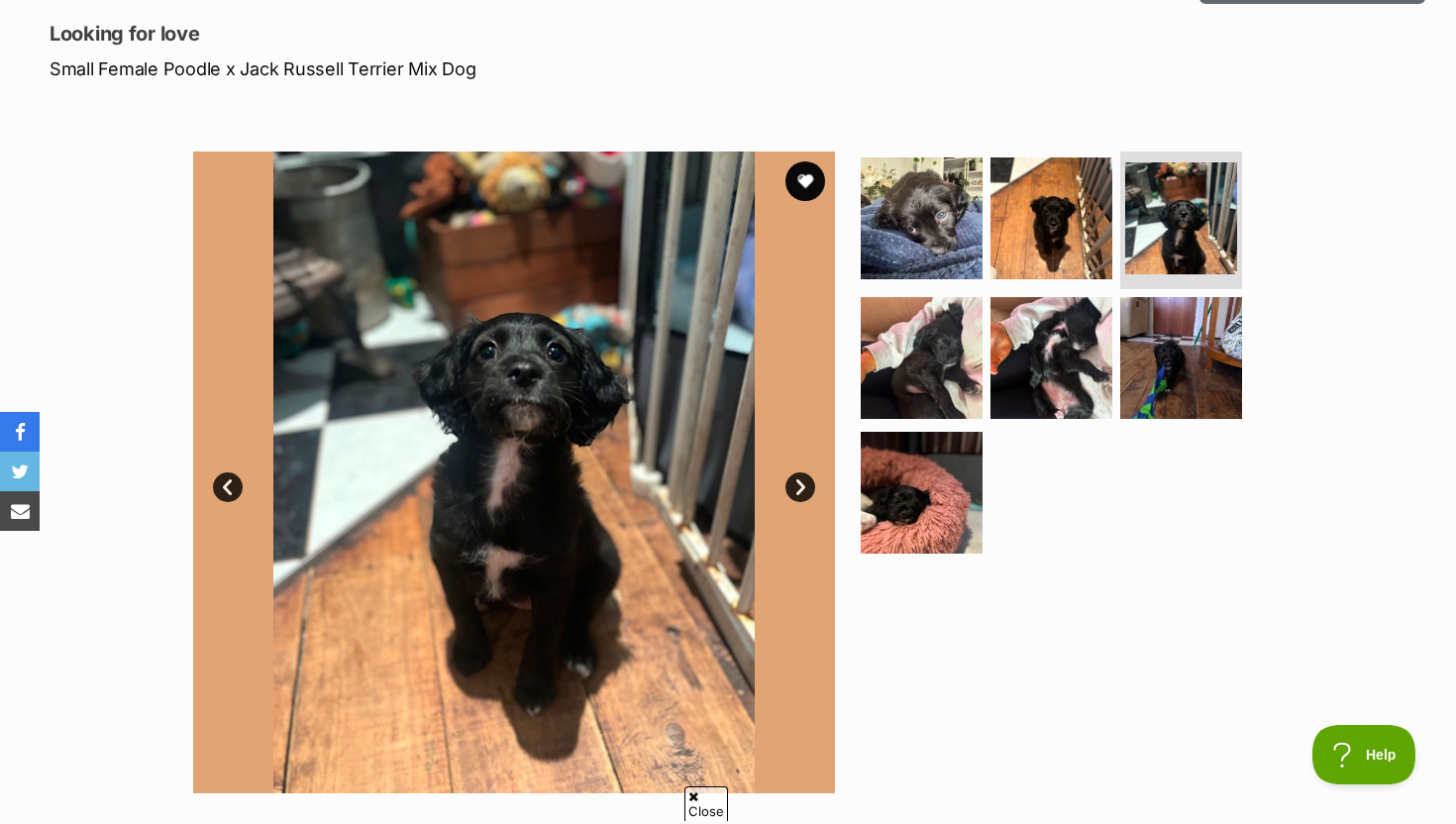 click on "Next" at bounding box center [800, 487] 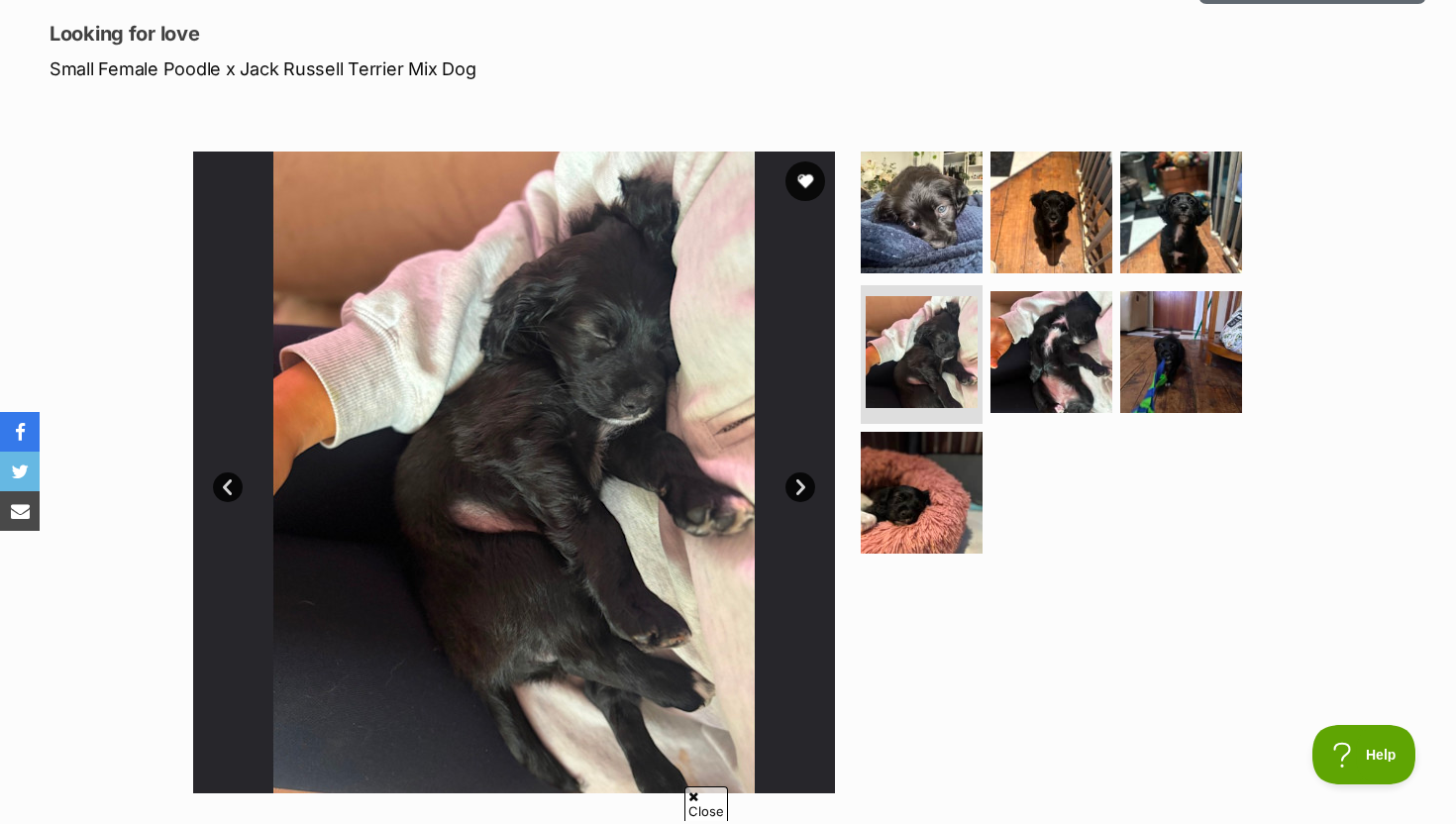 click on "Next" at bounding box center [800, 487] 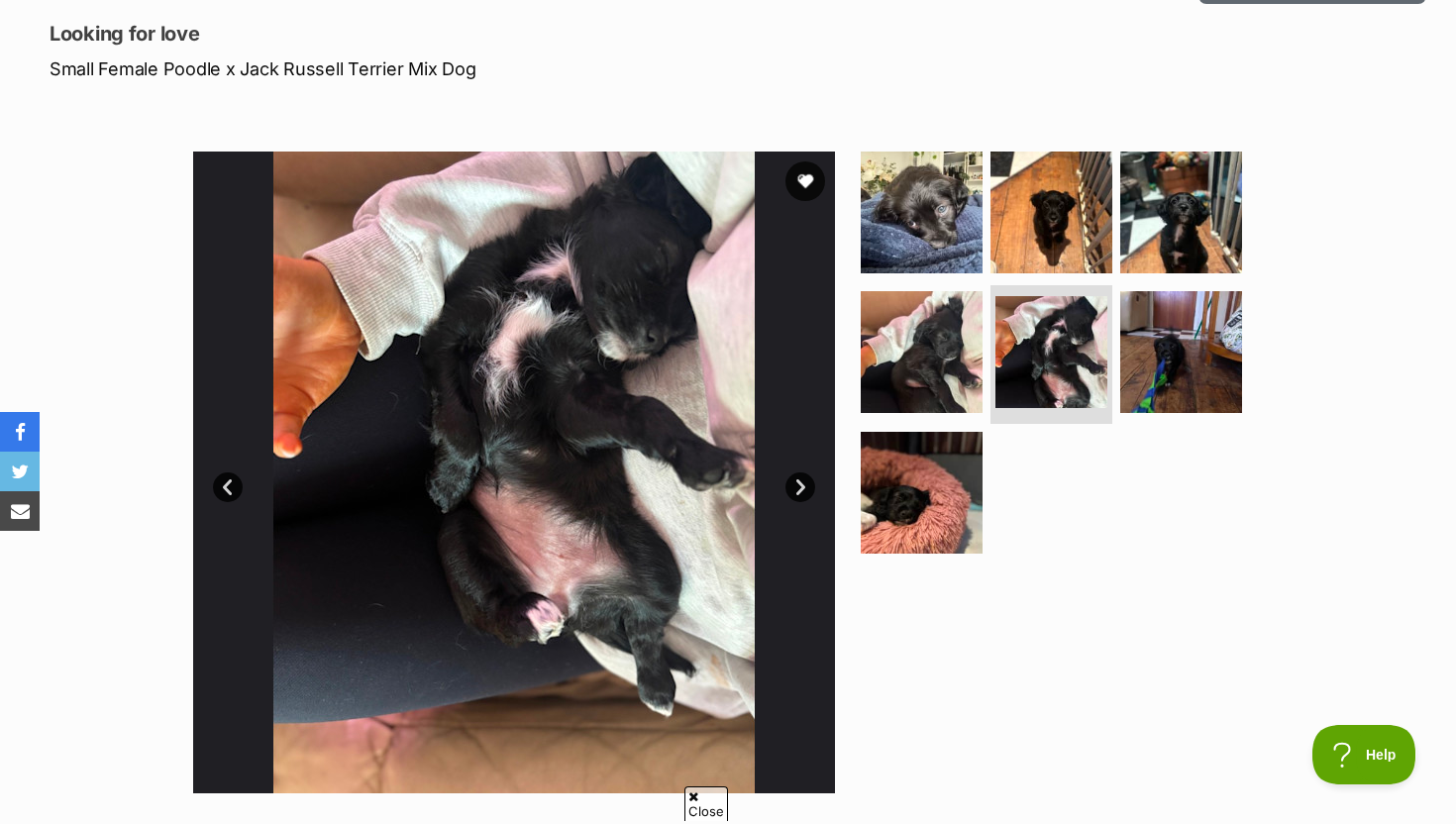 click on "Next" at bounding box center (800, 487) 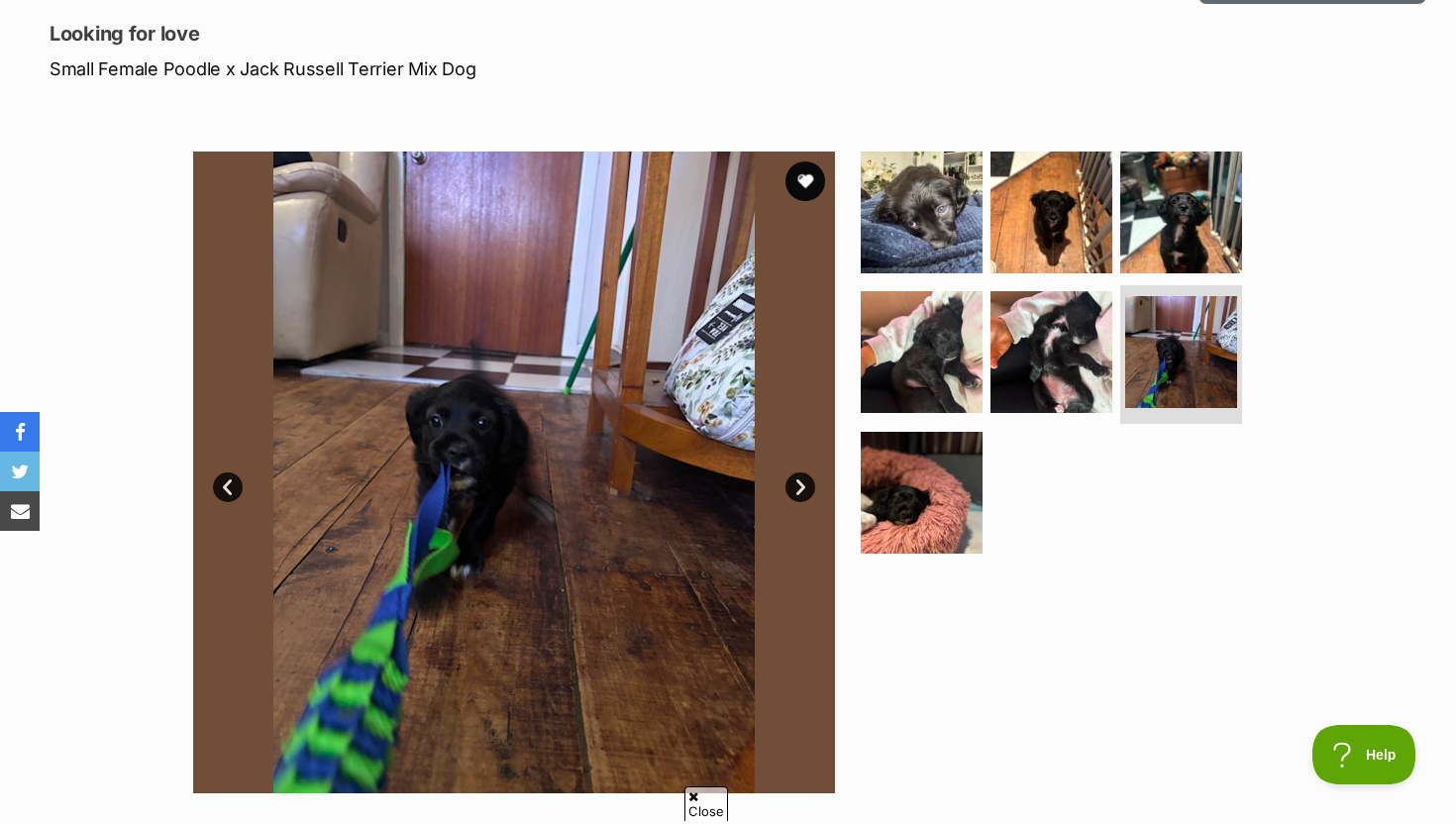 click on "Next" at bounding box center (800, 487) 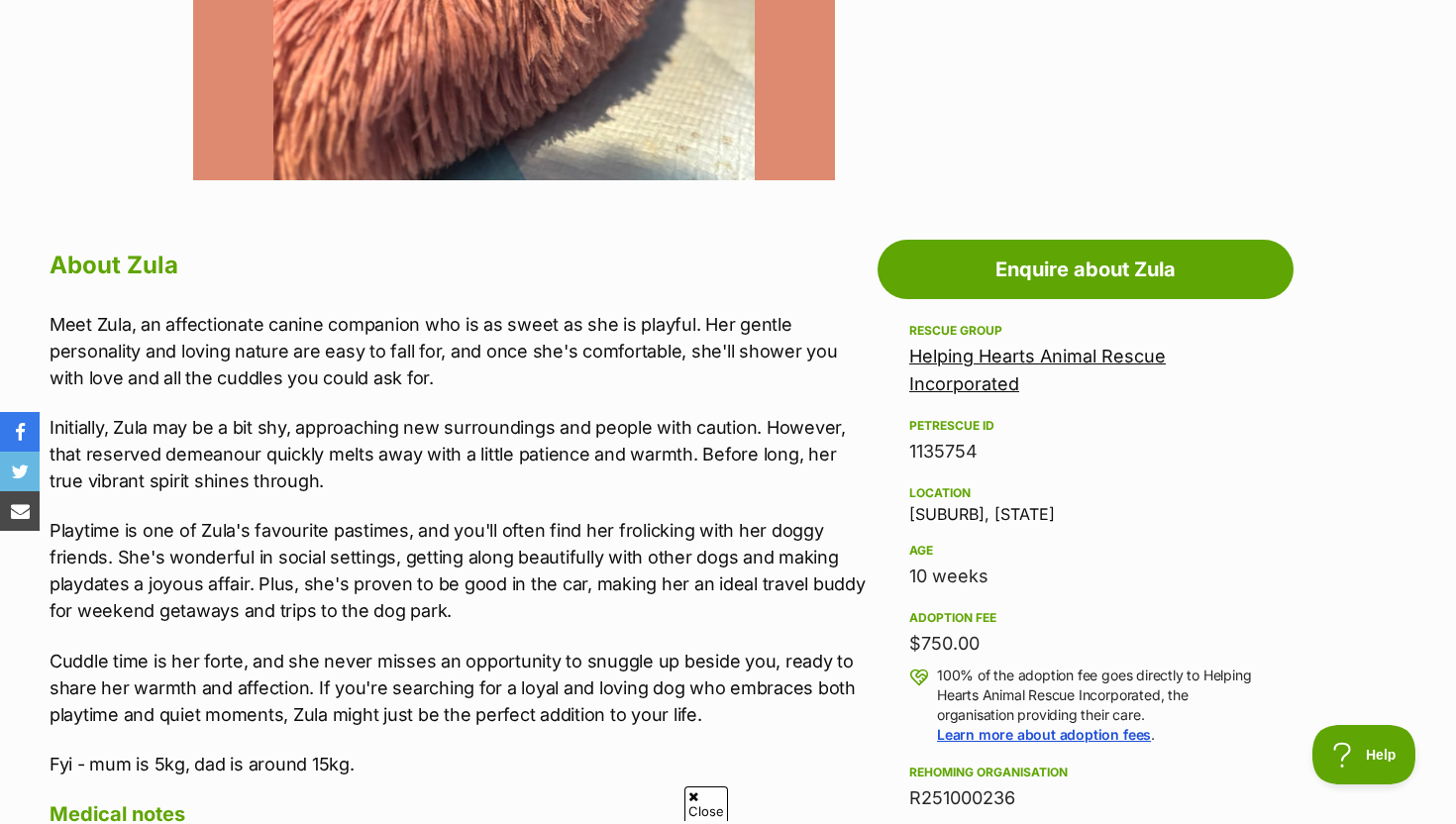 scroll, scrollTop: 937, scrollLeft: 0, axis: vertical 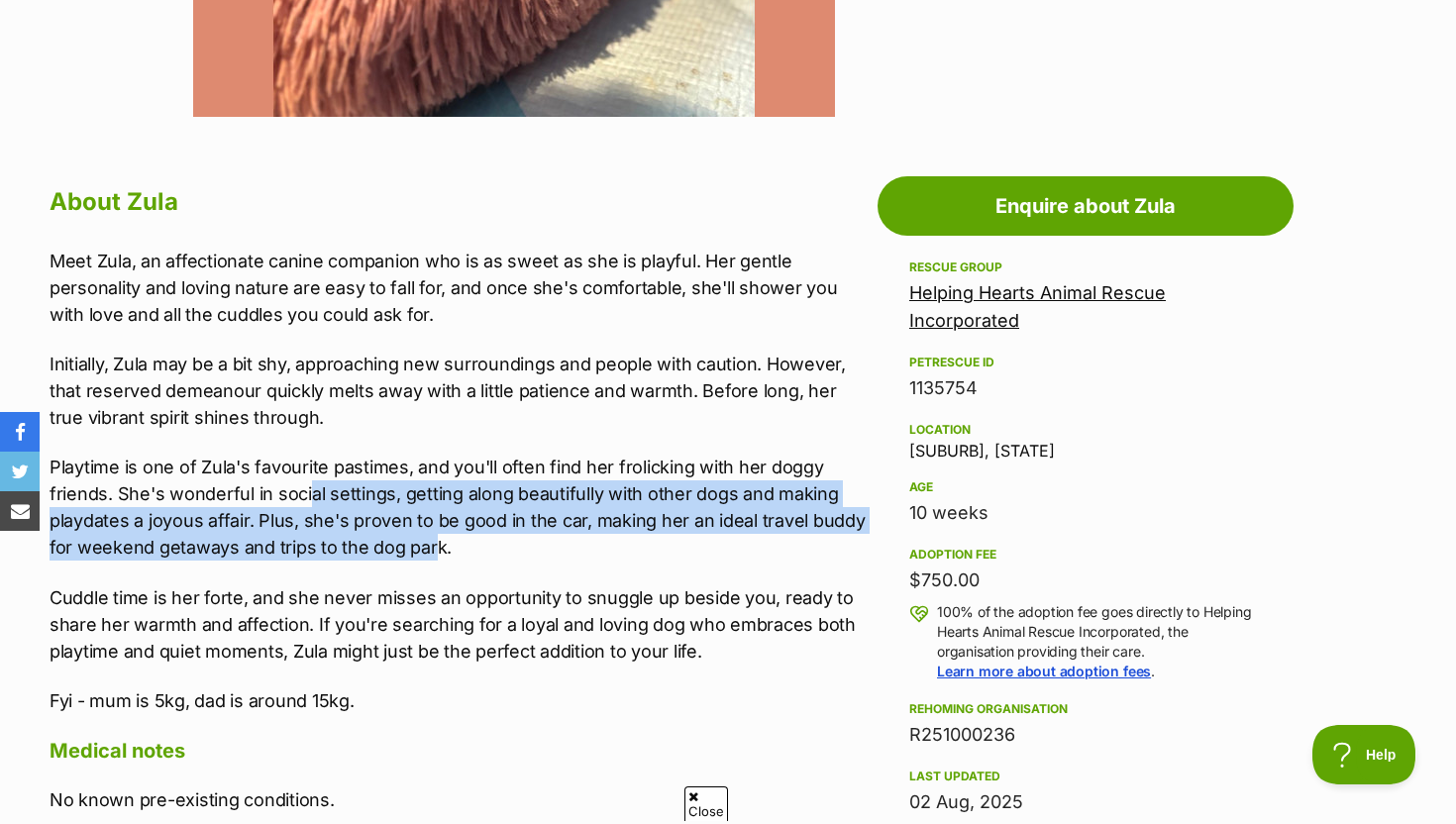 drag, startPoint x: 433, startPoint y: 548, endPoint x: 308, endPoint y: 482, distance: 141.35417 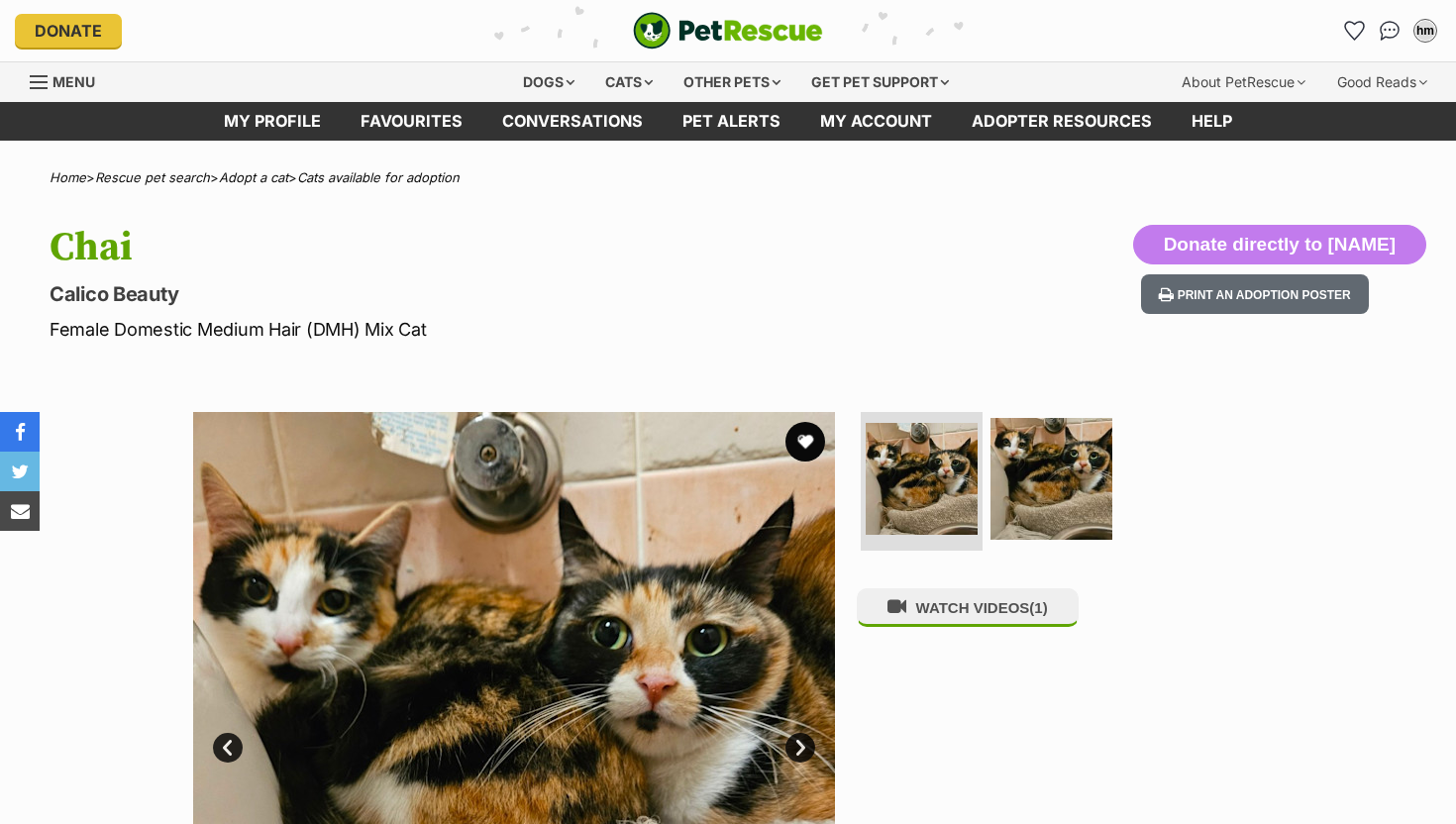scroll, scrollTop: 0, scrollLeft: 0, axis: both 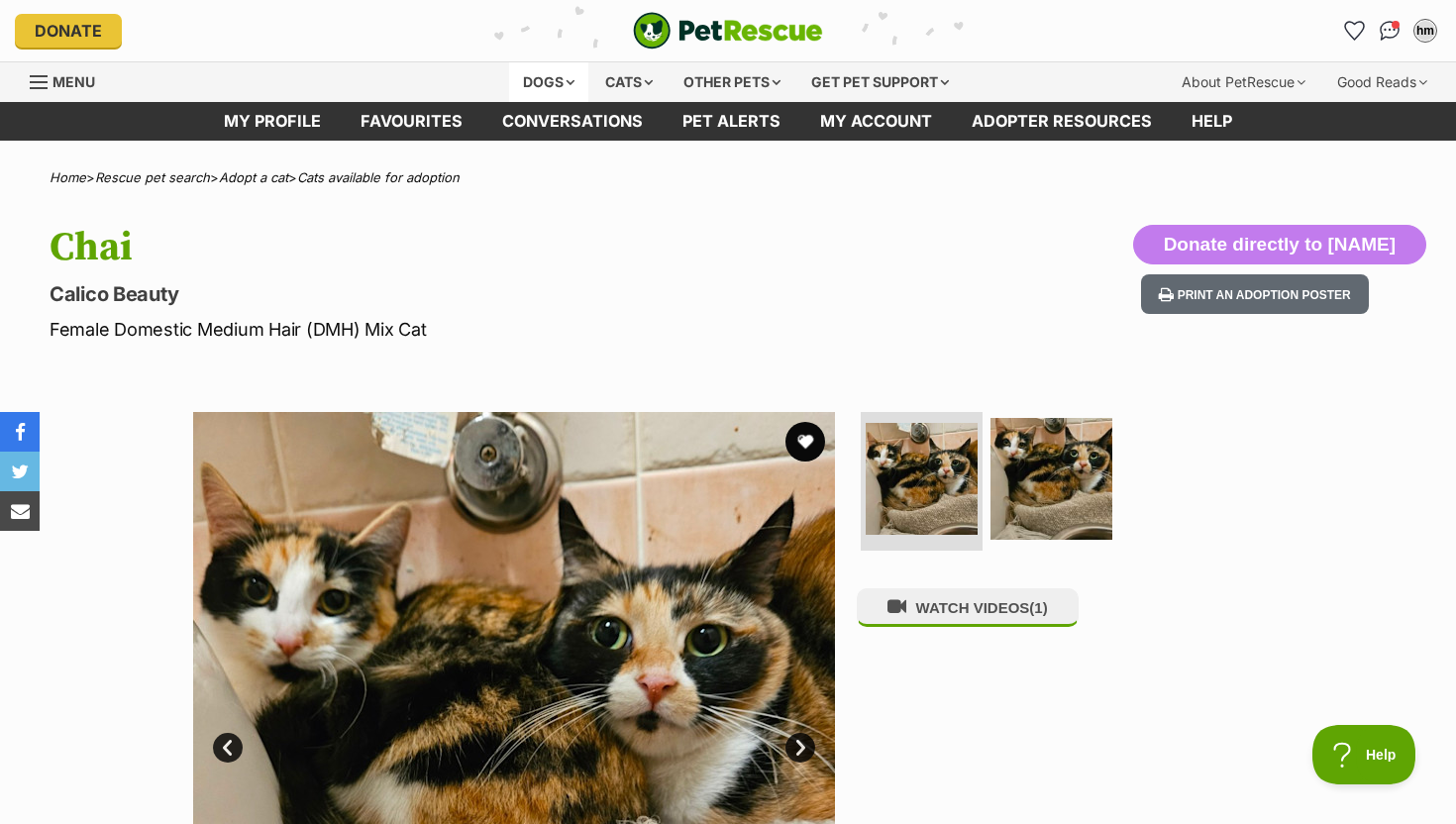 click on "Dogs" at bounding box center [549, 82] 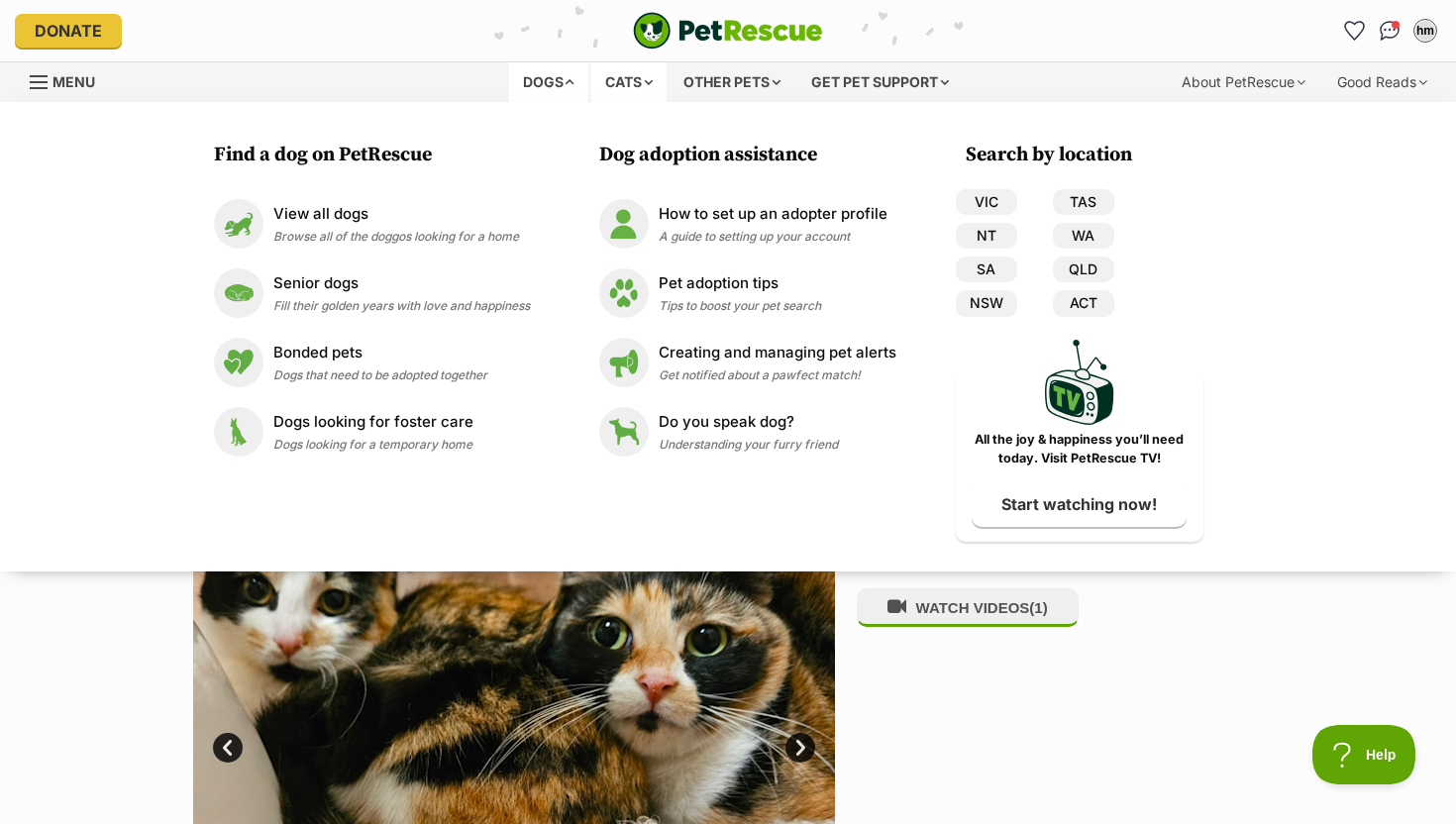 click on "Cats" at bounding box center [629, 82] 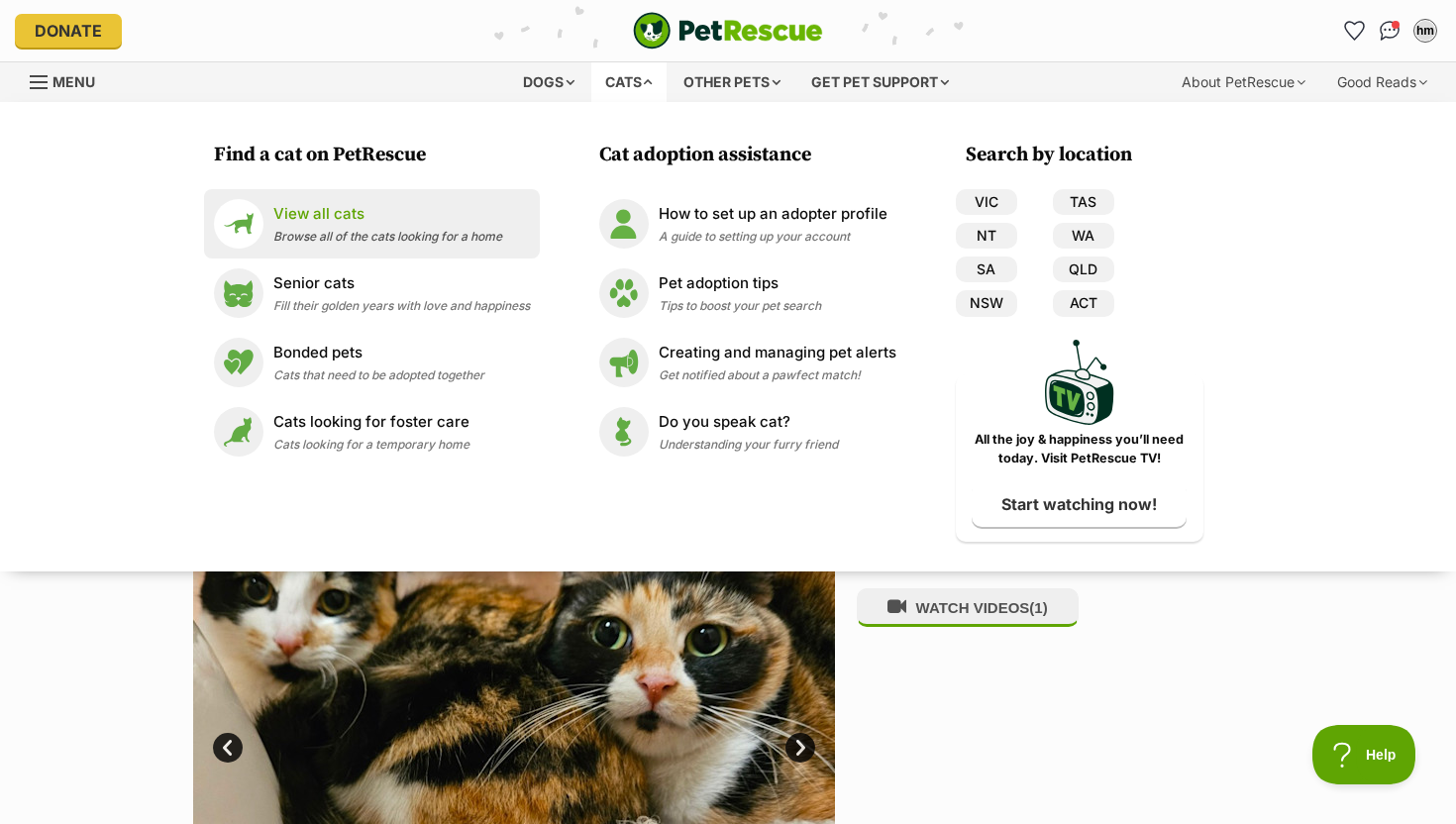 click on "View all cats" at bounding box center (387, 214) 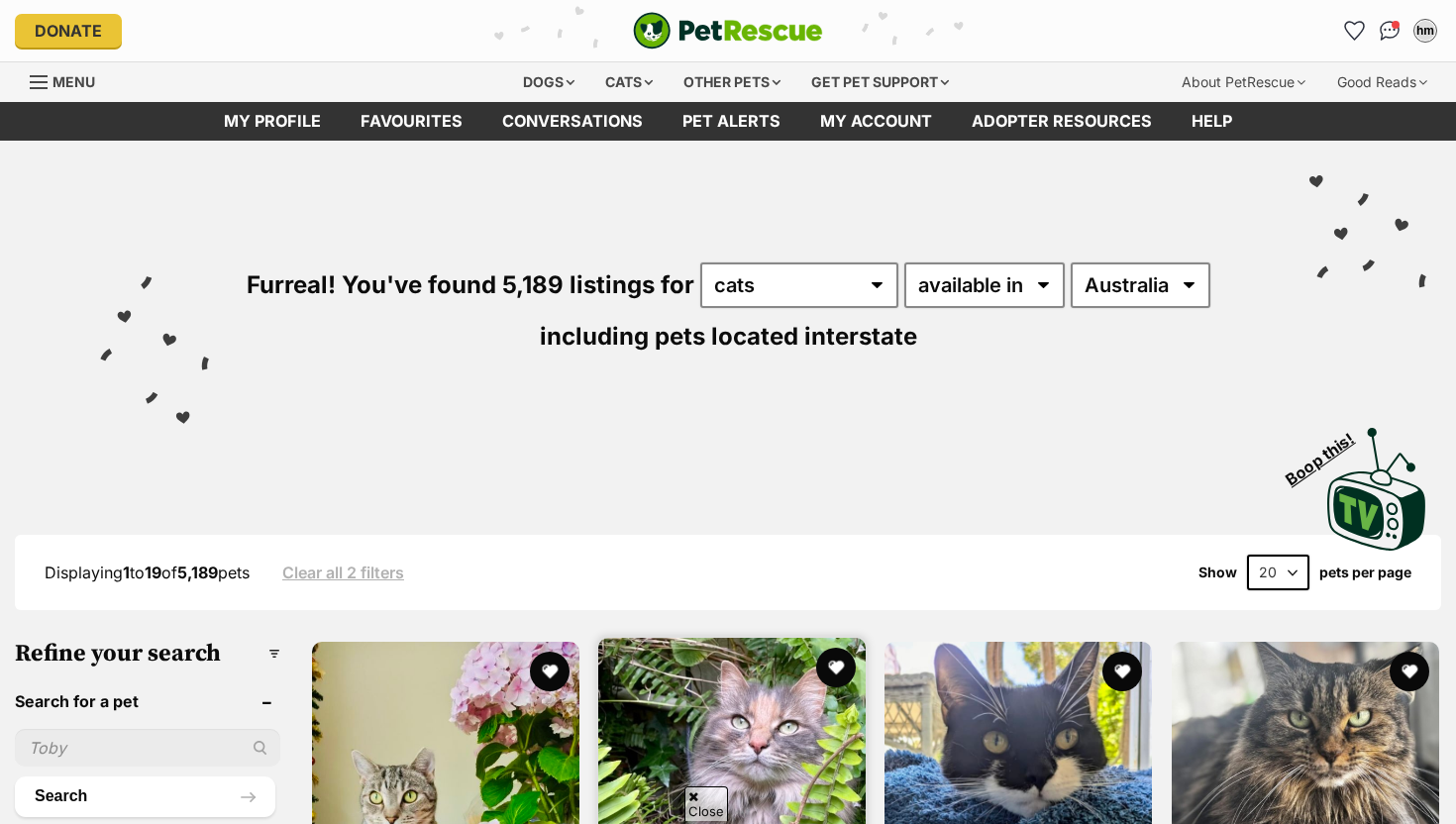 scroll, scrollTop: 256, scrollLeft: 0, axis: vertical 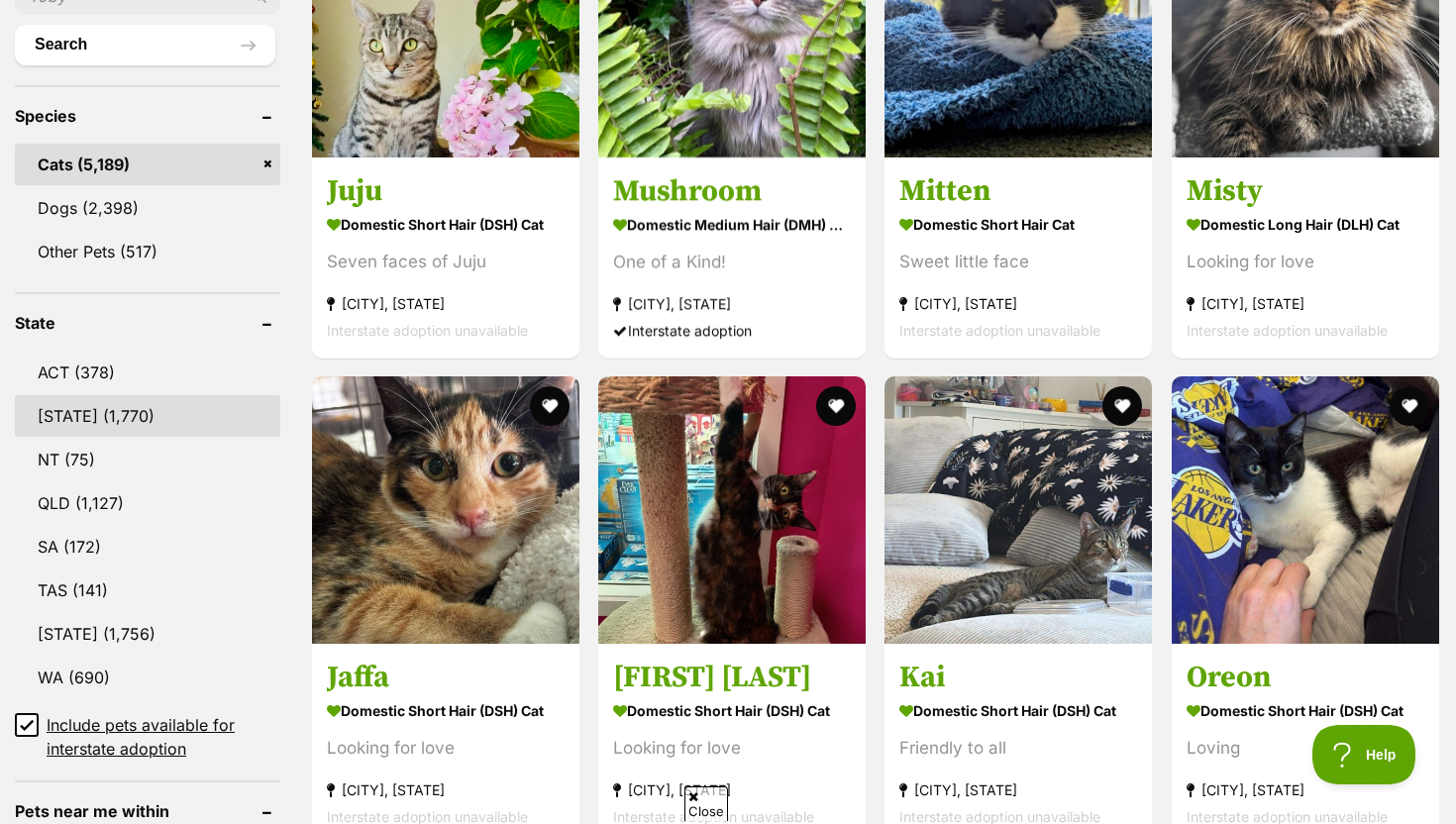 click on "NSW (1,770)" at bounding box center [148, 416] 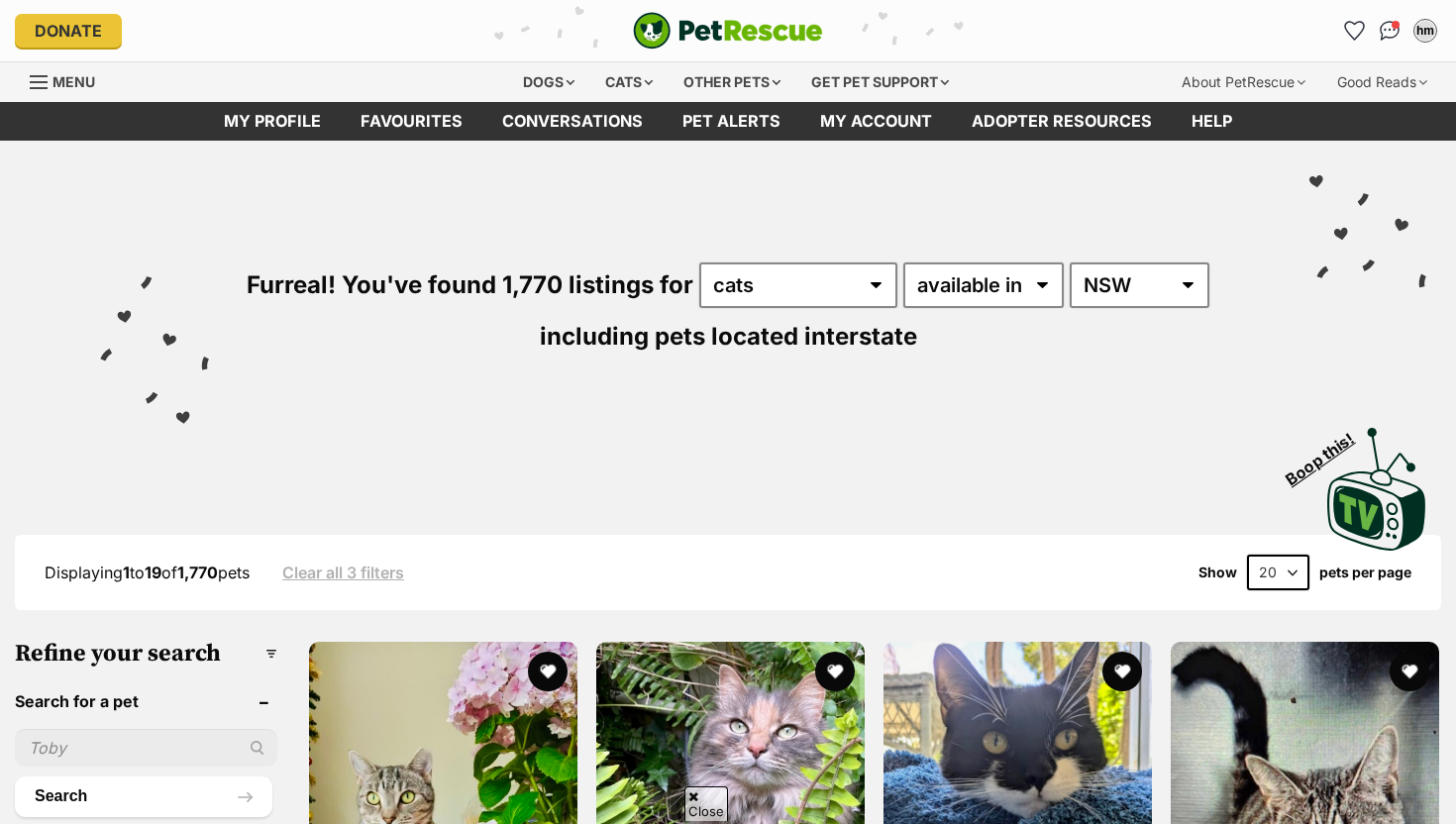 scroll, scrollTop: 1027, scrollLeft: 0, axis: vertical 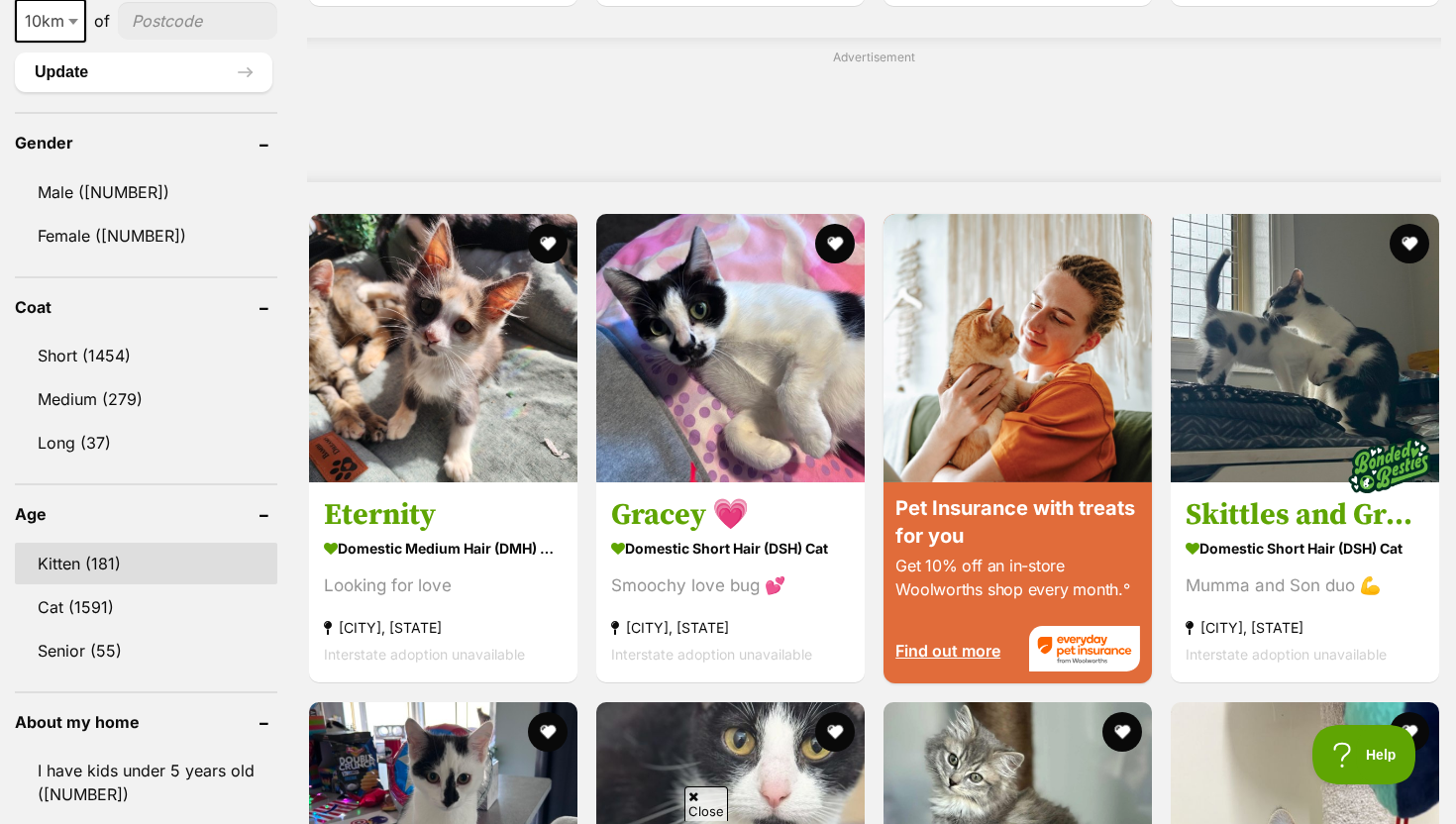 click on "Kitten (181)" at bounding box center [146, 564] 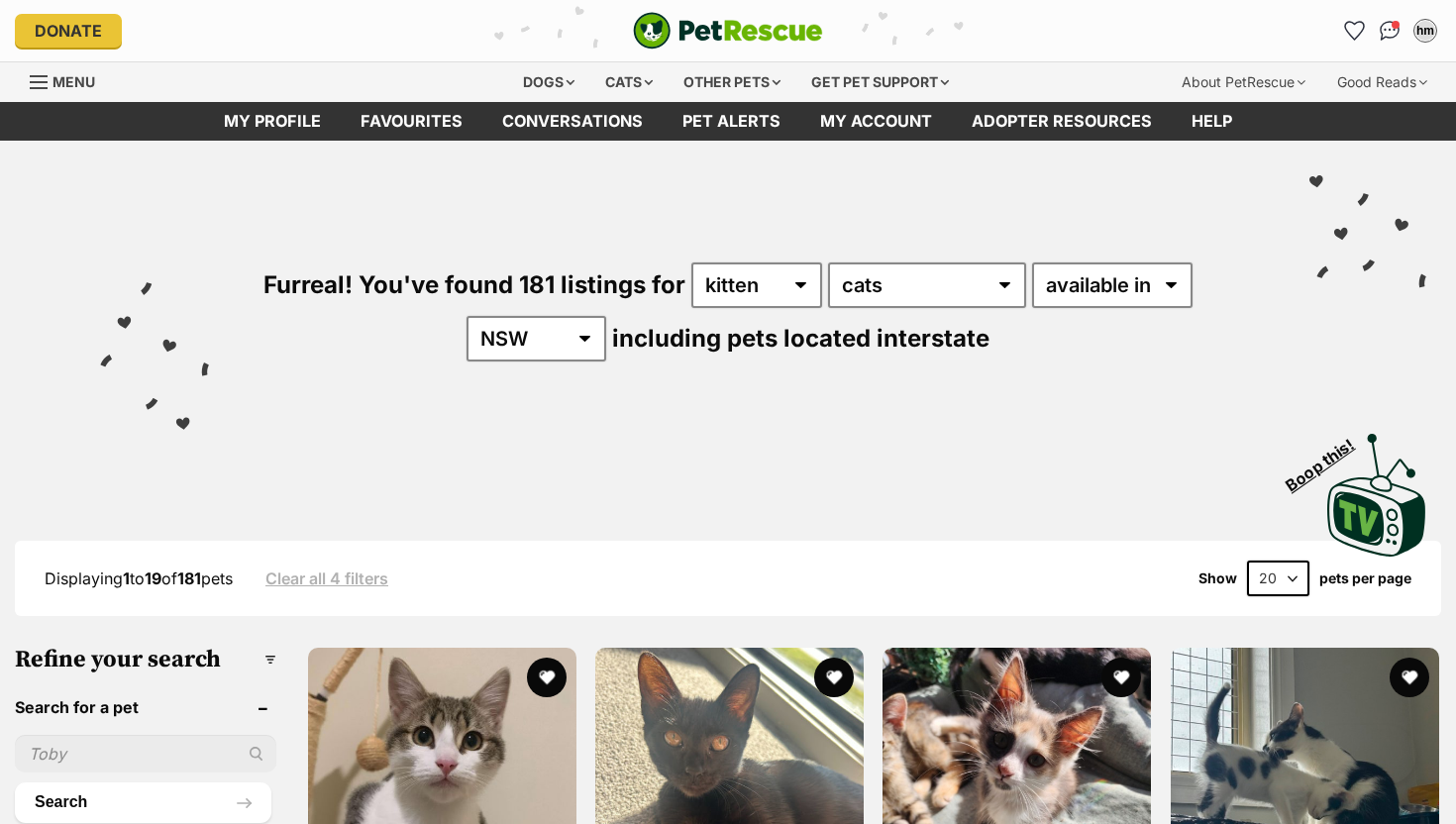 scroll, scrollTop: 278, scrollLeft: 0, axis: vertical 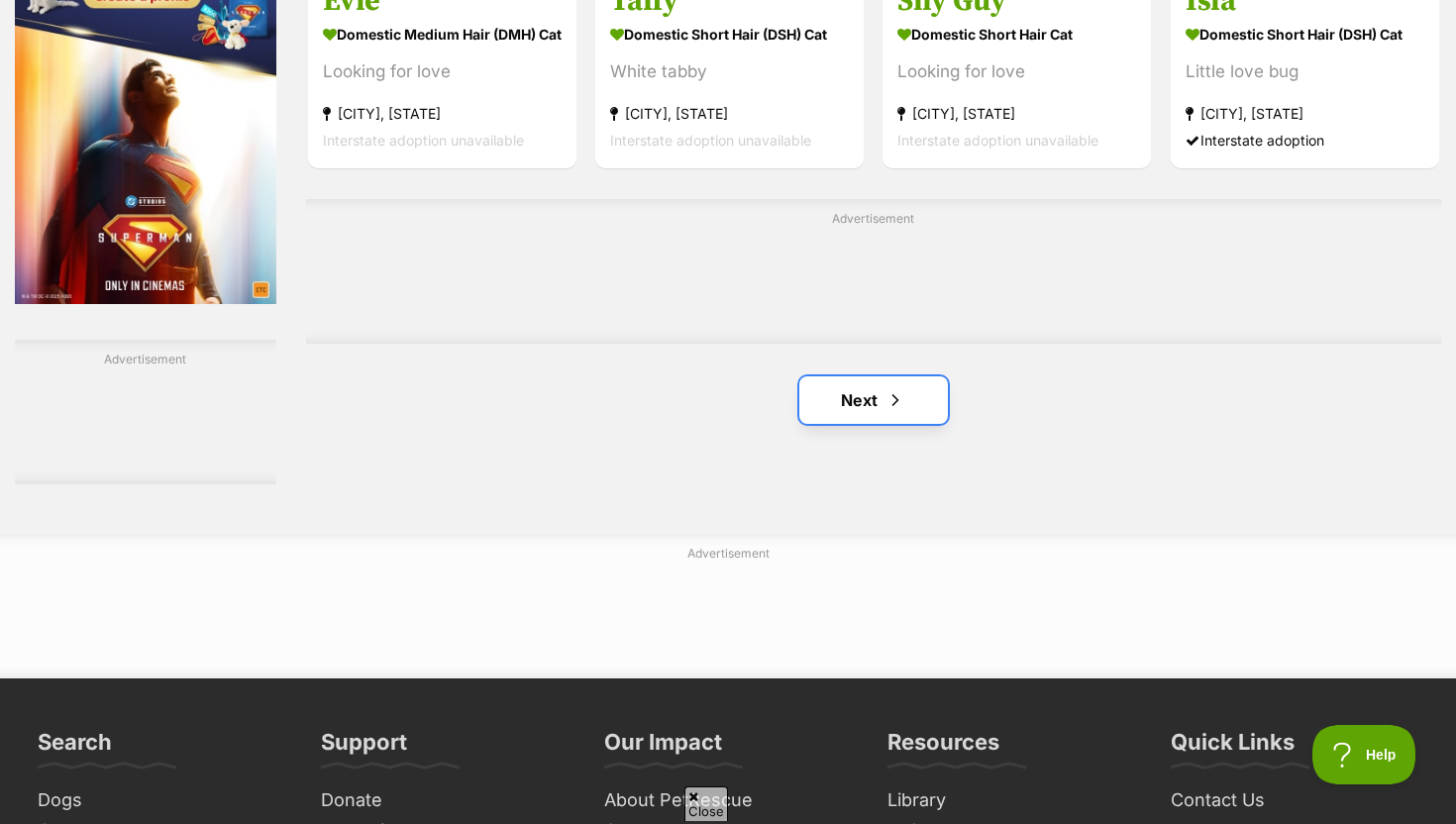 click on "Next" at bounding box center [874, 400] 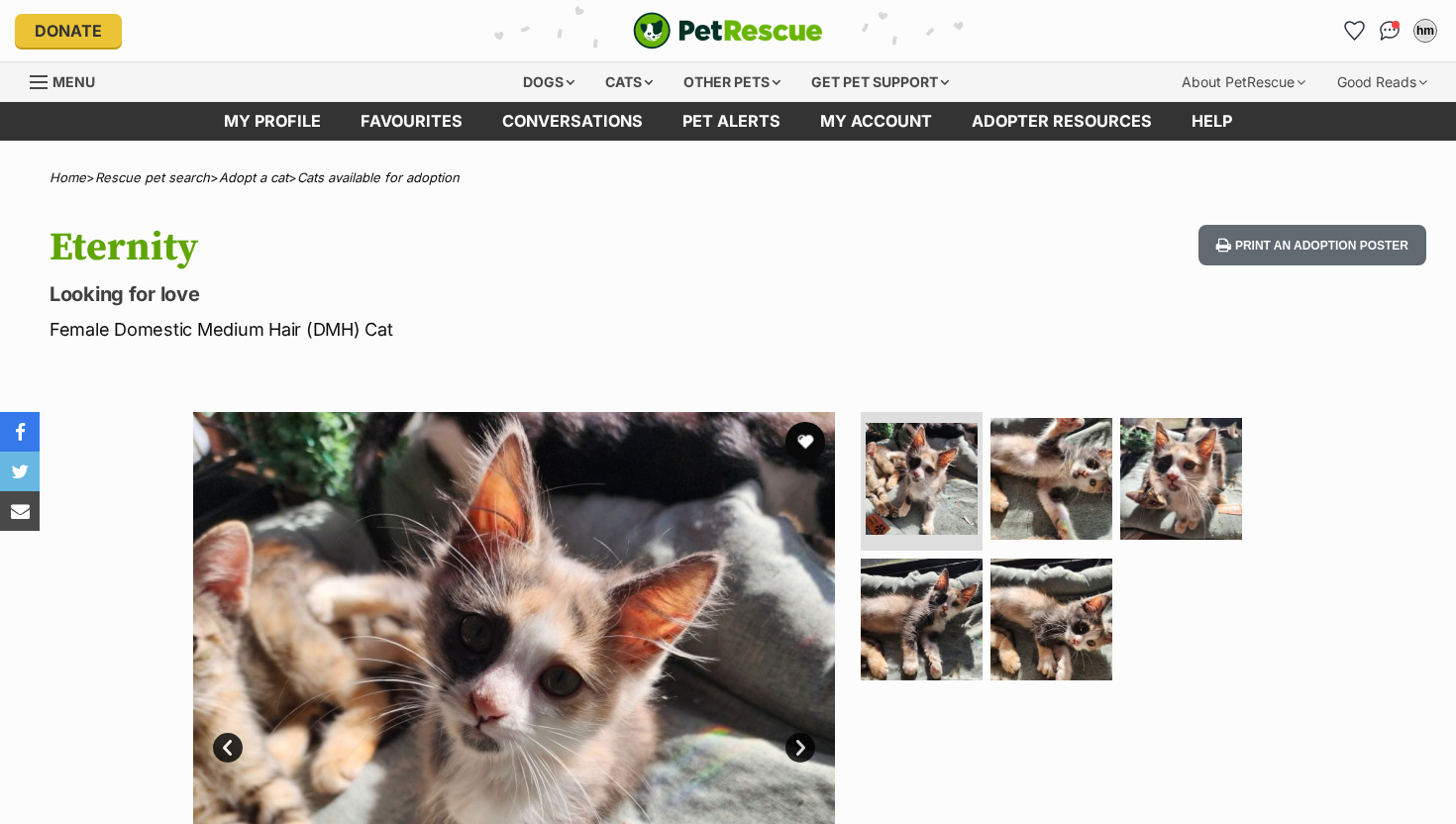 scroll, scrollTop: 0, scrollLeft: 0, axis: both 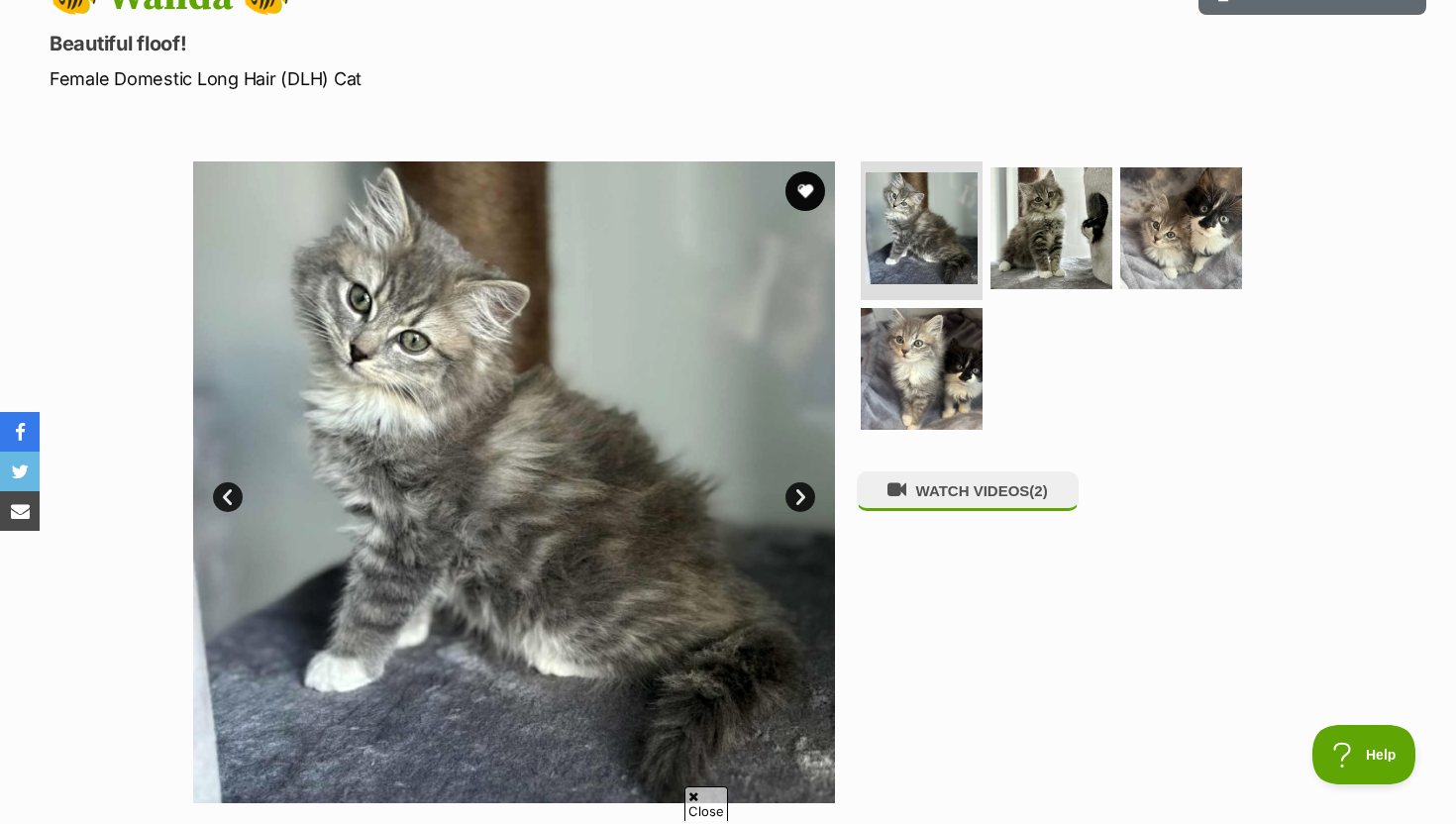 click at bounding box center (514, 482) 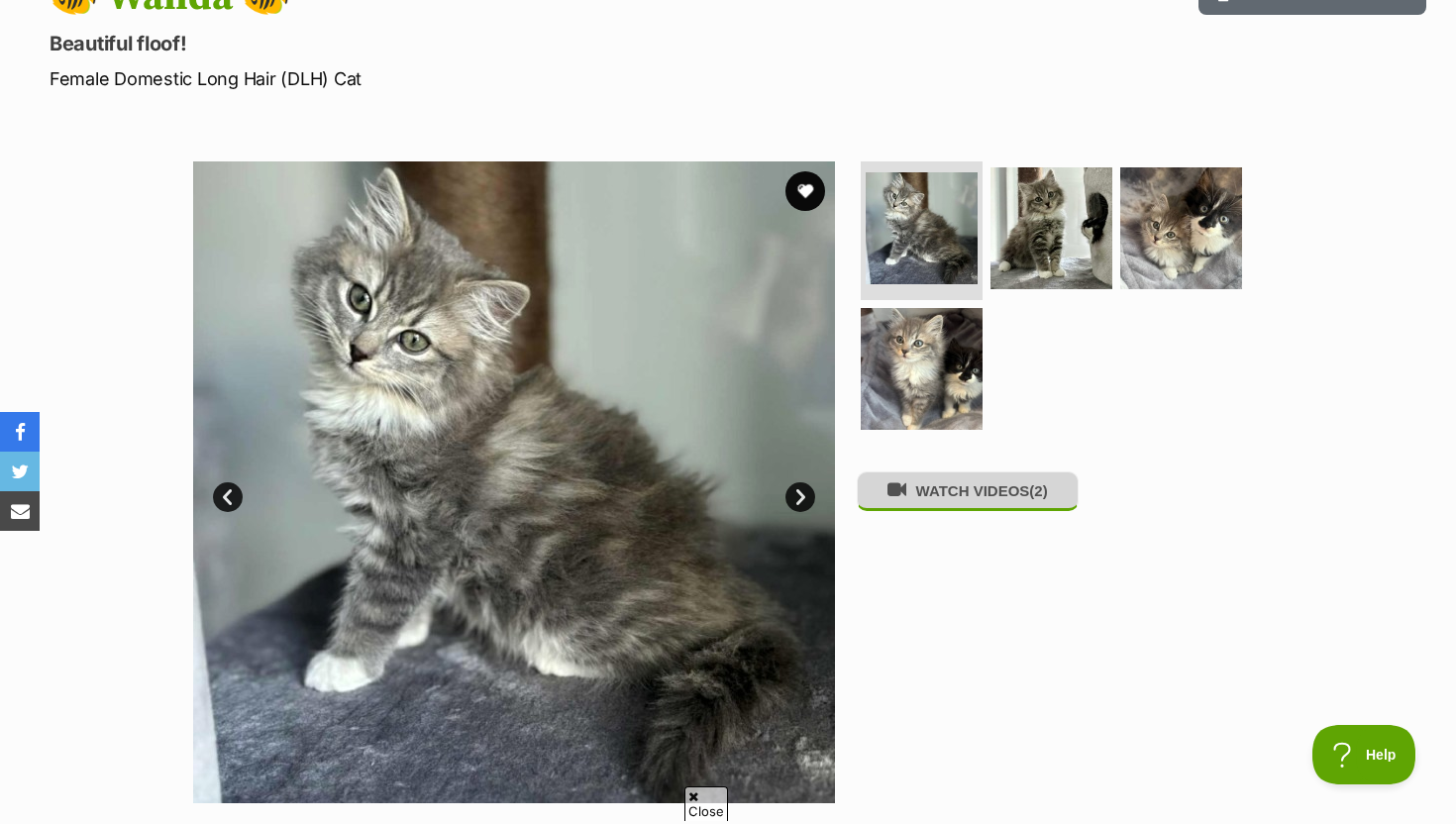 click on "WATCH VIDEOS
(2)" at bounding box center (968, 490) 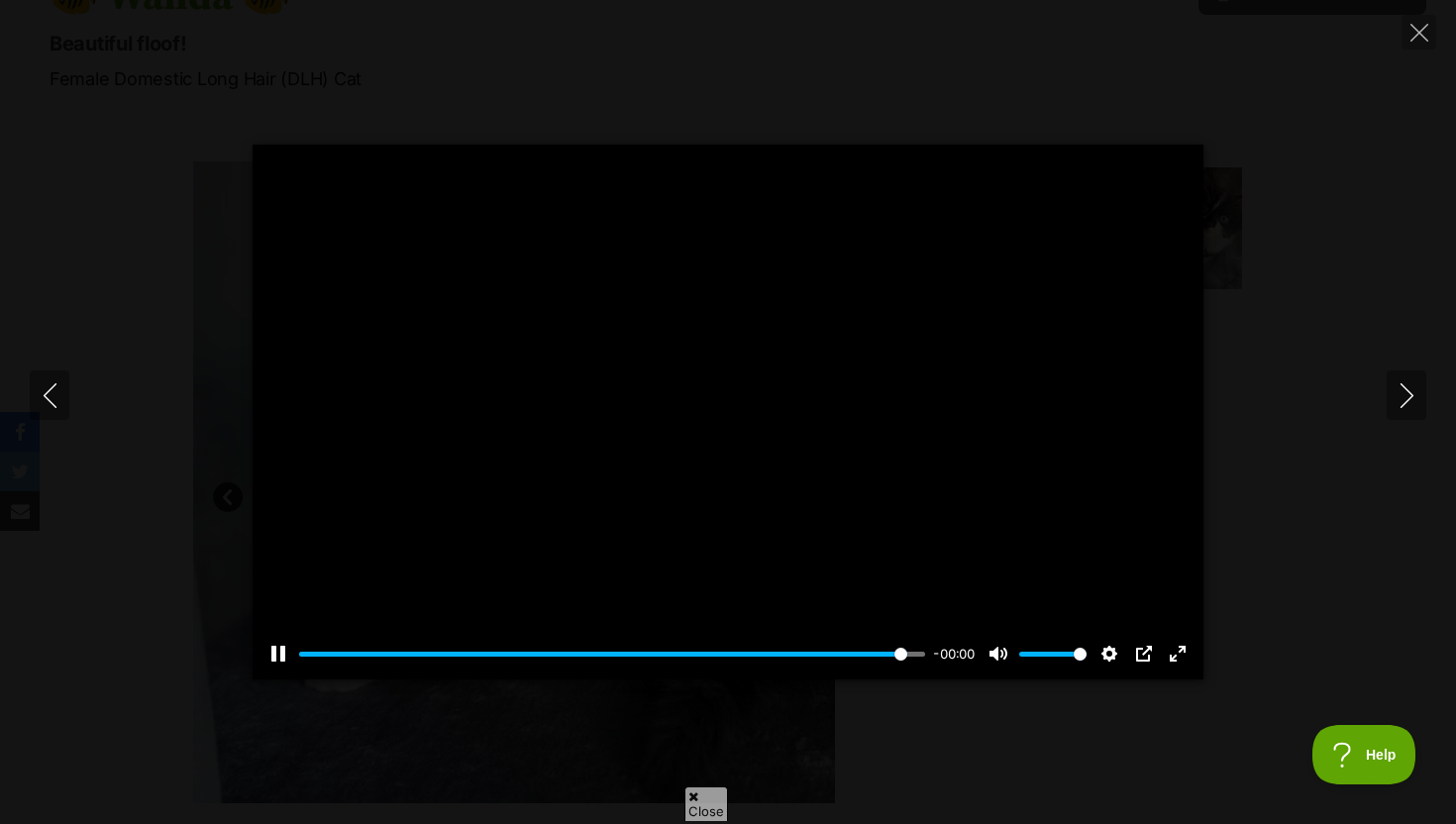 type on "100" 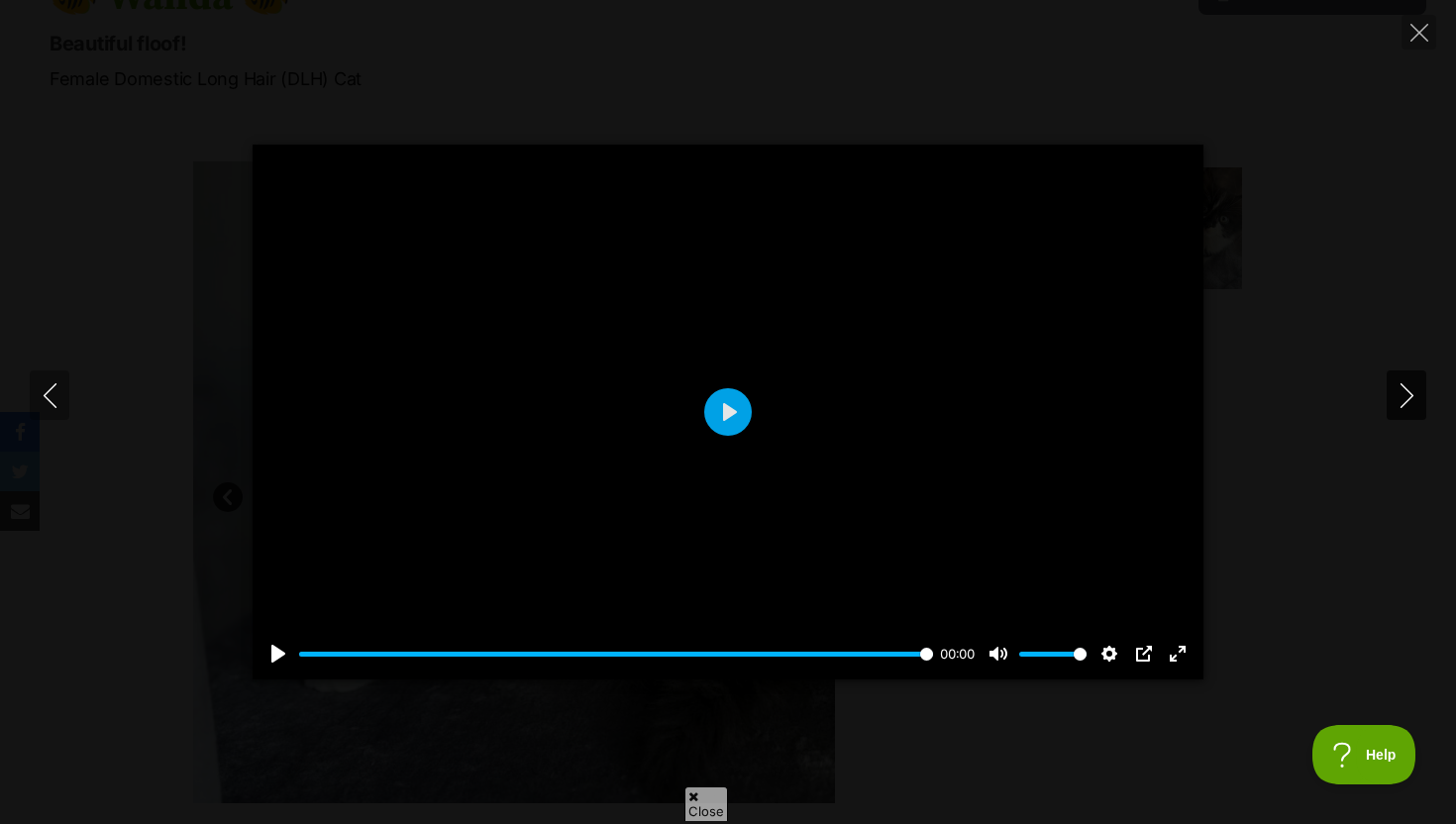 click 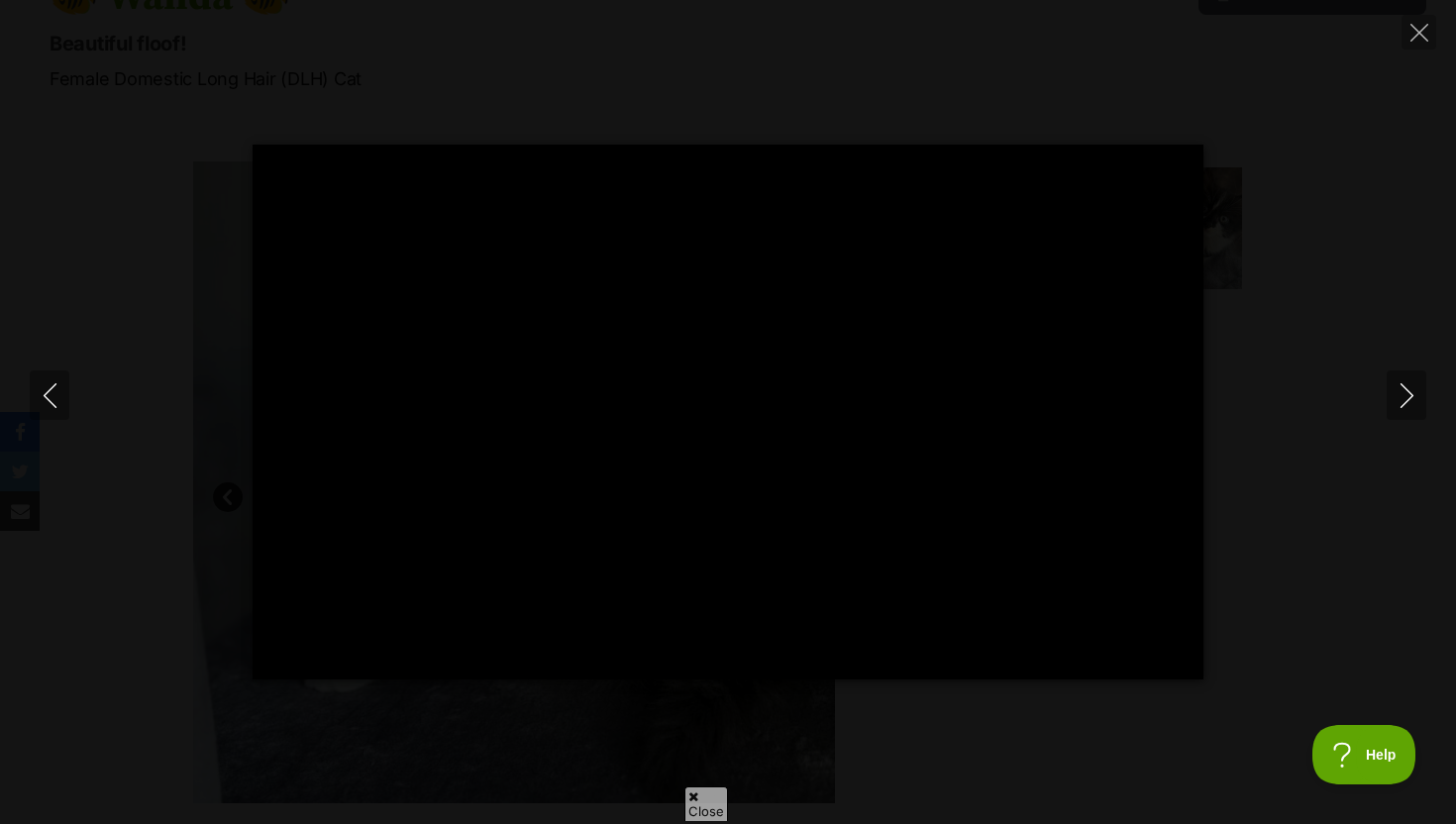 click on "Pause Play % buffered 00:00 -00:40 Unmute Mute Disable captions Enable captions Settings Captions Disabled Quality undefined Speed Normal Captions Go back to previous menu Quality Go back to previous menu Speed Go back to previous menu 0.5× 0.75× Normal 1.25× 1.5× 1.75× 2× 4× PIP Exit fullscreen Enter fullscreen Play" at bounding box center (728, 412) 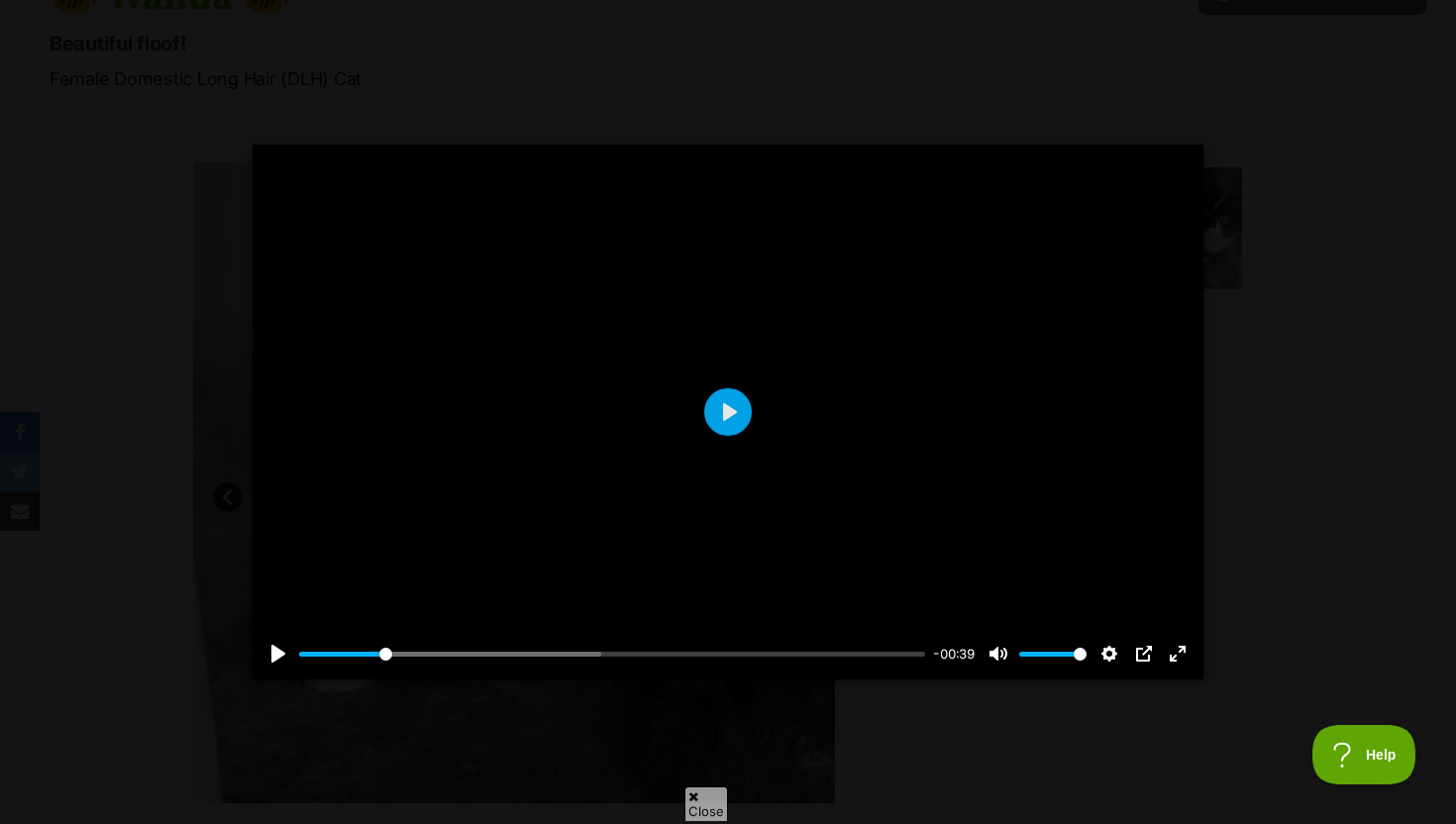 type on "13.41" 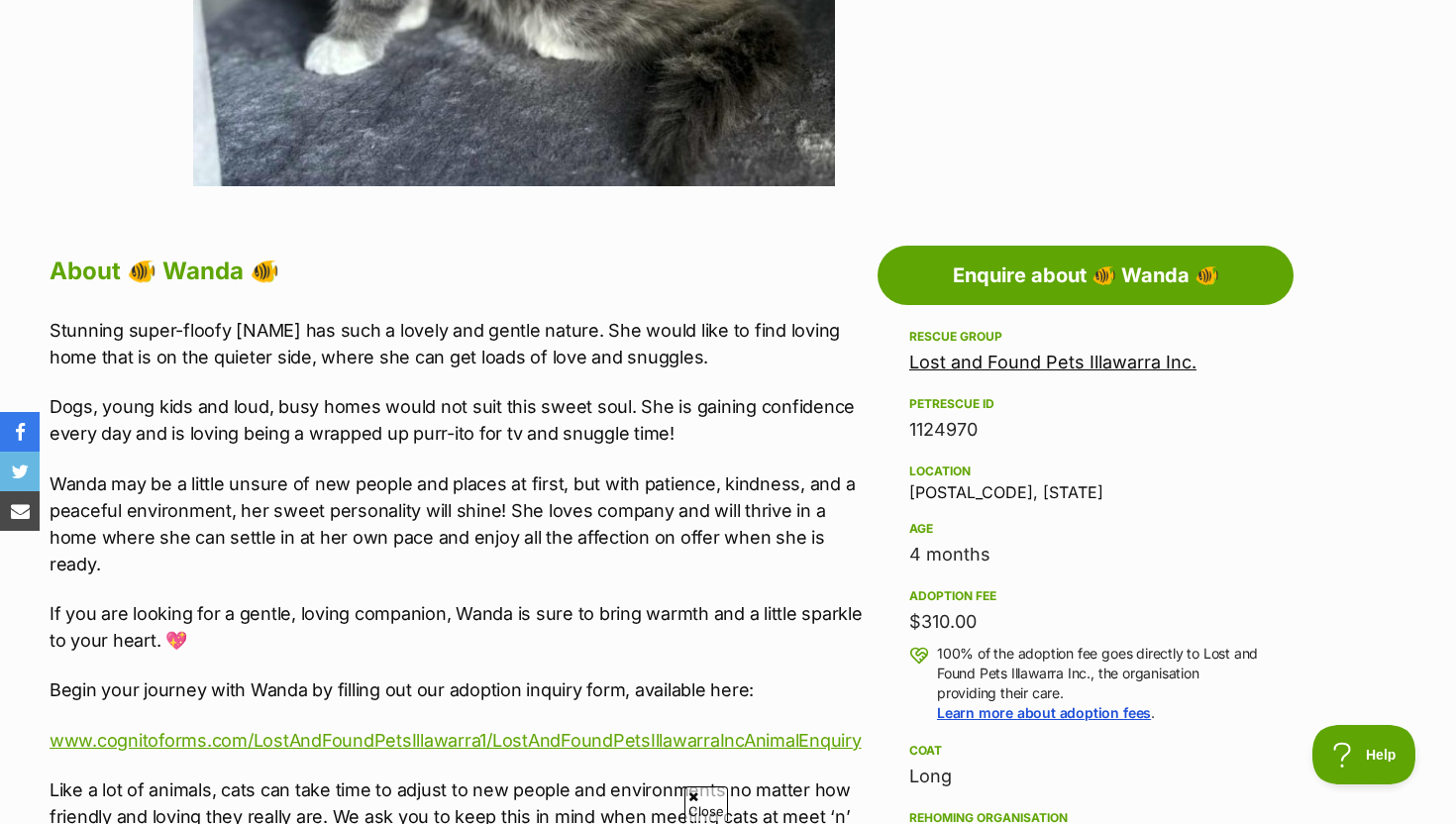 scroll, scrollTop: 864, scrollLeft: 0, axis: vertical 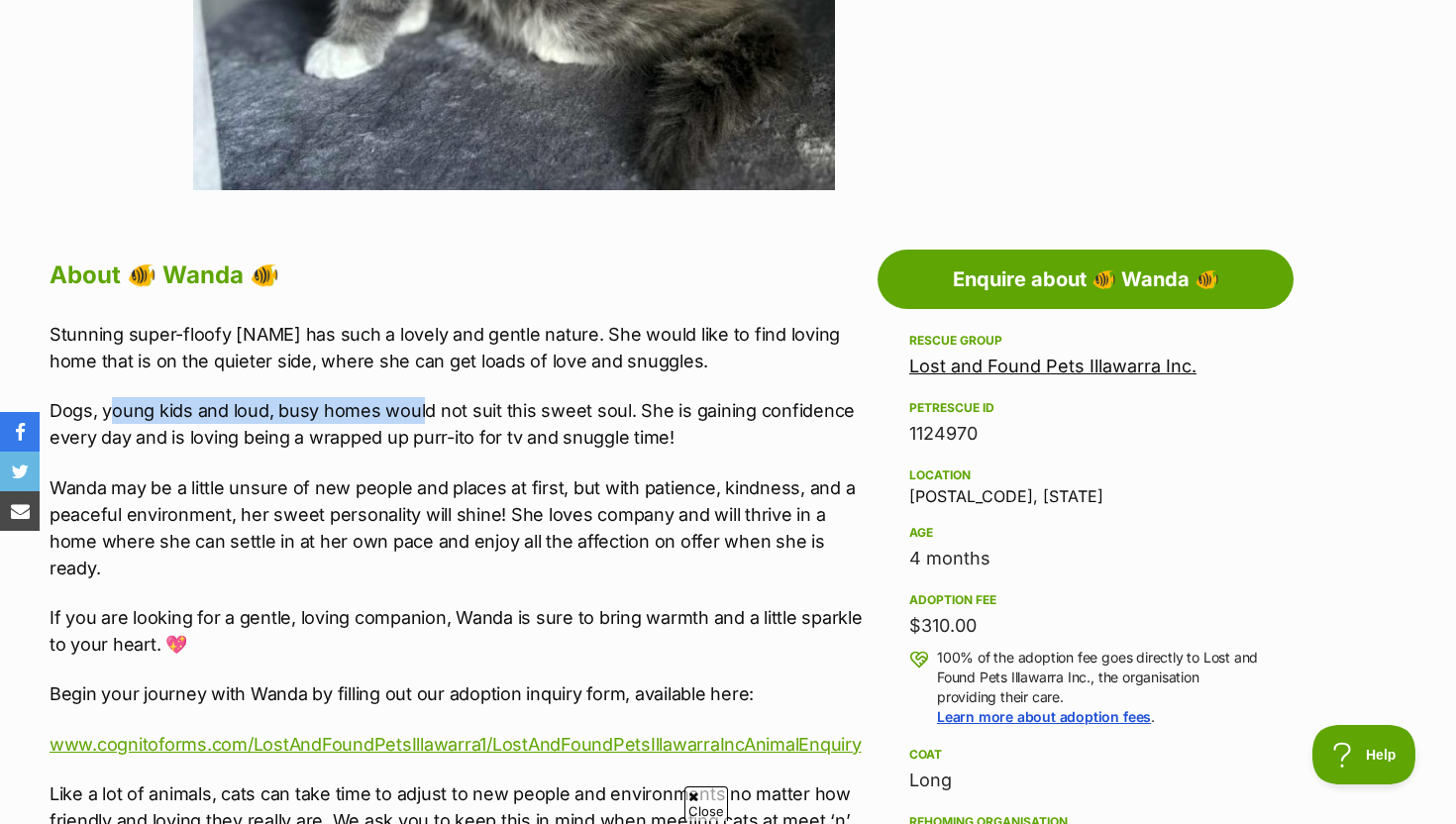 drag, startPoint x: 114, startPoint y: 416, endPoint x: 421, endPoint y: 416, distance: 307 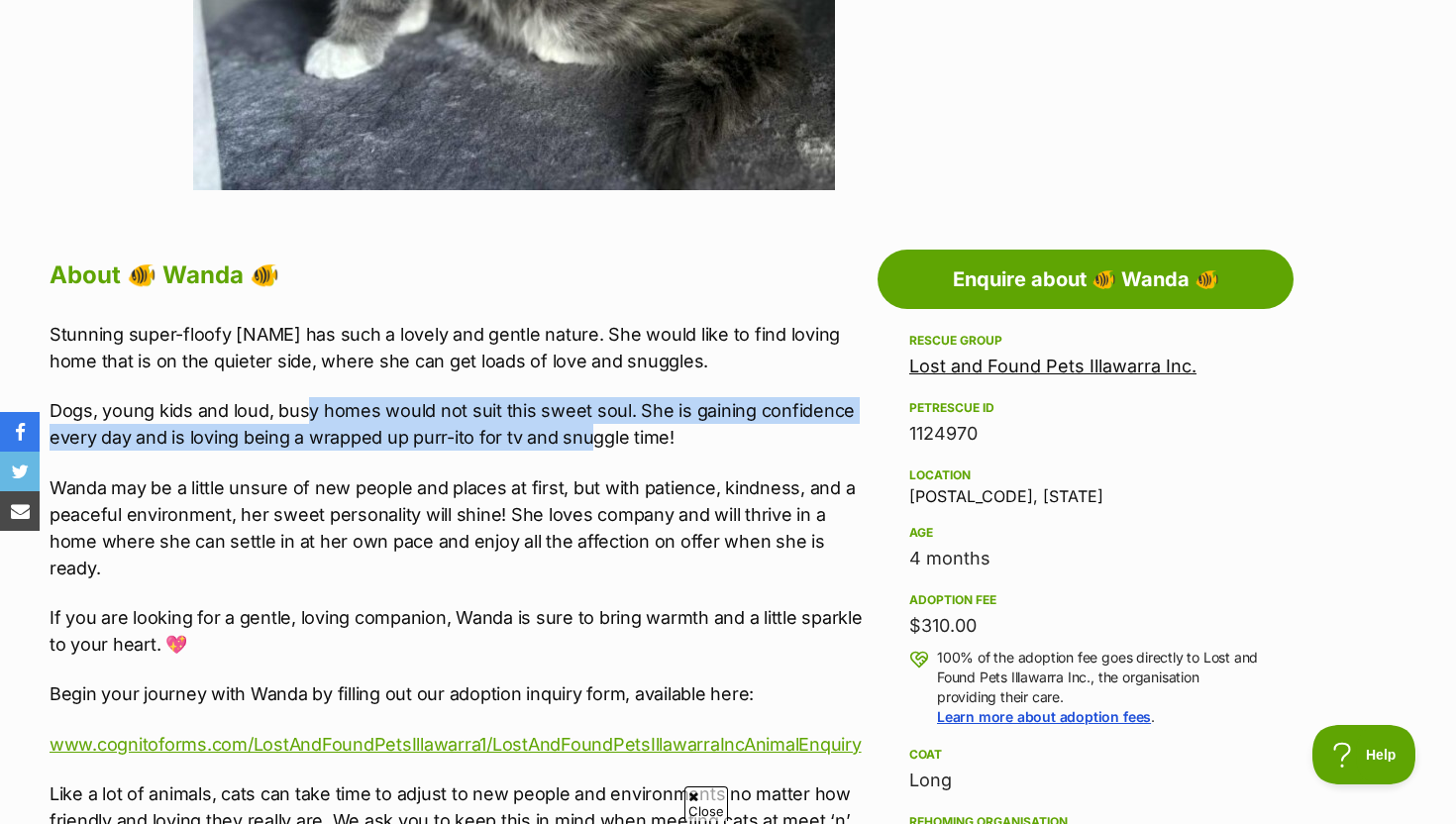 drag, startPoint x: 308, startPoint y: 419, endPoint x: 587, endPoint y: 432, distance: 279.3027 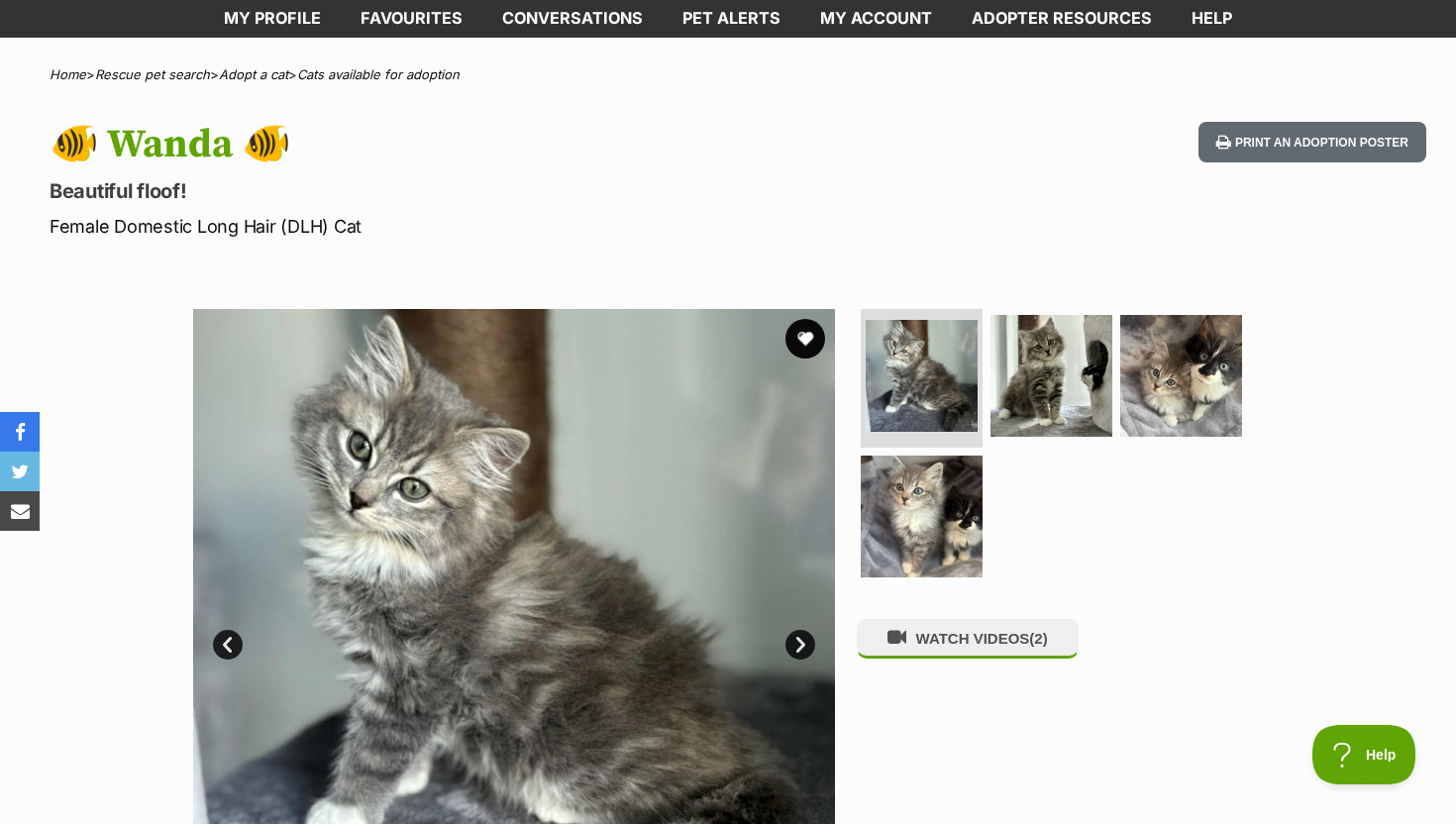 scroll, scrollTop: 0, scrollLeft: 0, axis: both 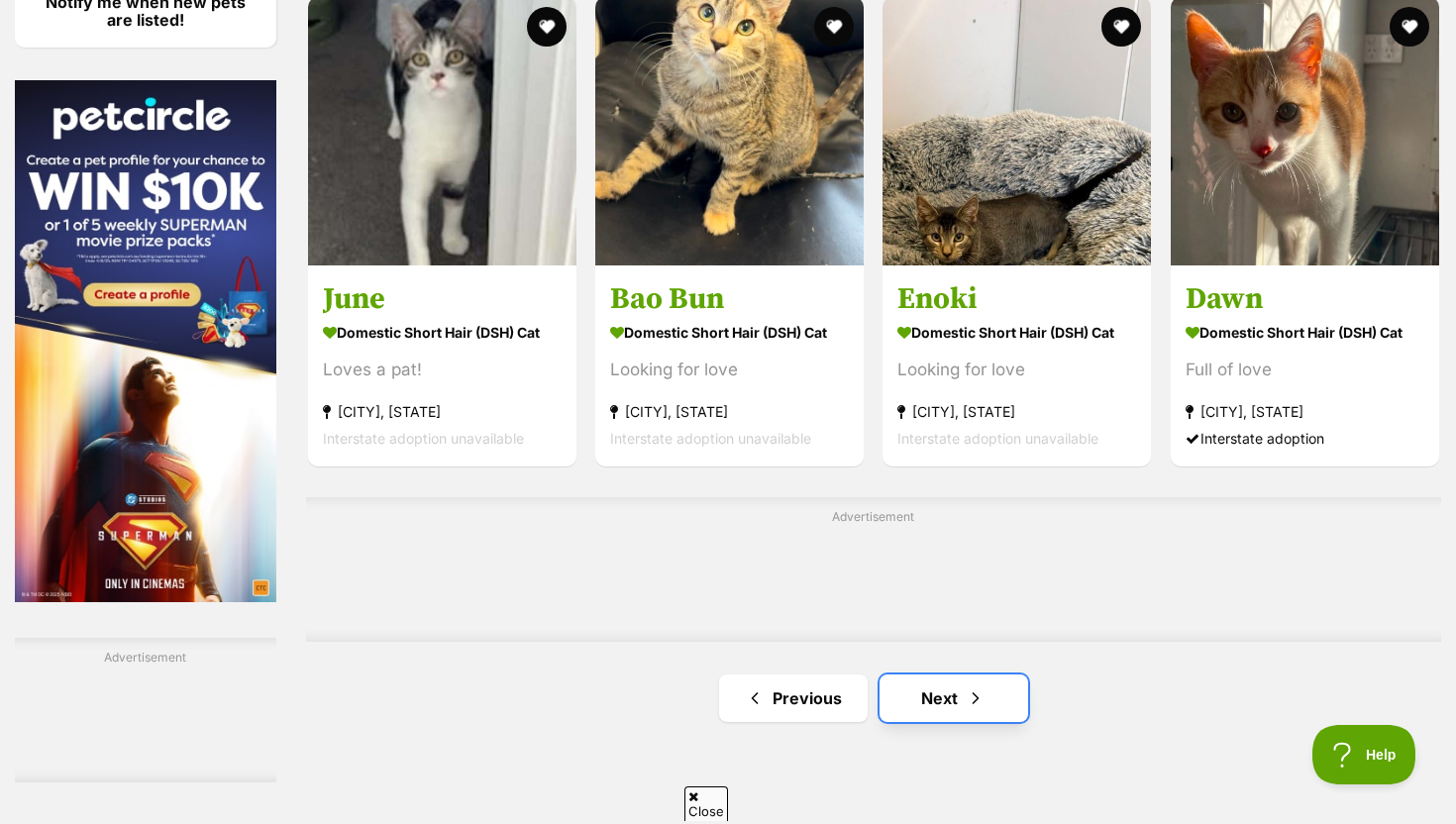 click on "Next" at bounding box center (954, 698) 